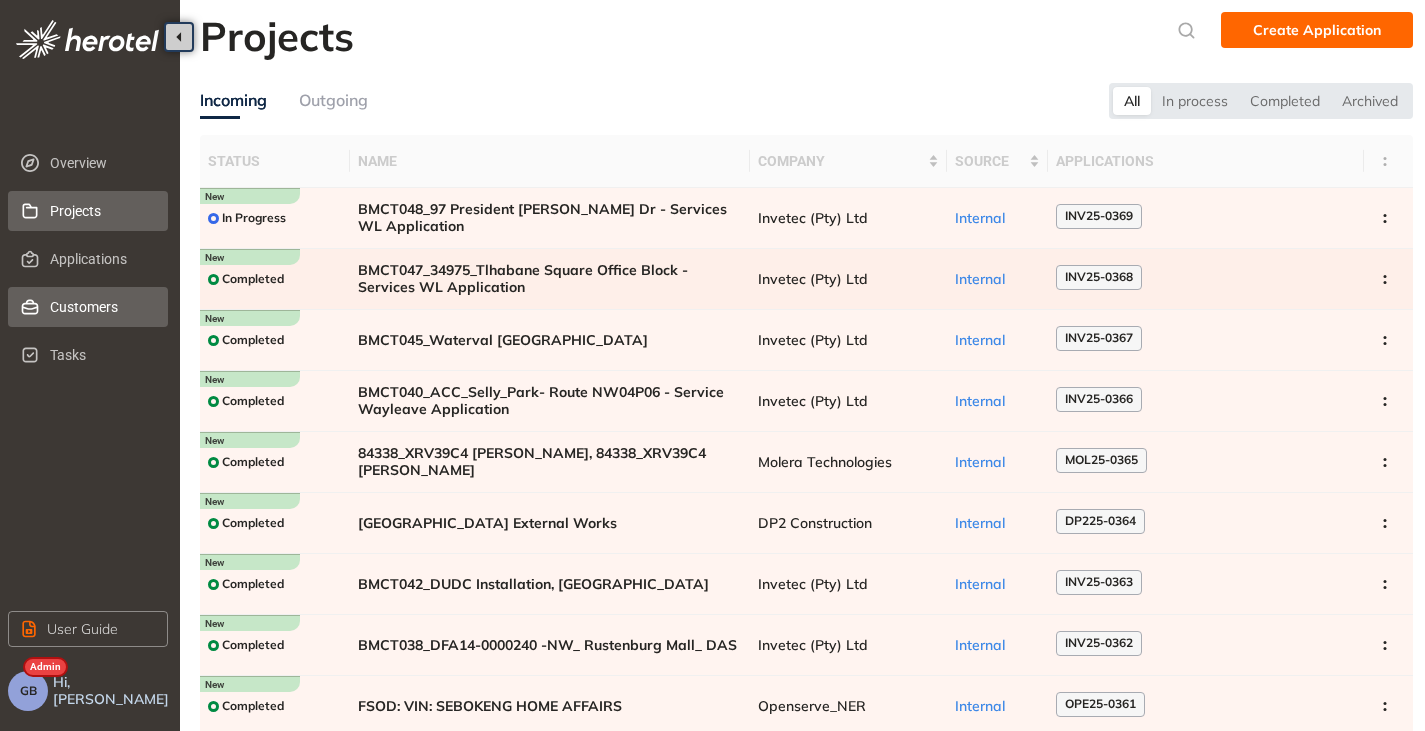 scroll, scrollTop: 0, scrollLeft: 0, axis: both 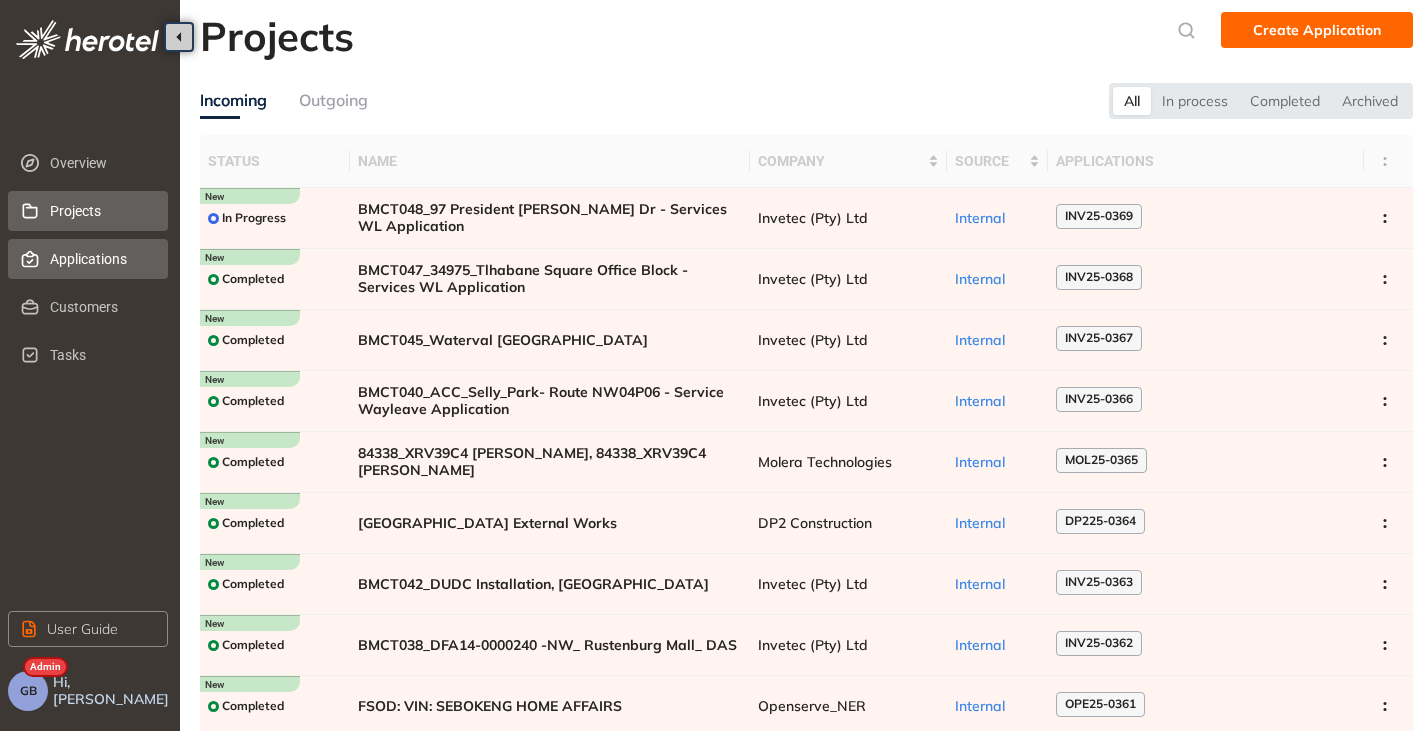 click on "Applications" at bounding box center (101, 259) 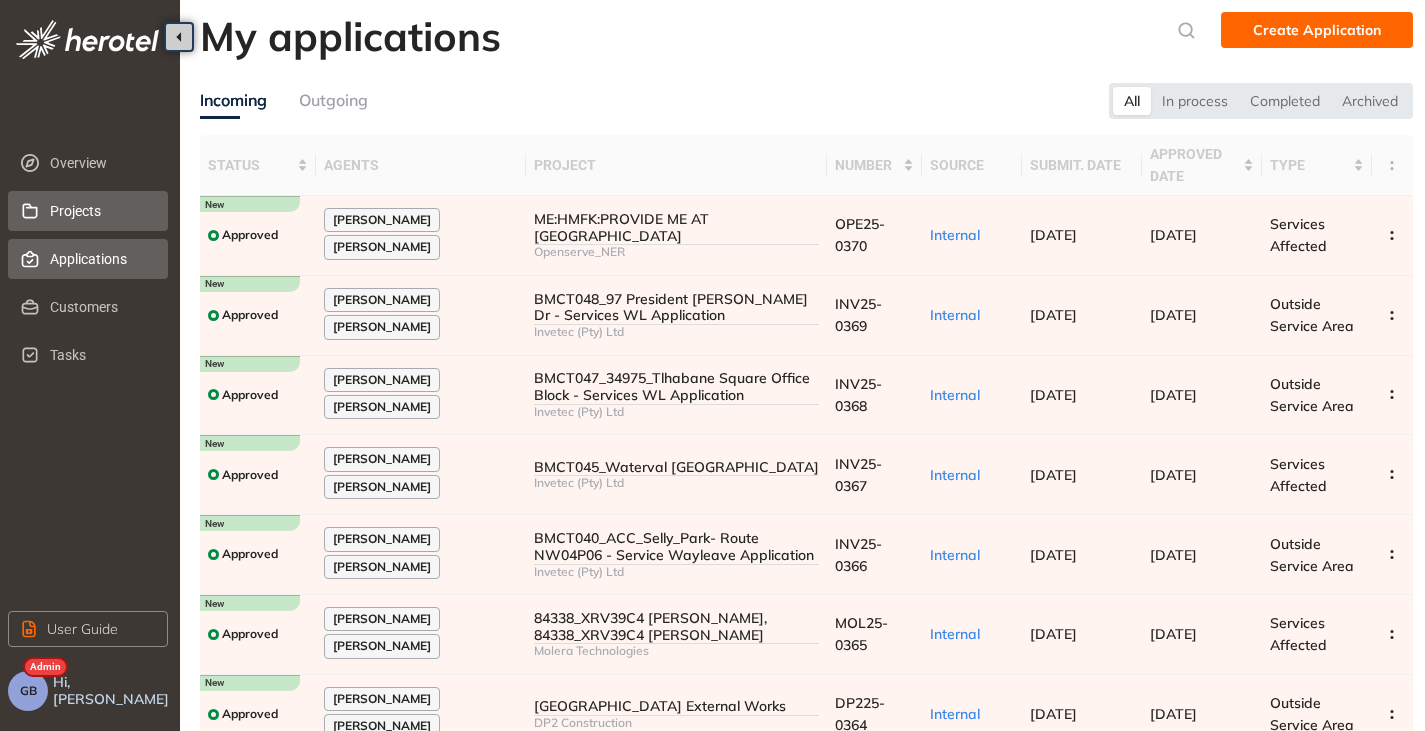 click on "Projects" at bounding box center (101, 211) 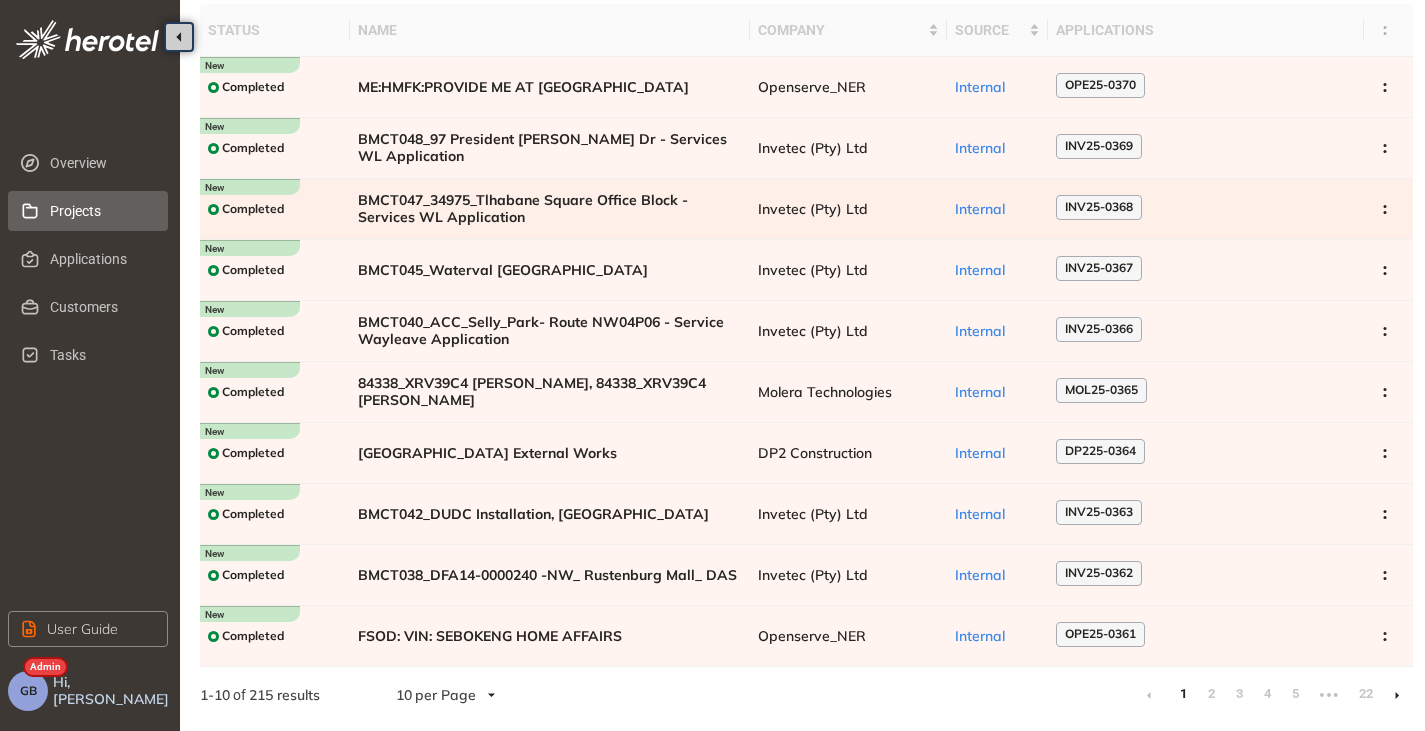 scroll, scrollTop: 0, scrollLeft: 0, axis: both 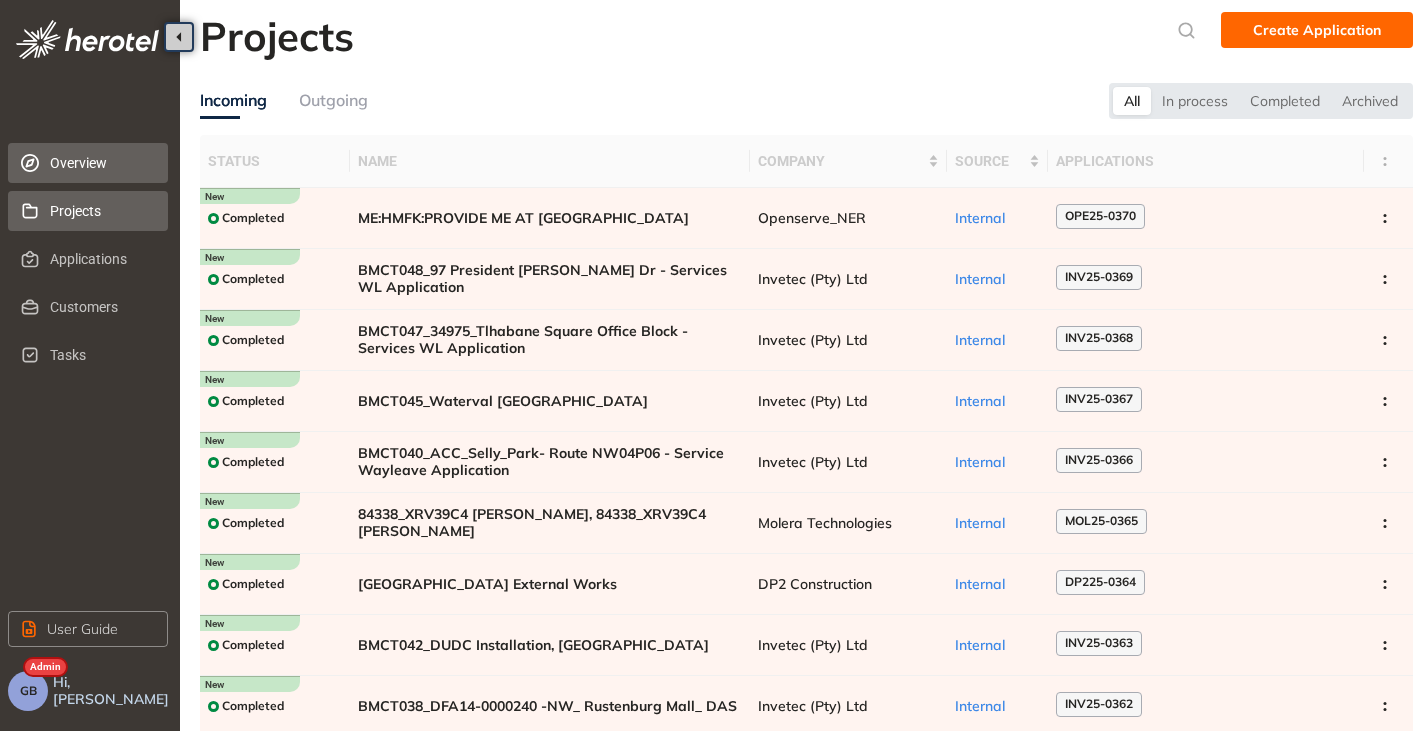 click on "Overview" at bounding box center (101, 163) 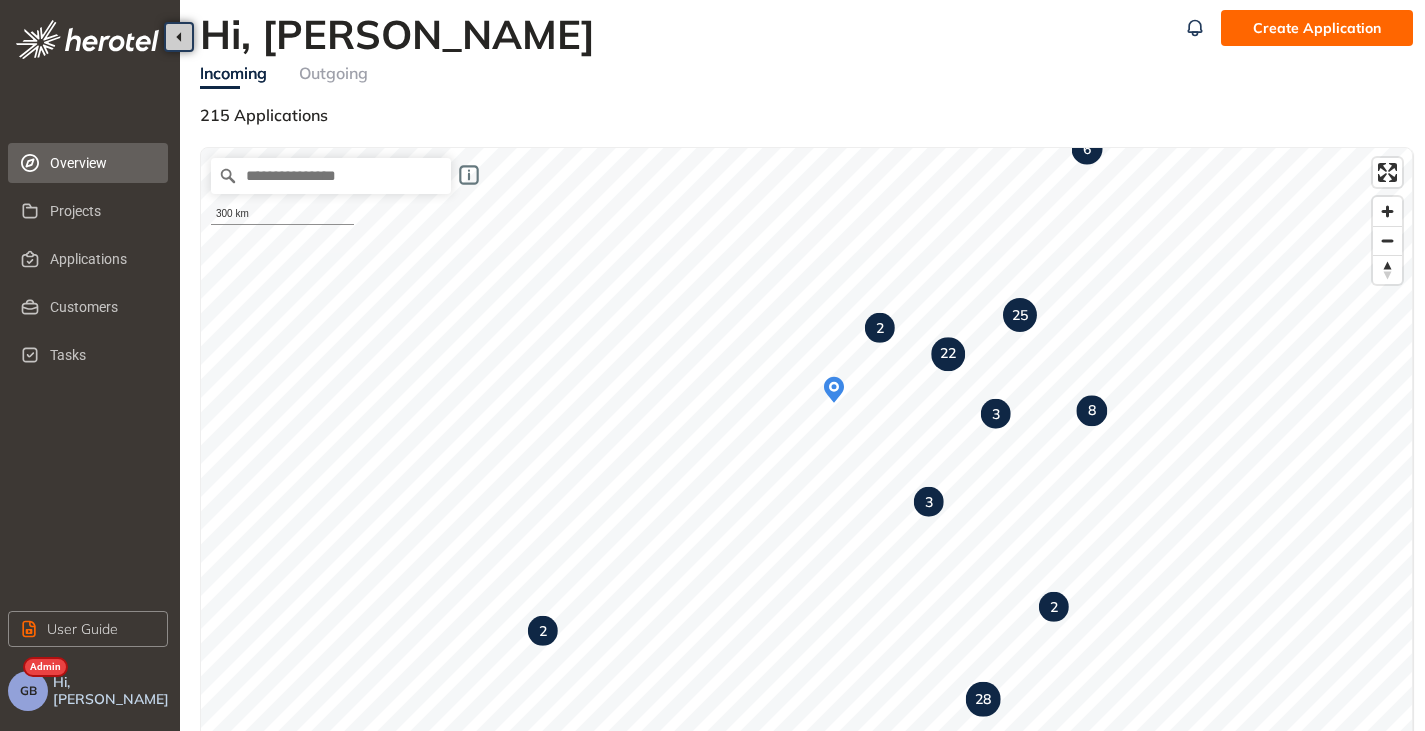 scroll, scrollTop: 0, scrollLeft: 0, axis: both 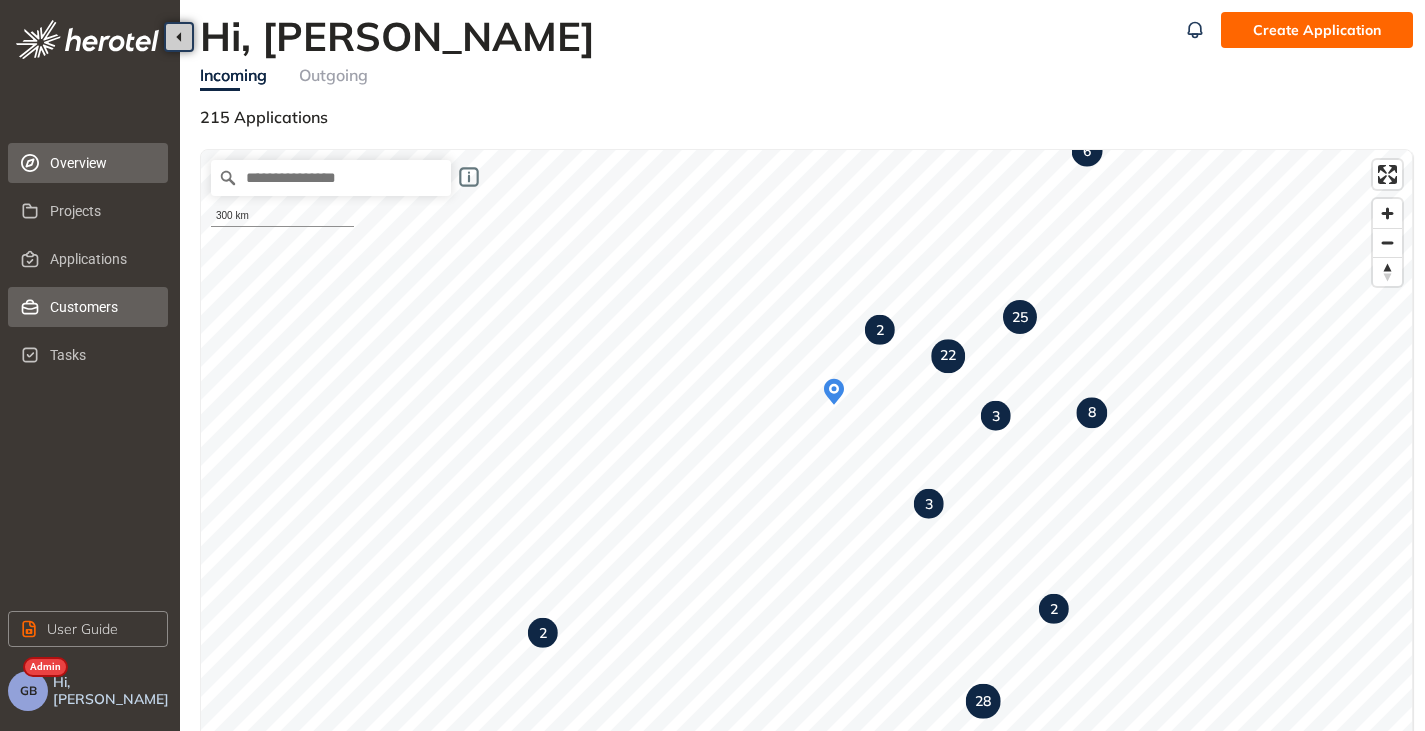 click on "Customers" at bounding box center [88, 307] 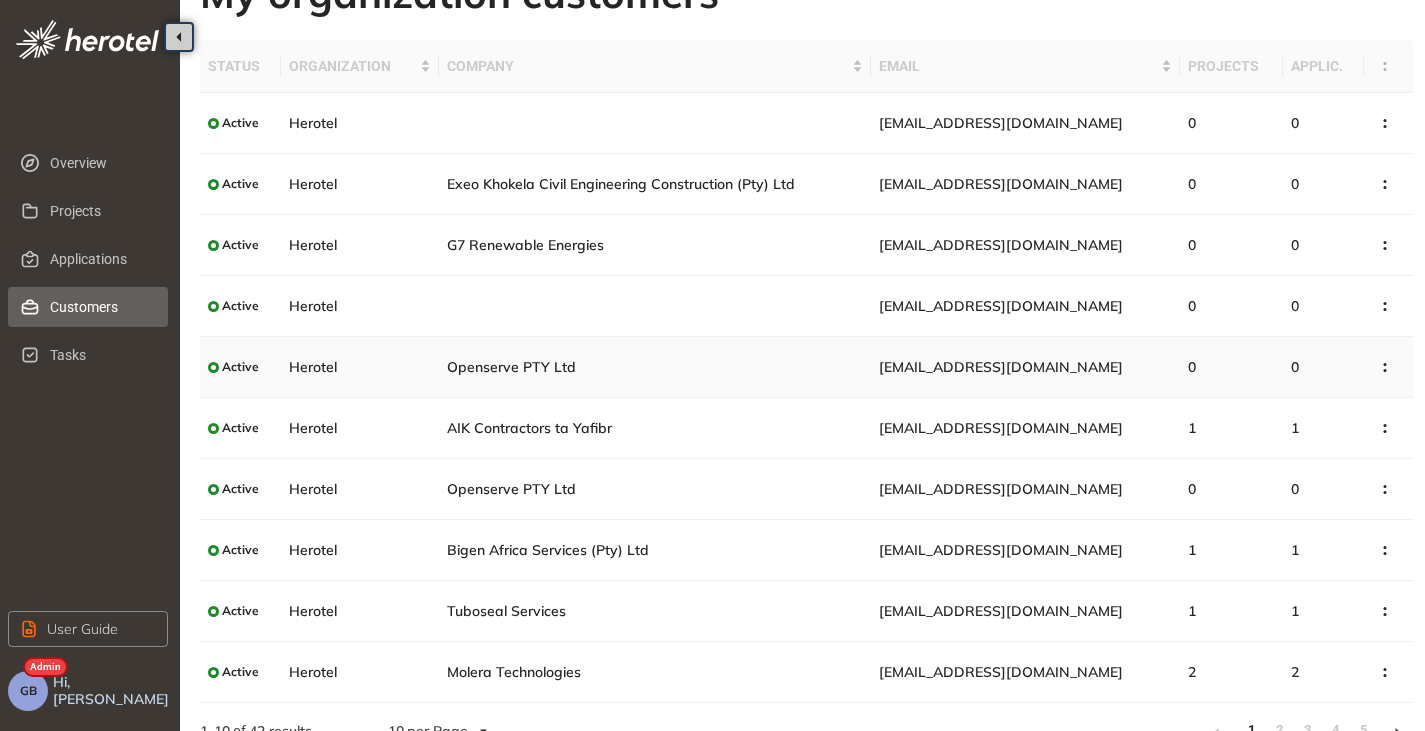 scroll, scrollTop: 79, scrollLeft: 0, axis: vertical 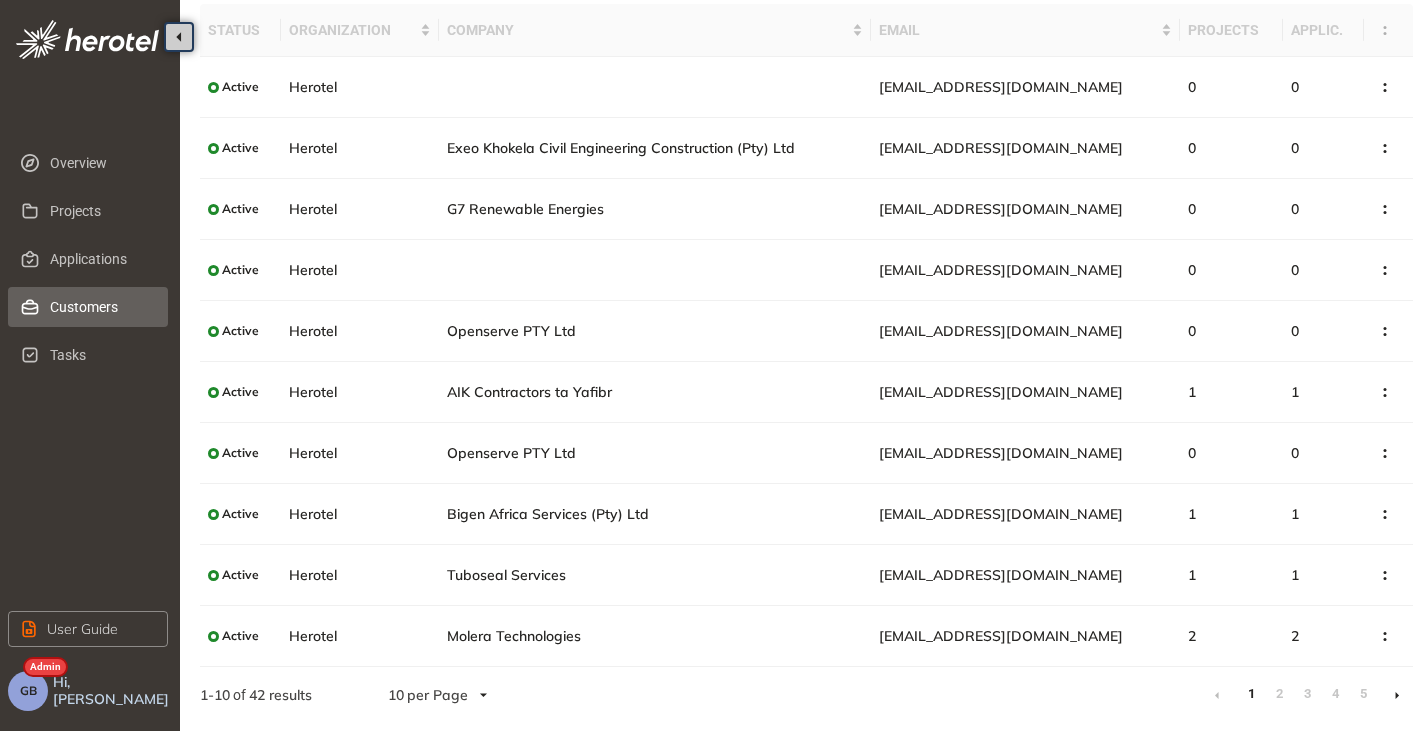 click at bounding box center [1397, 695] 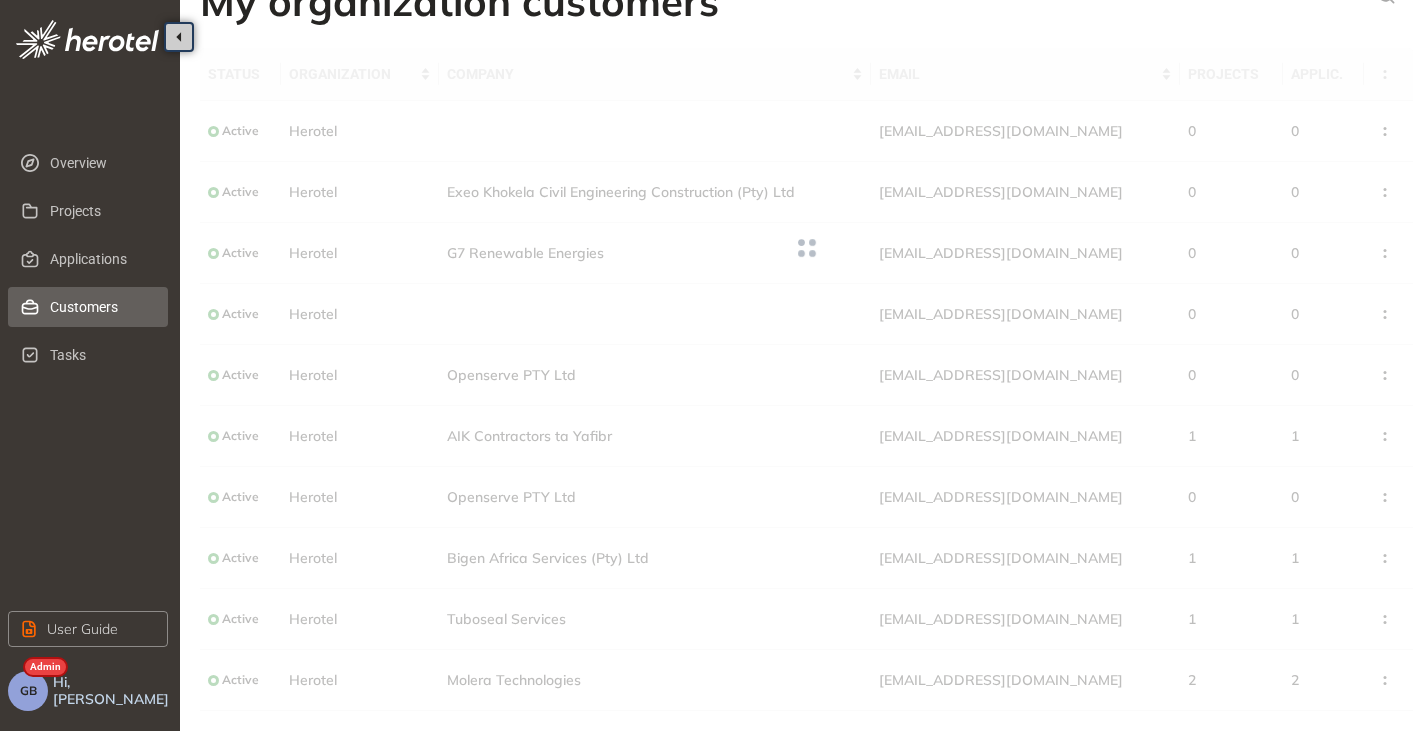 scroll, scrollTop: 79, scrollLeft: 0, axis: vertical 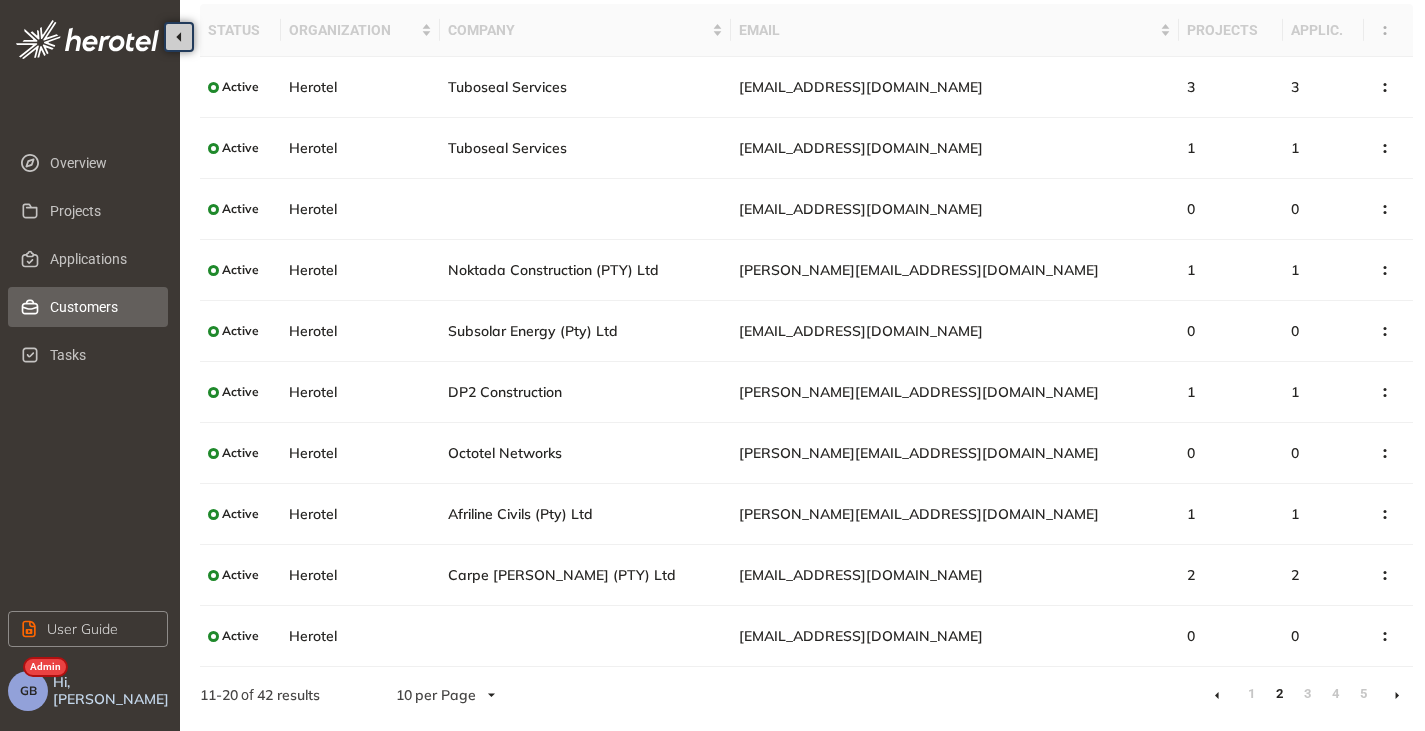click 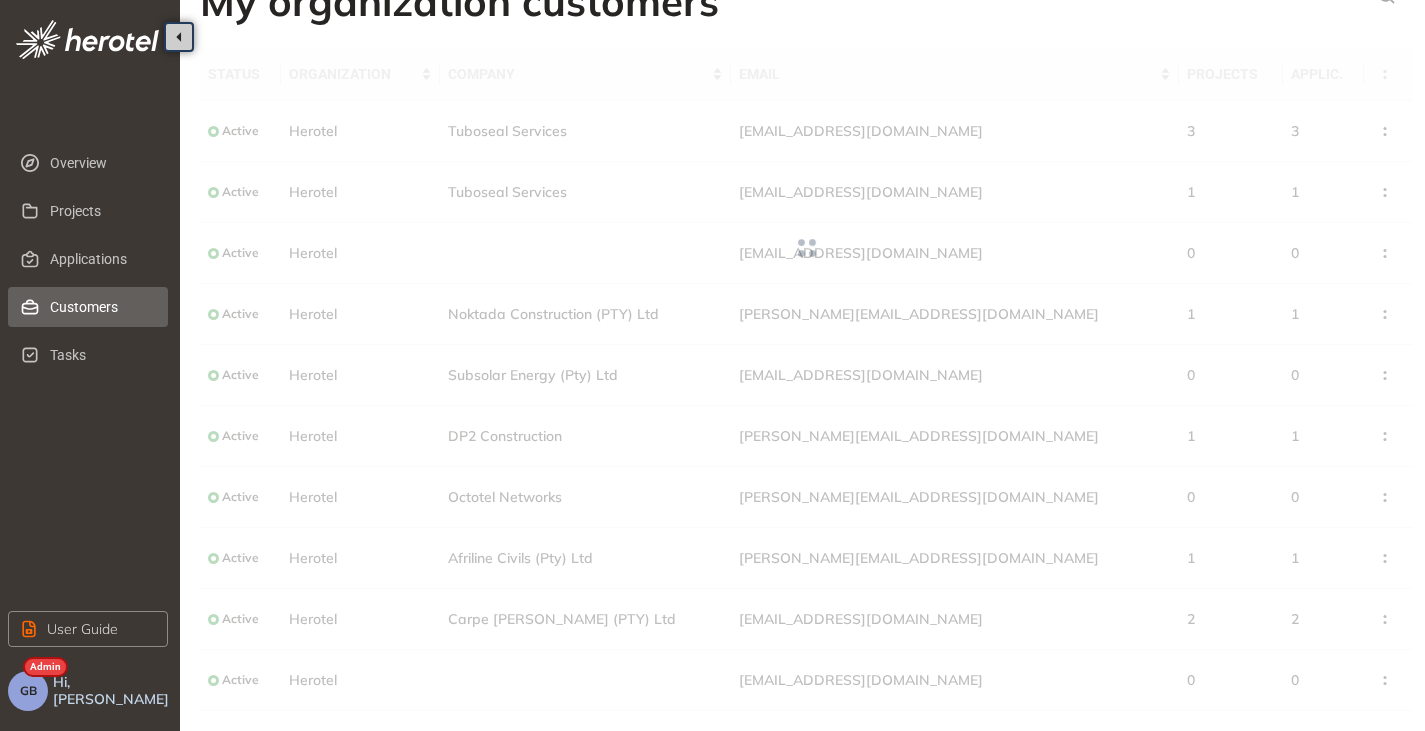 scroll, scrollTop: 79, scrollLeft: 0, axis: vertical 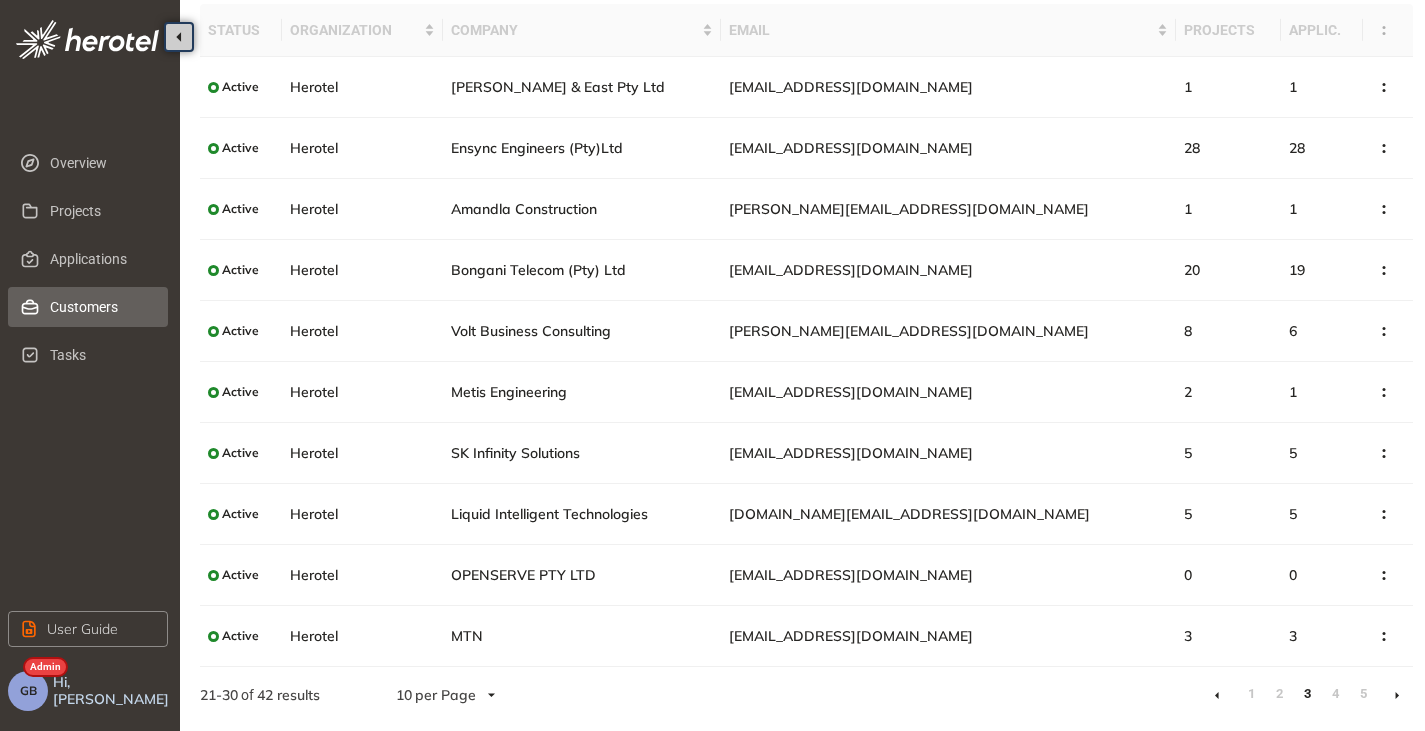 click at bounding box center (1397, 695) 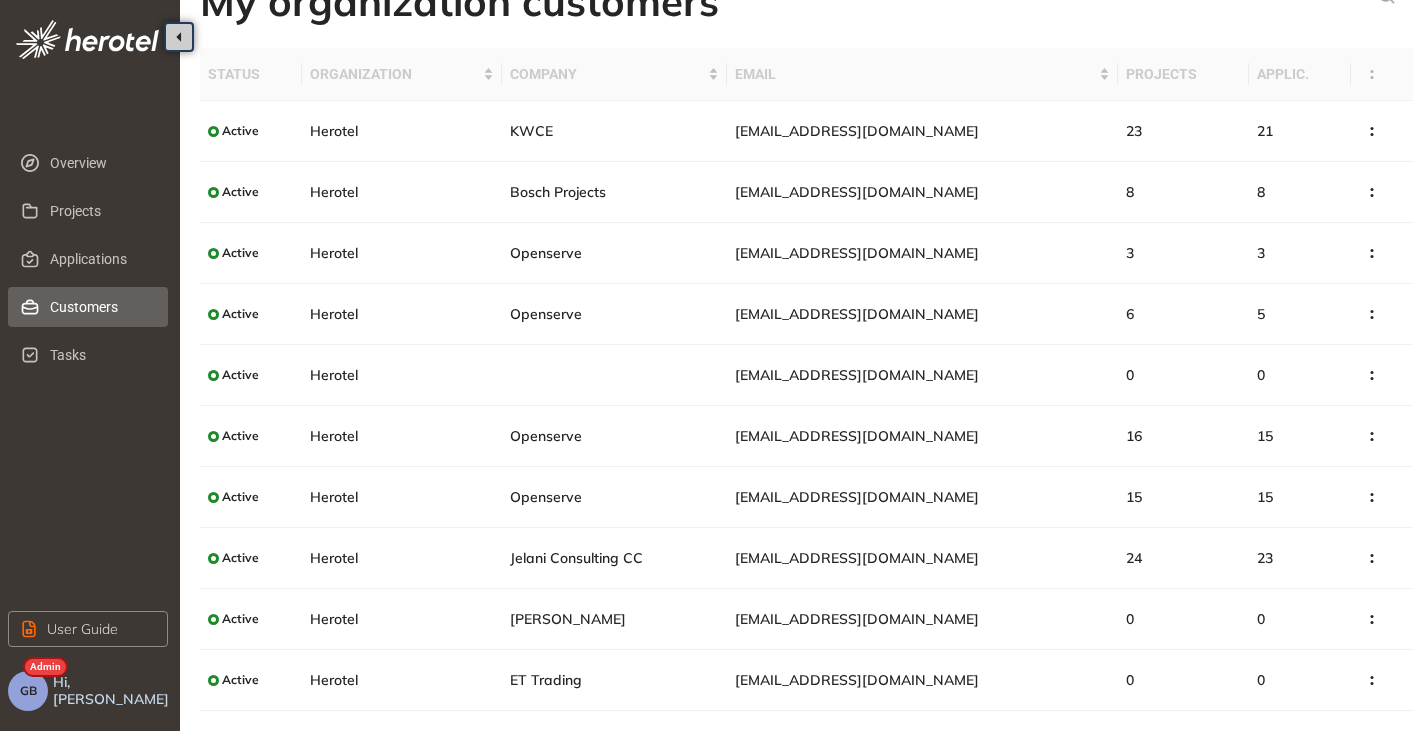 scroll, scrollTop: 79, scrollLeft: 0, axis: vertical 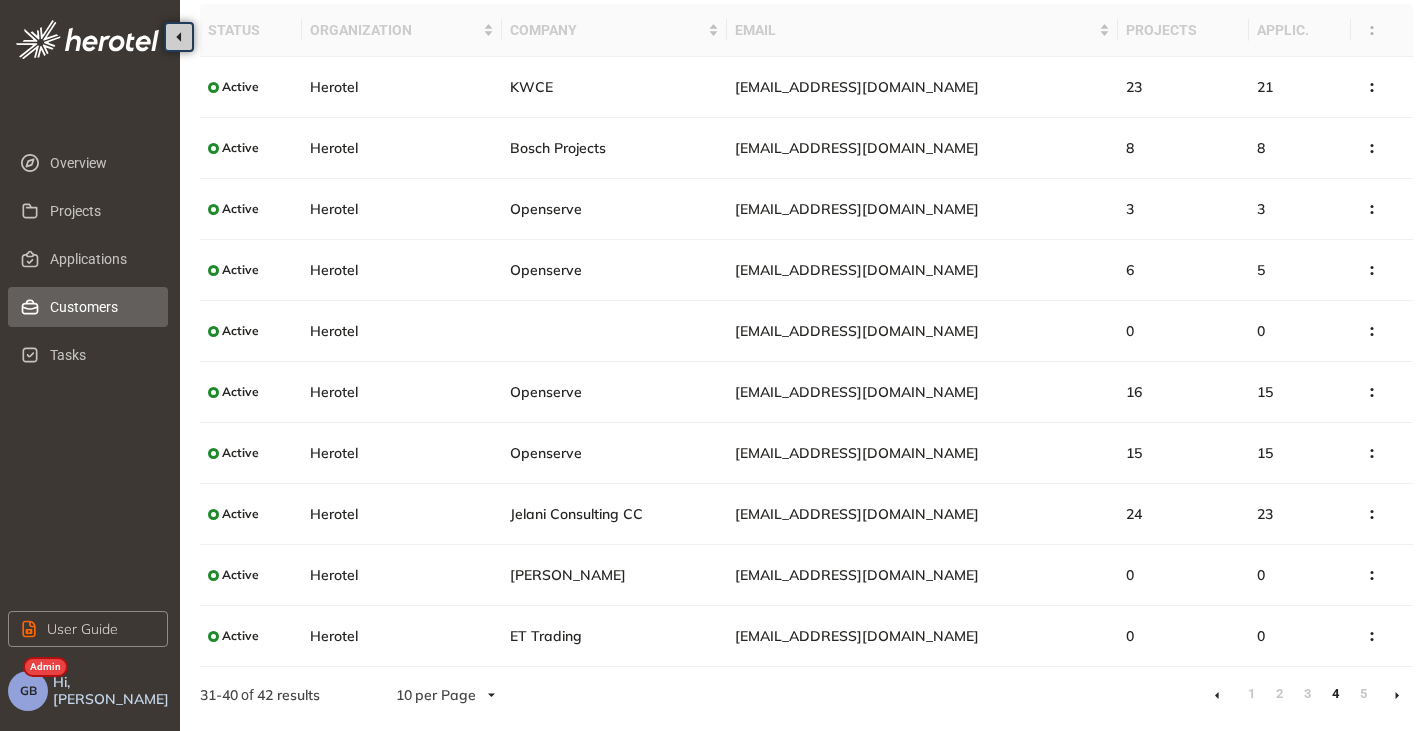 click 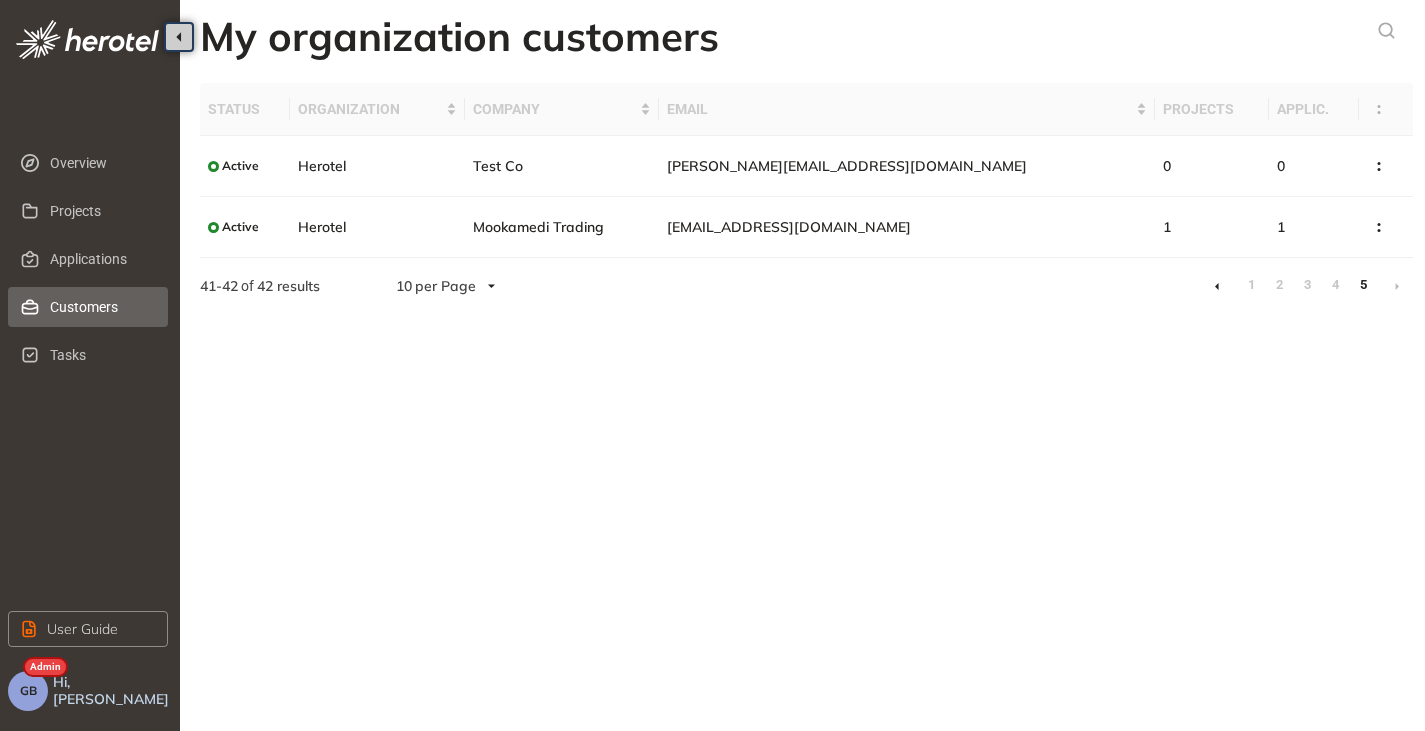 scroll, scrollTop: 0, scrollLeft: 0, axis: both 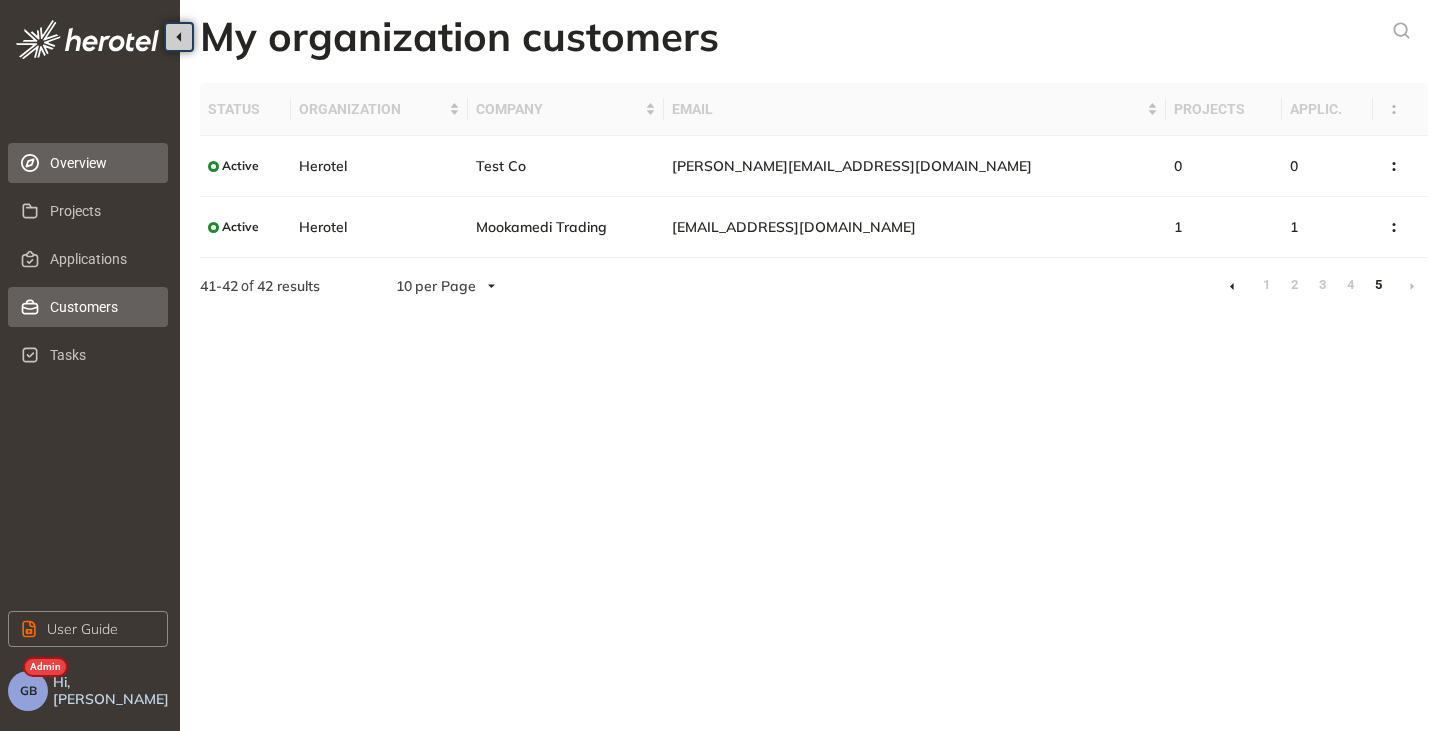 click on "Overview" at bounding box center [101, 163] 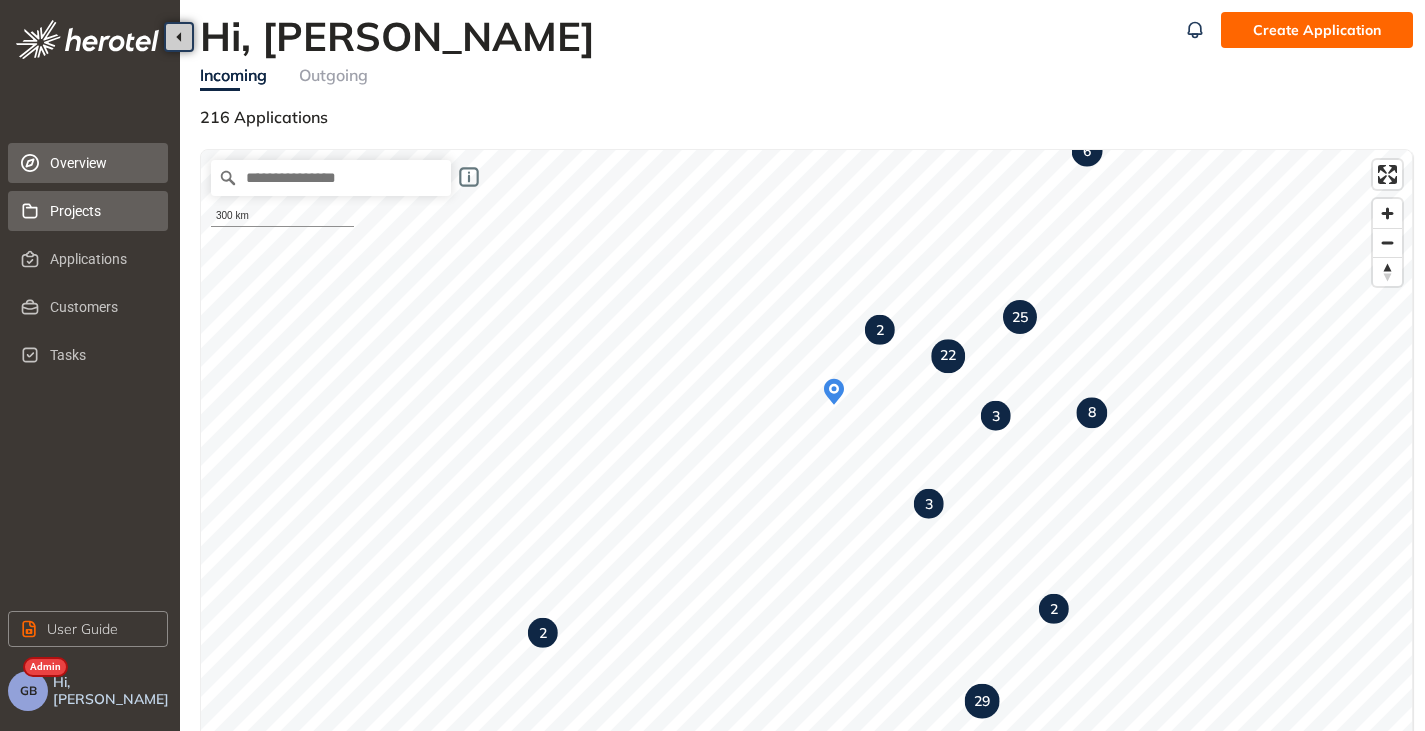 click on "Projects" at bounding box center [101, 211] 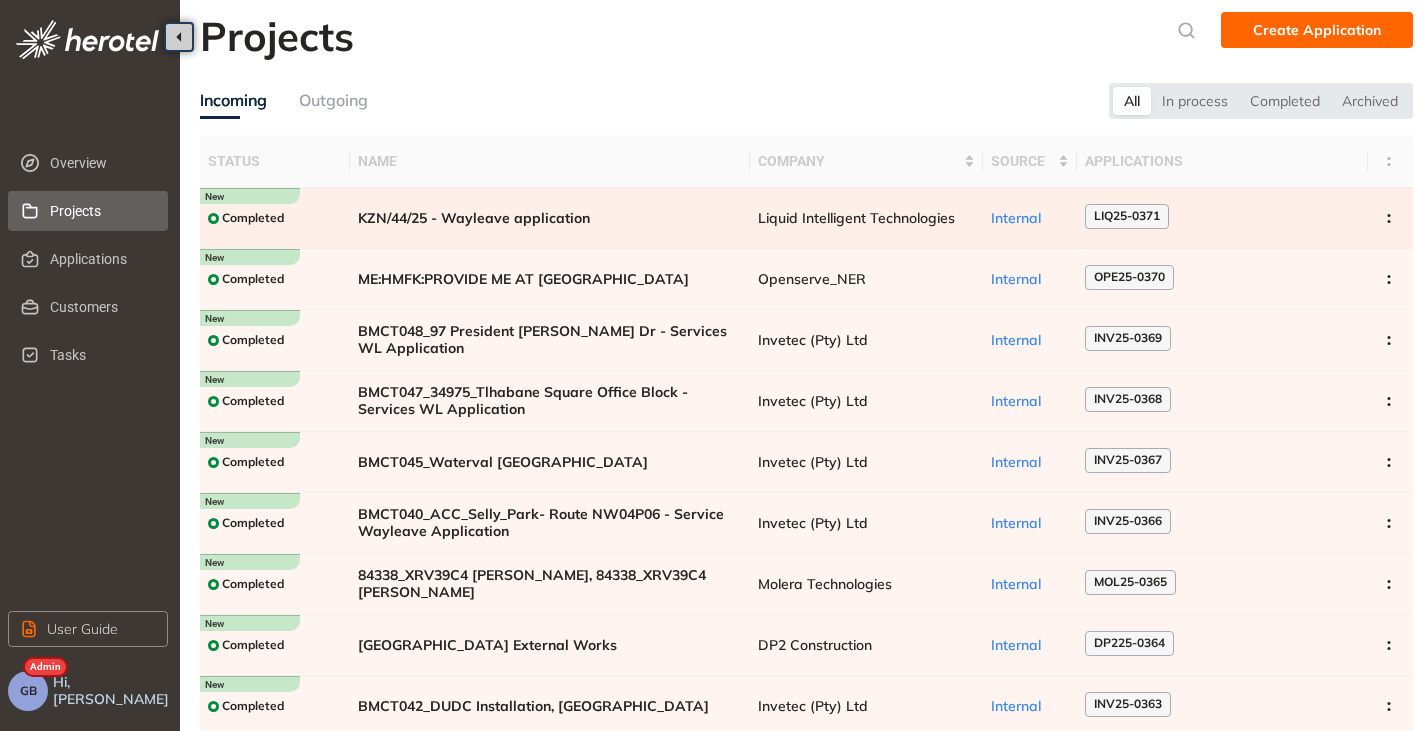 click on "KZN/44/25 - Wayleave application" at bounding box center [550, 218] 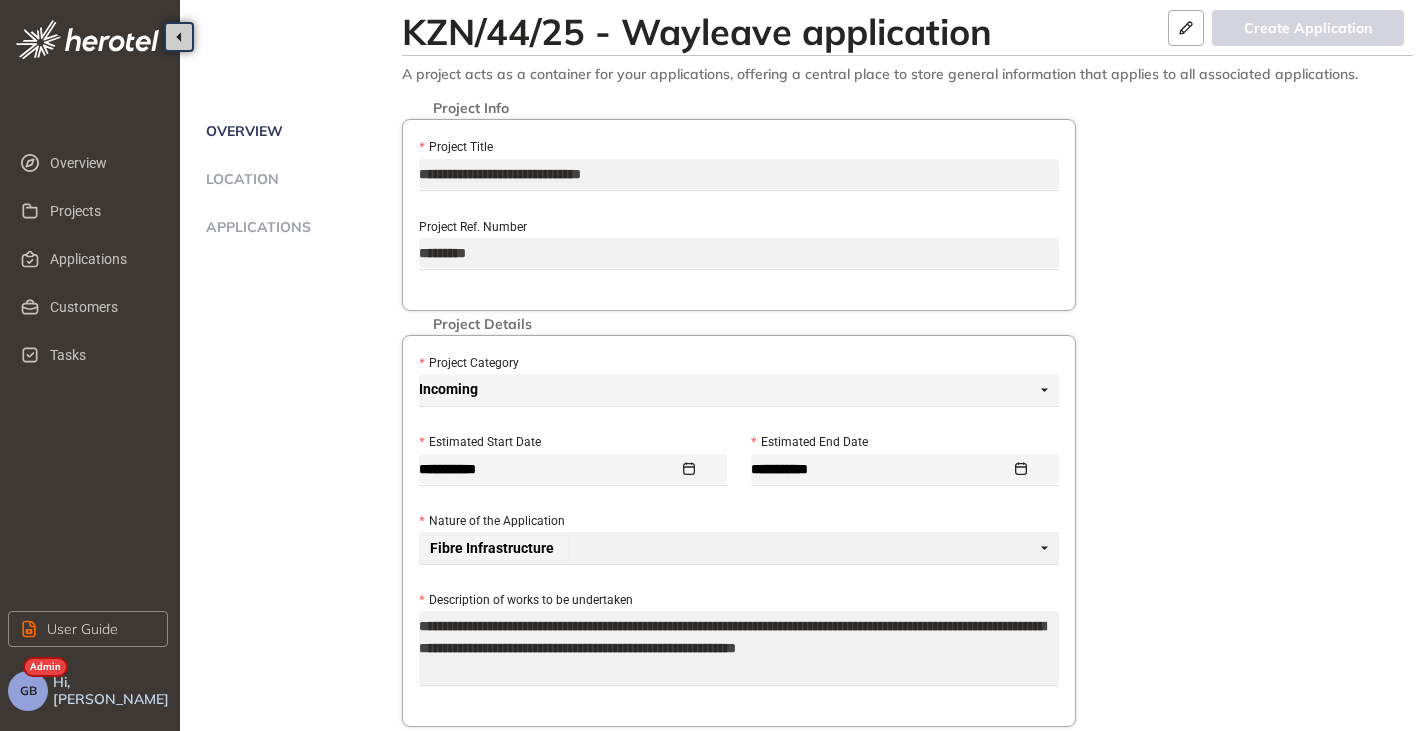 scroll, scrollTop: 0, scrollLeft: 0, axis: both 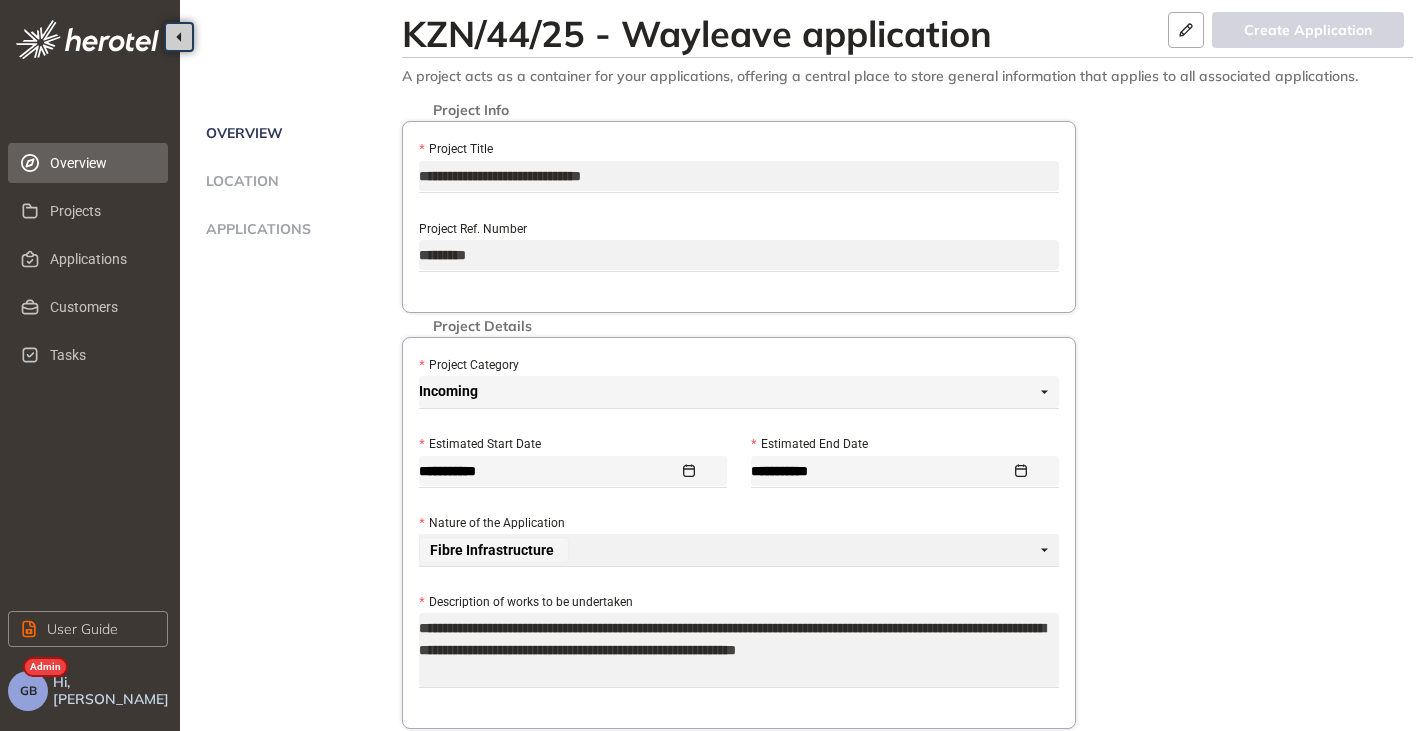click on "Overview" at bounding box center (101, 163) 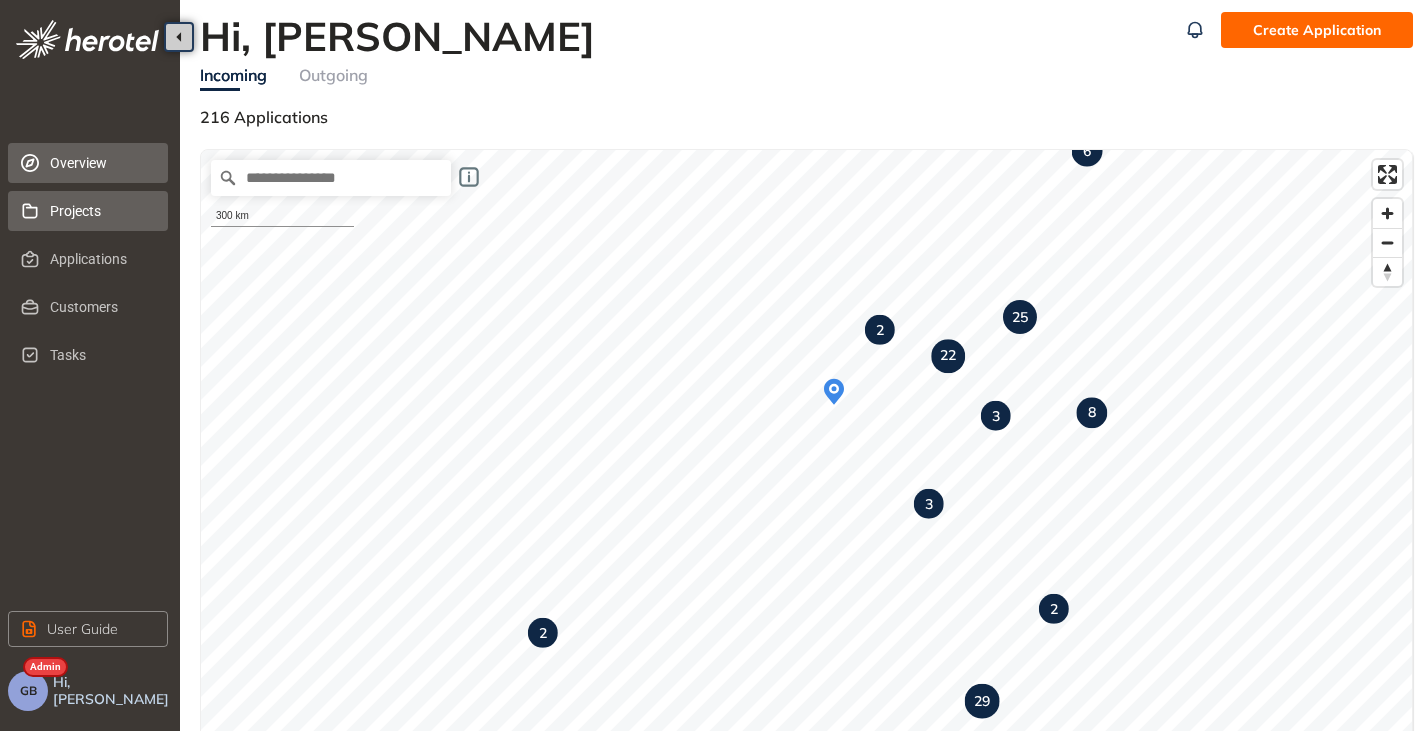 click on "Projects" at bounding box center (101, 211) 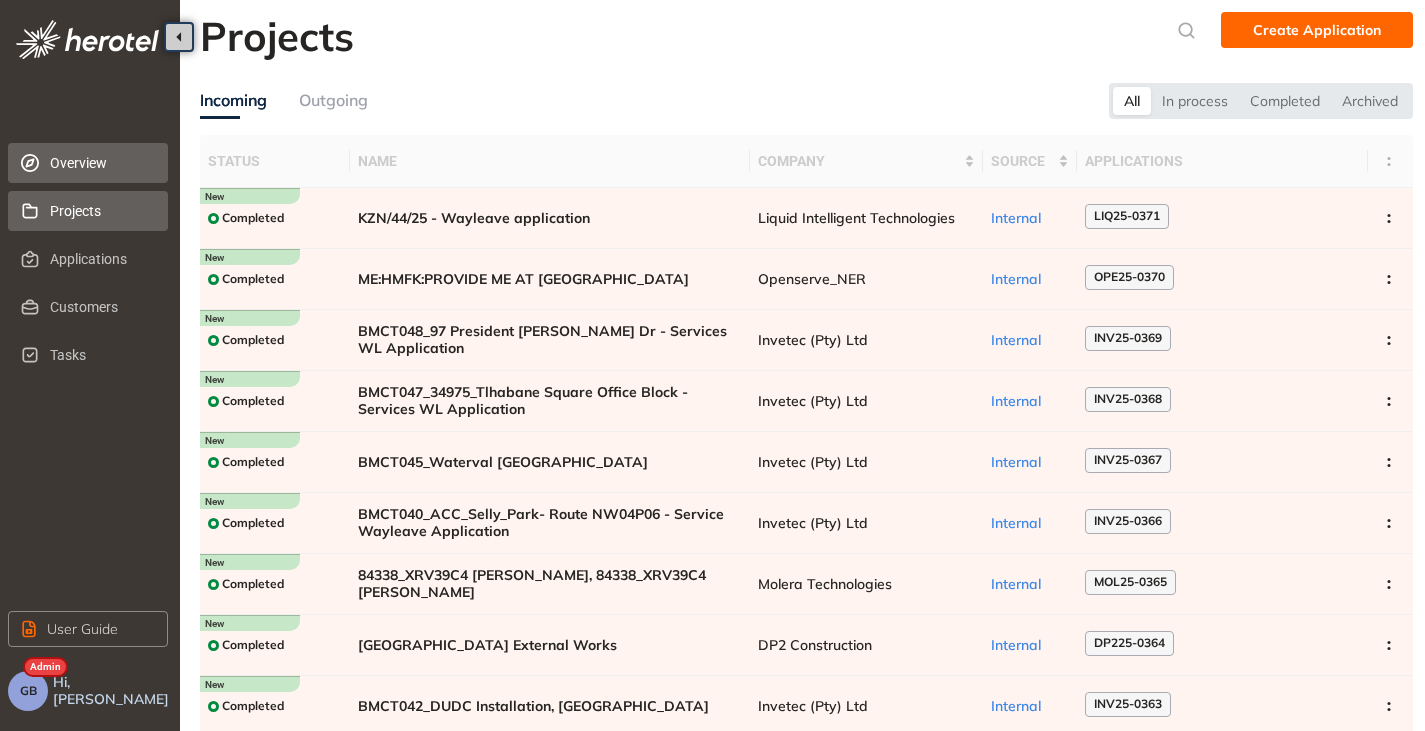 click on "Overview" at bounding box center [101, 163] 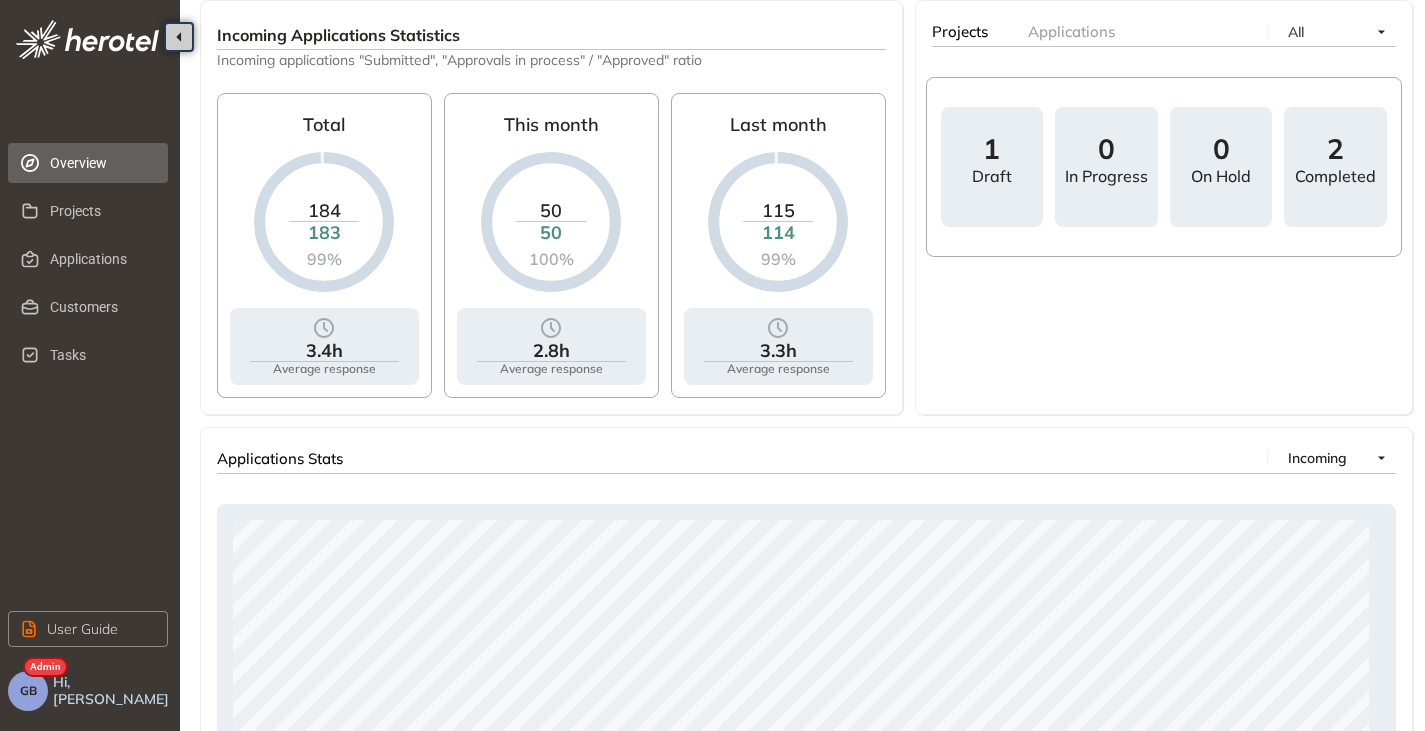 scroll, scrollTop: 778, scrollLeft: 0, axis: vertical 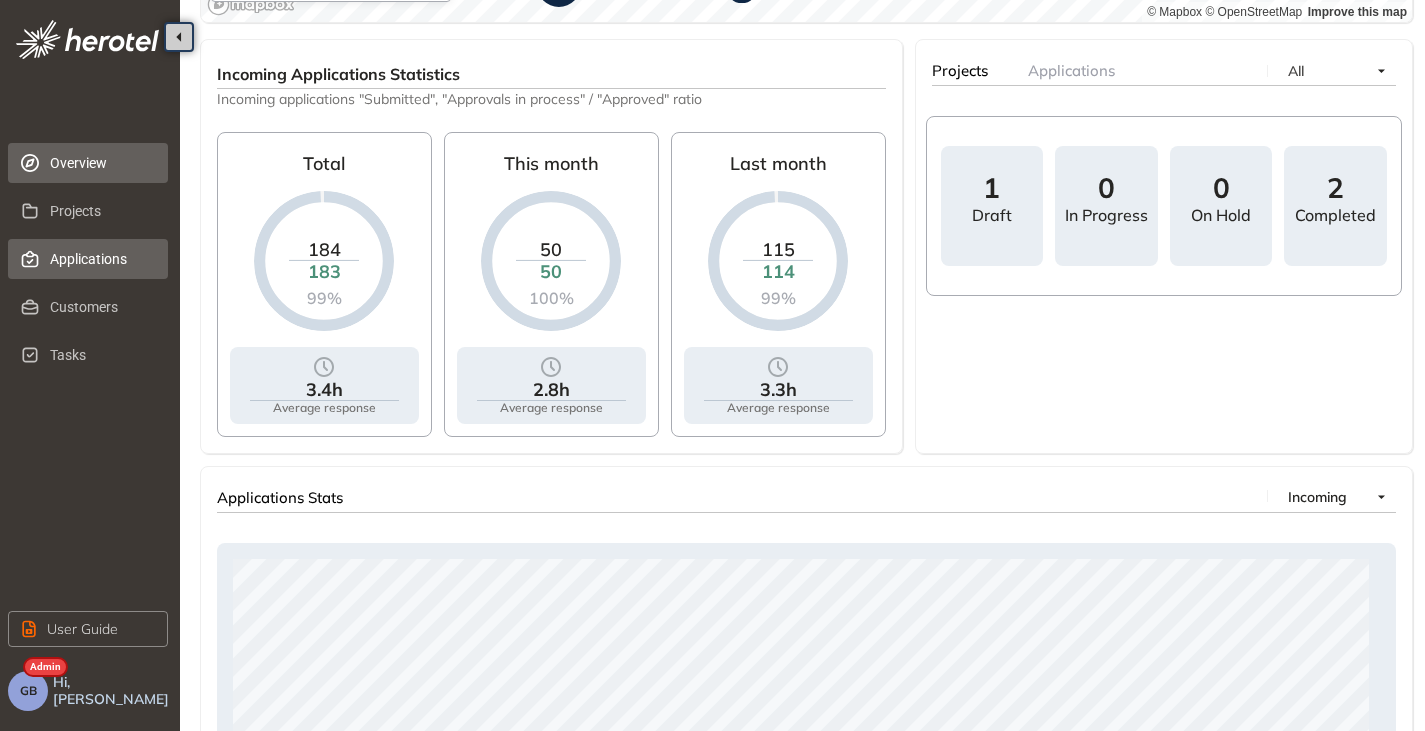 click on "Applications" at bounding box center (101, 259) 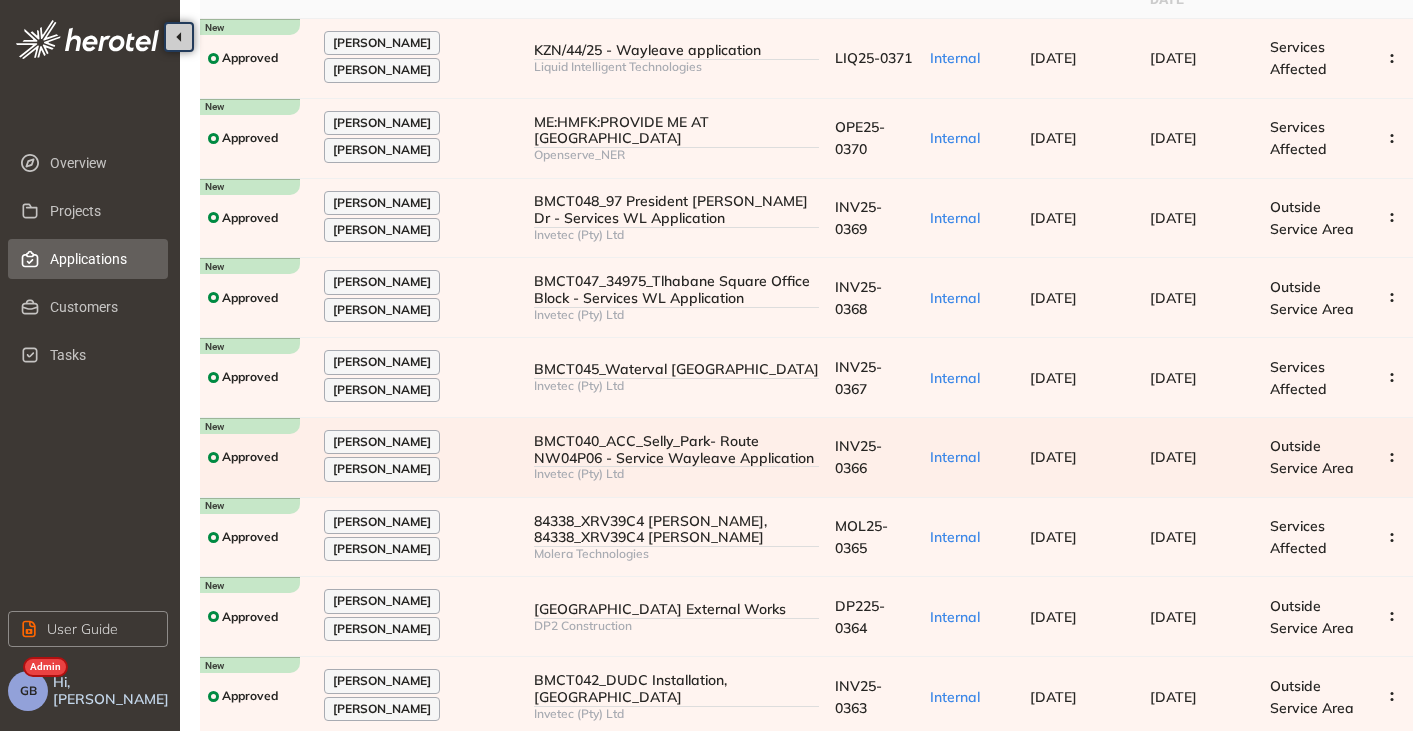 scroll, scrollTop: 327, scrollLeft: 0, axis: vertical 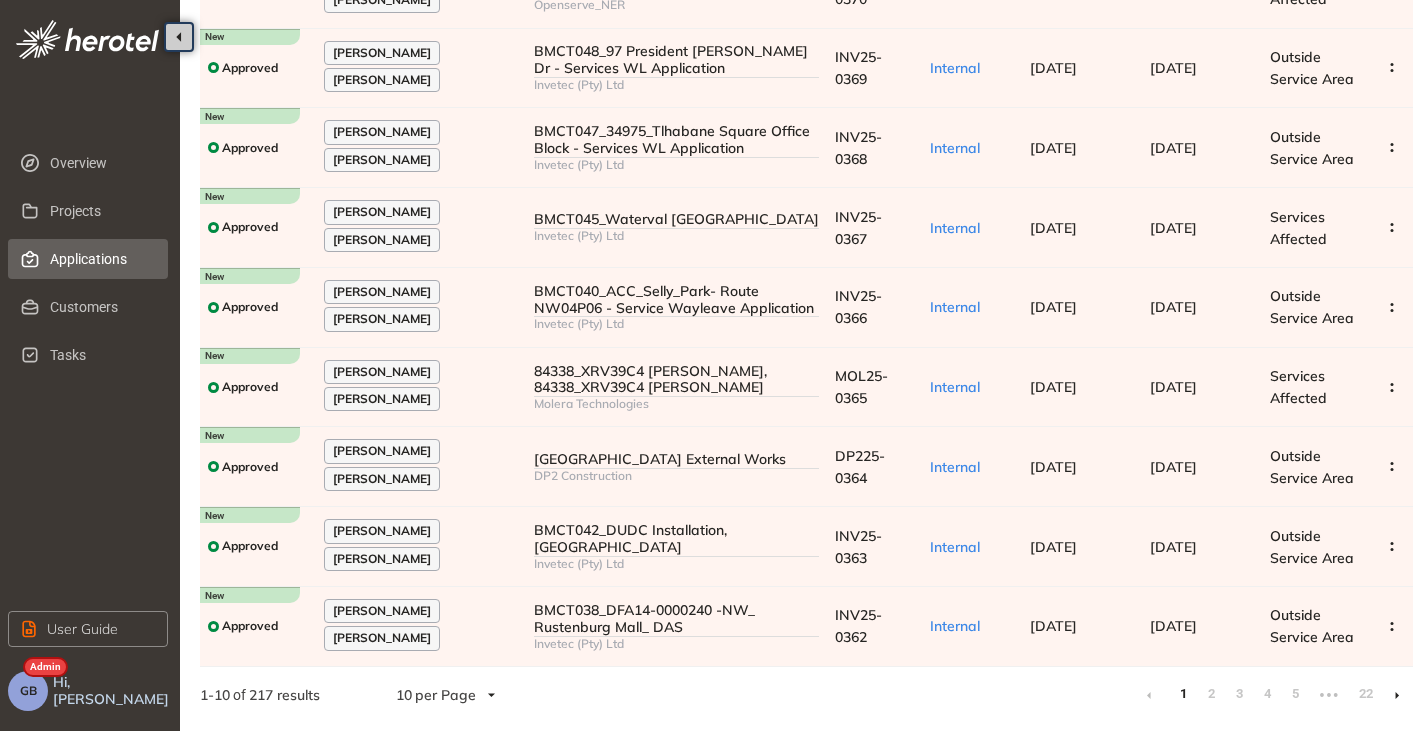 click at bounding box center (1397, 695) 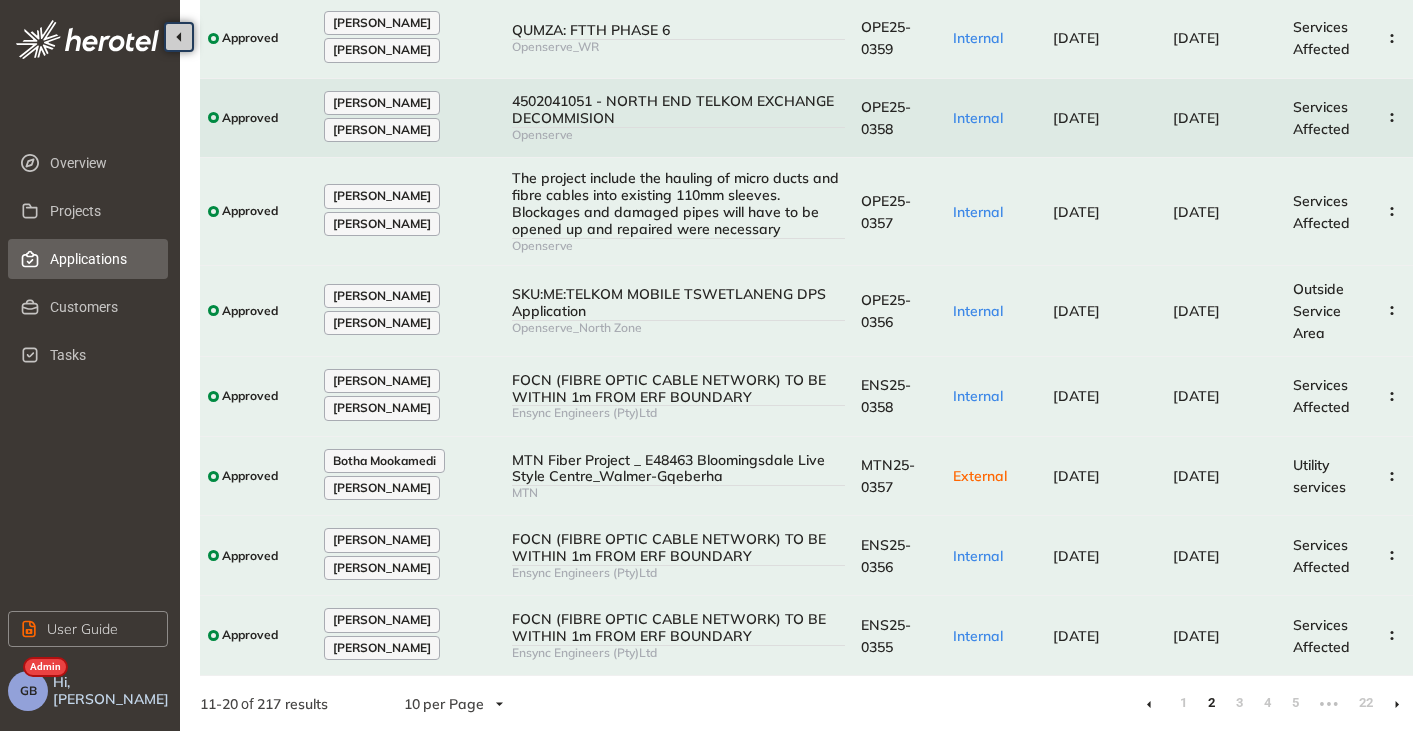 scroll, scrollTop: 377, scrollLeft: 0, axis: vertical 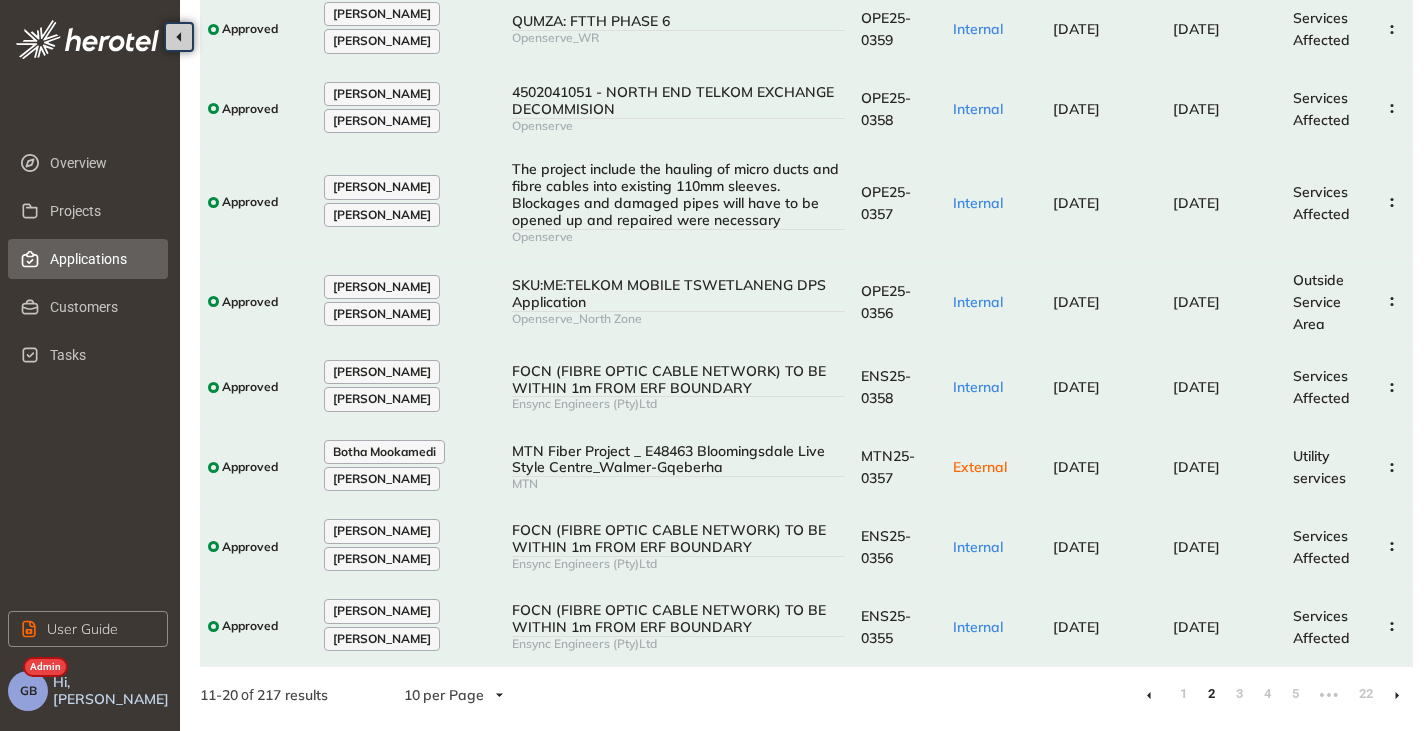 click at bounding box center (1397, 695) 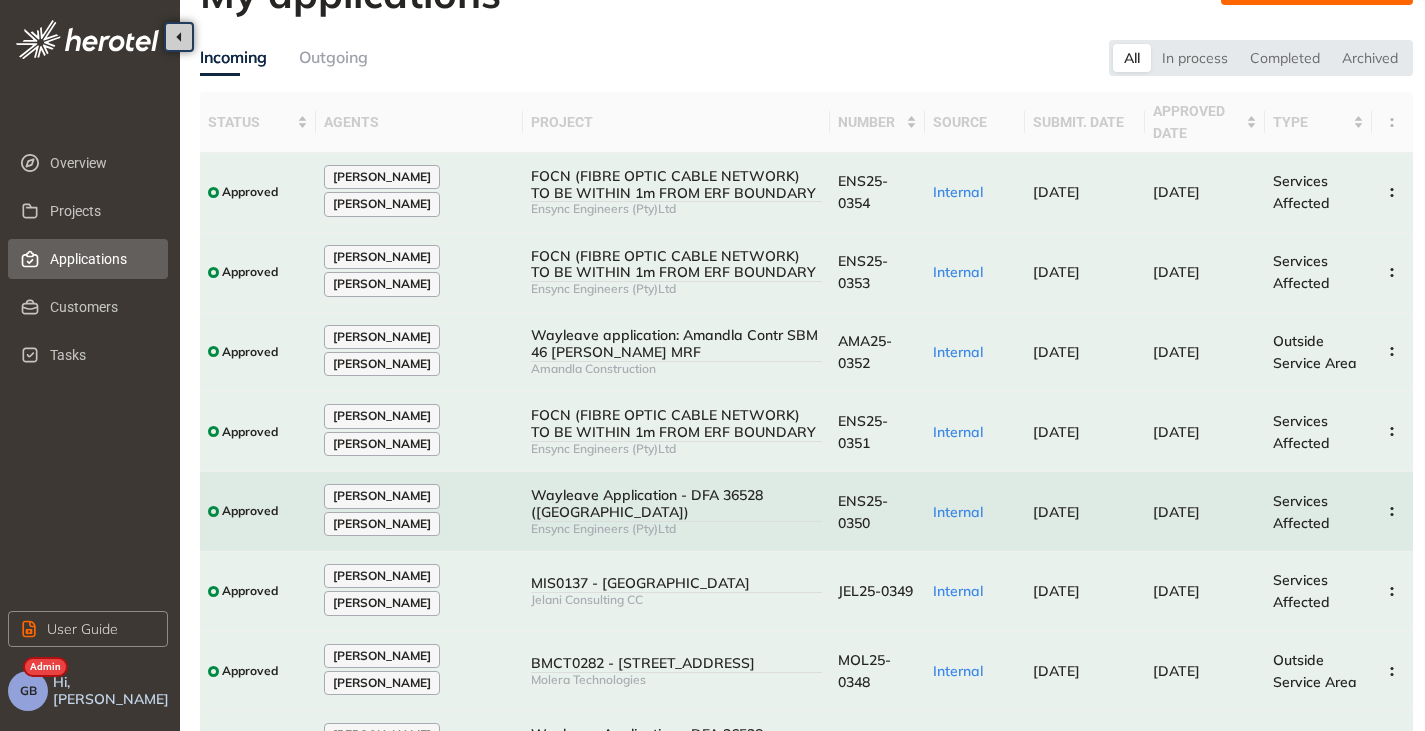 scroll, scrollTop: 327, scrollLeft: 0, axis: vertical 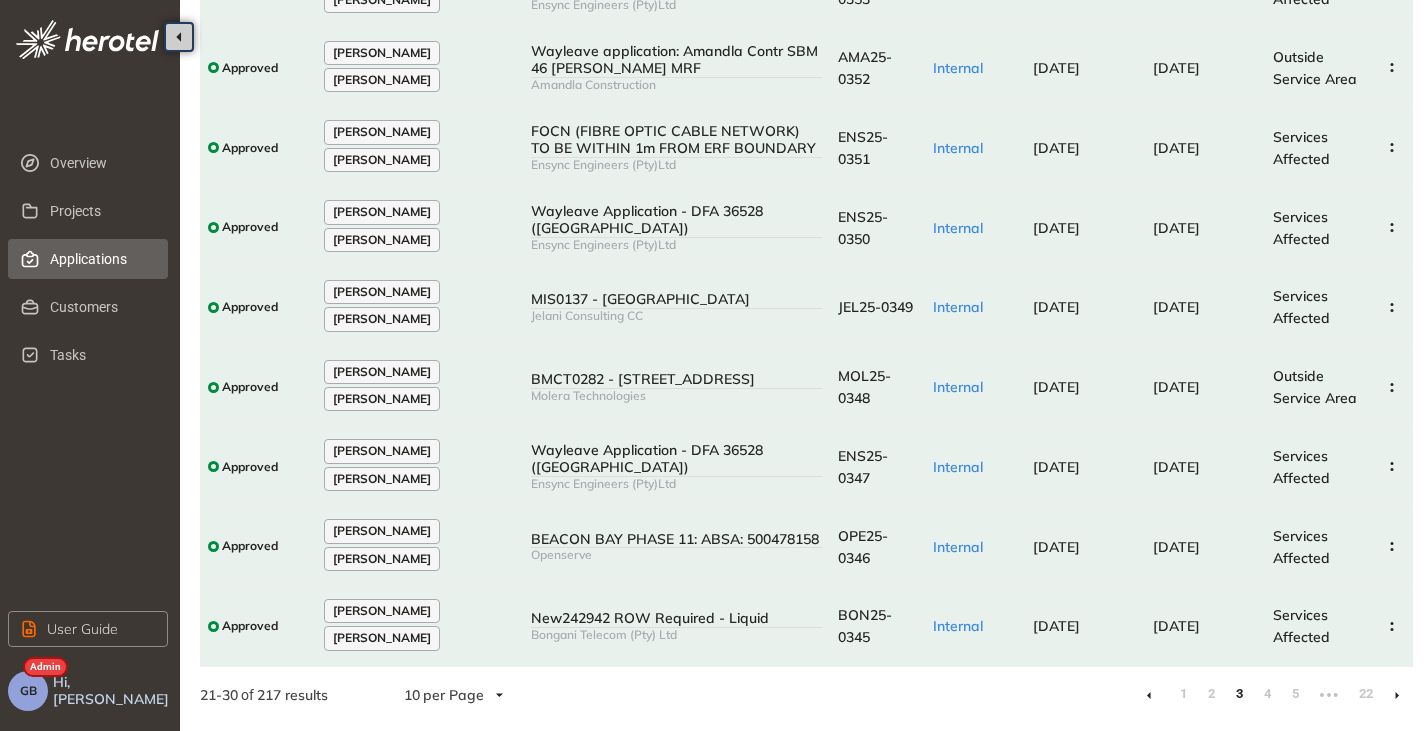 click at bounding box center (1397, 695) 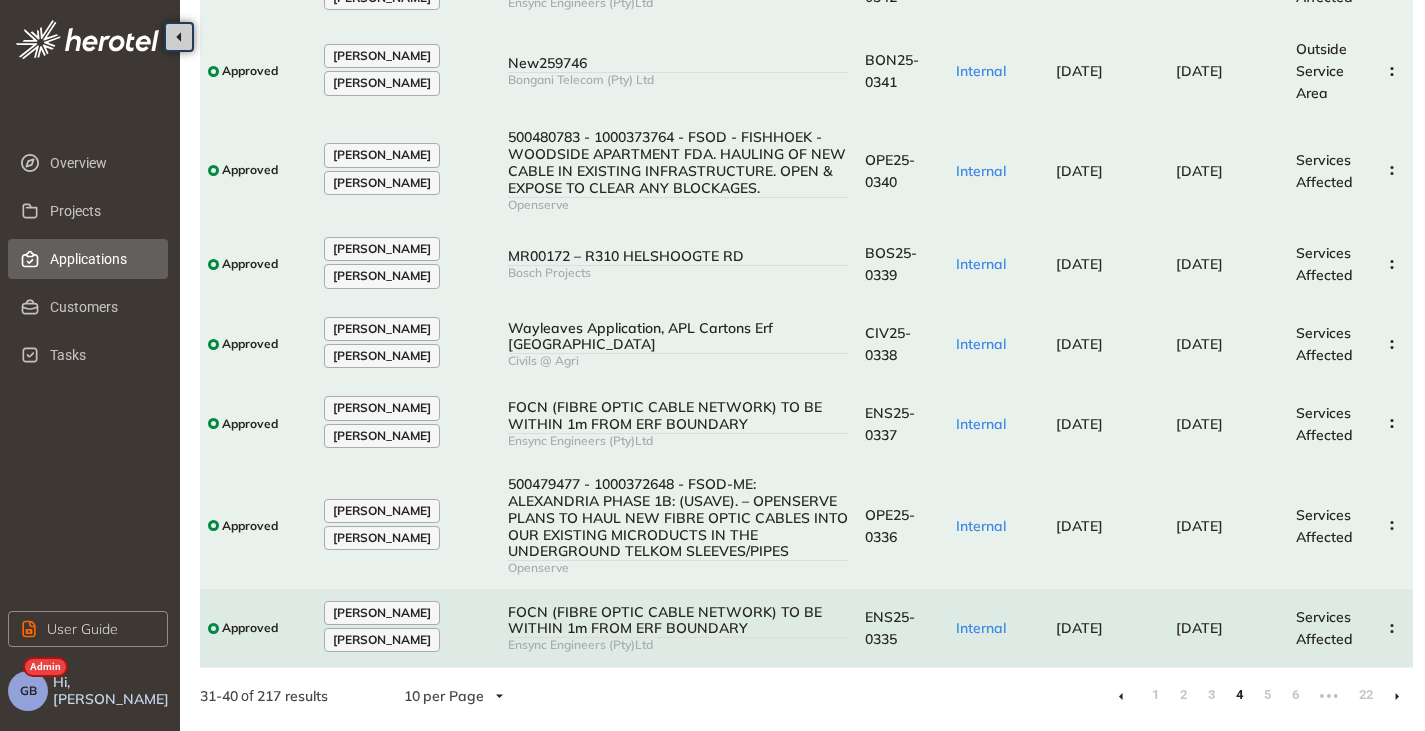 scroll, scrollTop: 410, scrollLeft: 0, axis: vertical 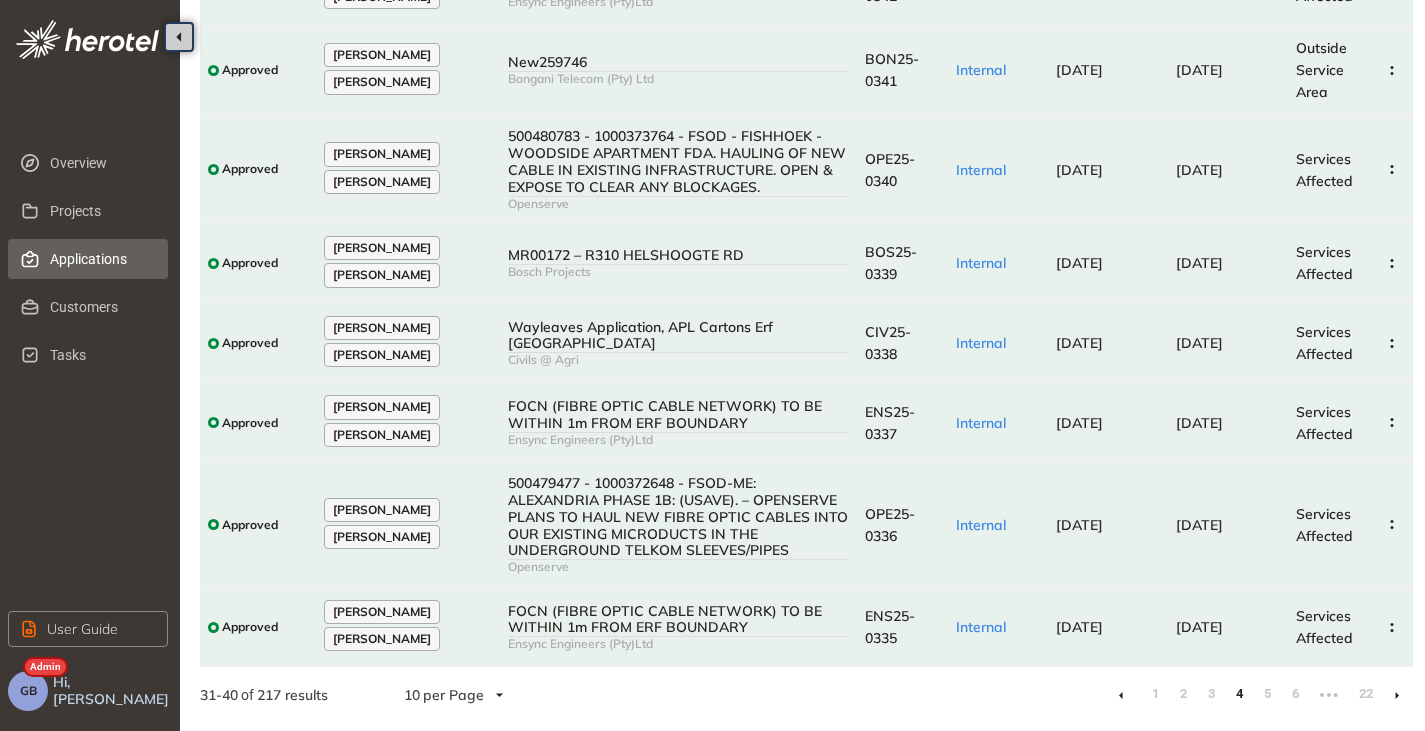 click 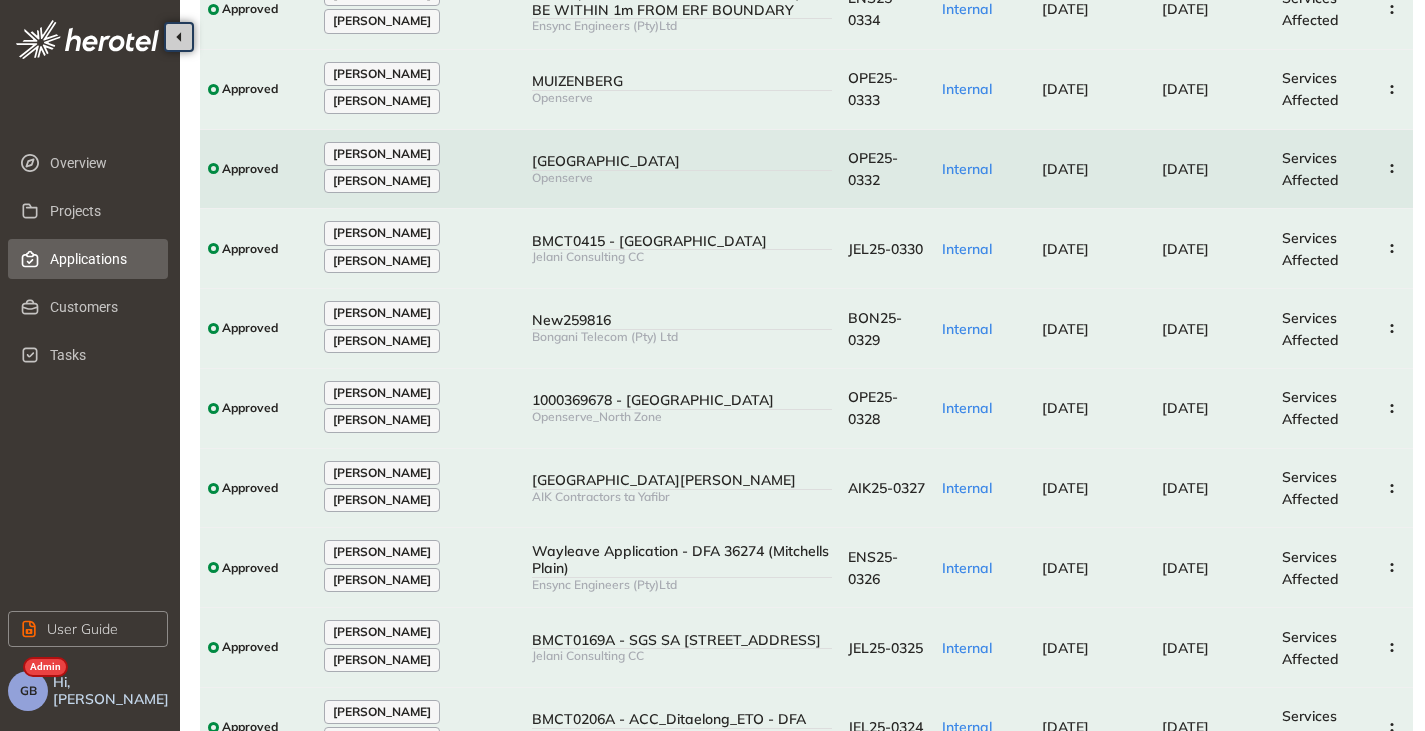 scroll, scrollTop: 327, scrollLeft: 0, axis: vertical 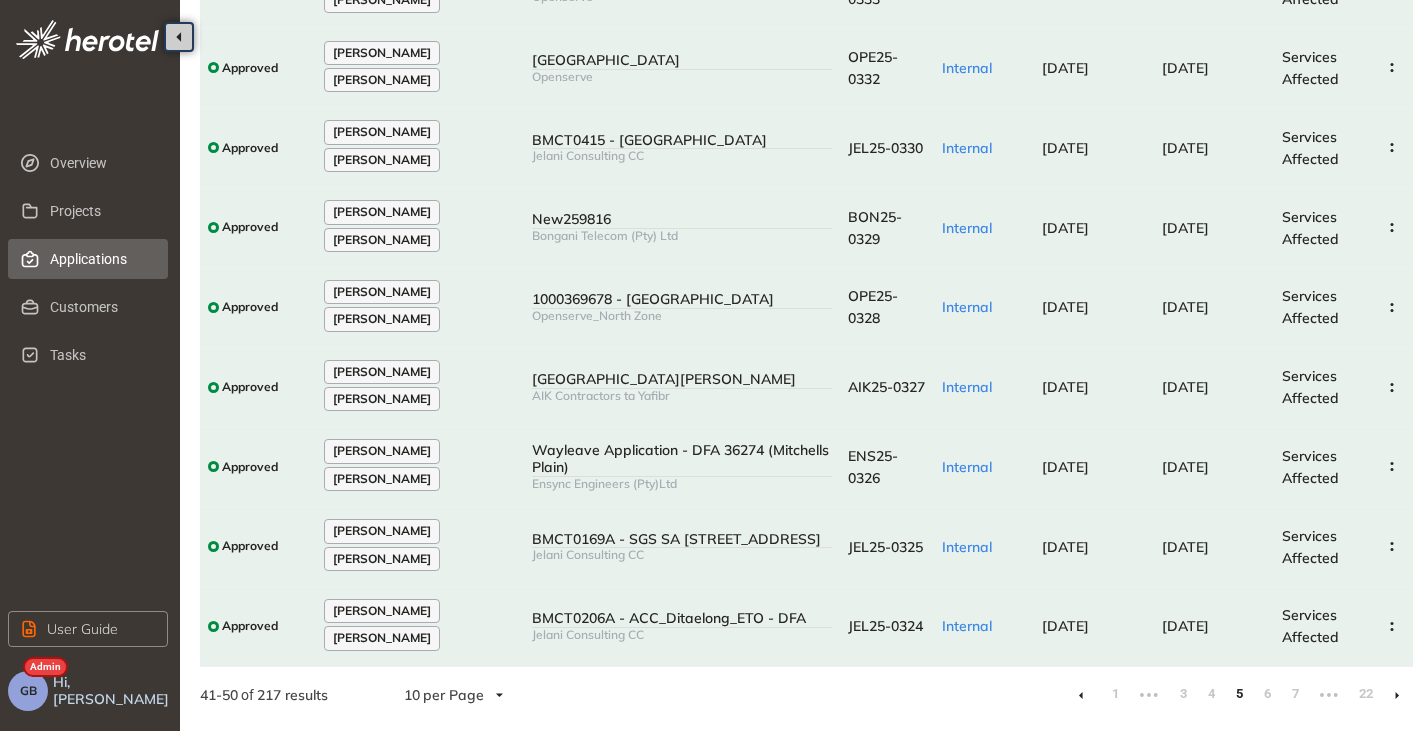 click 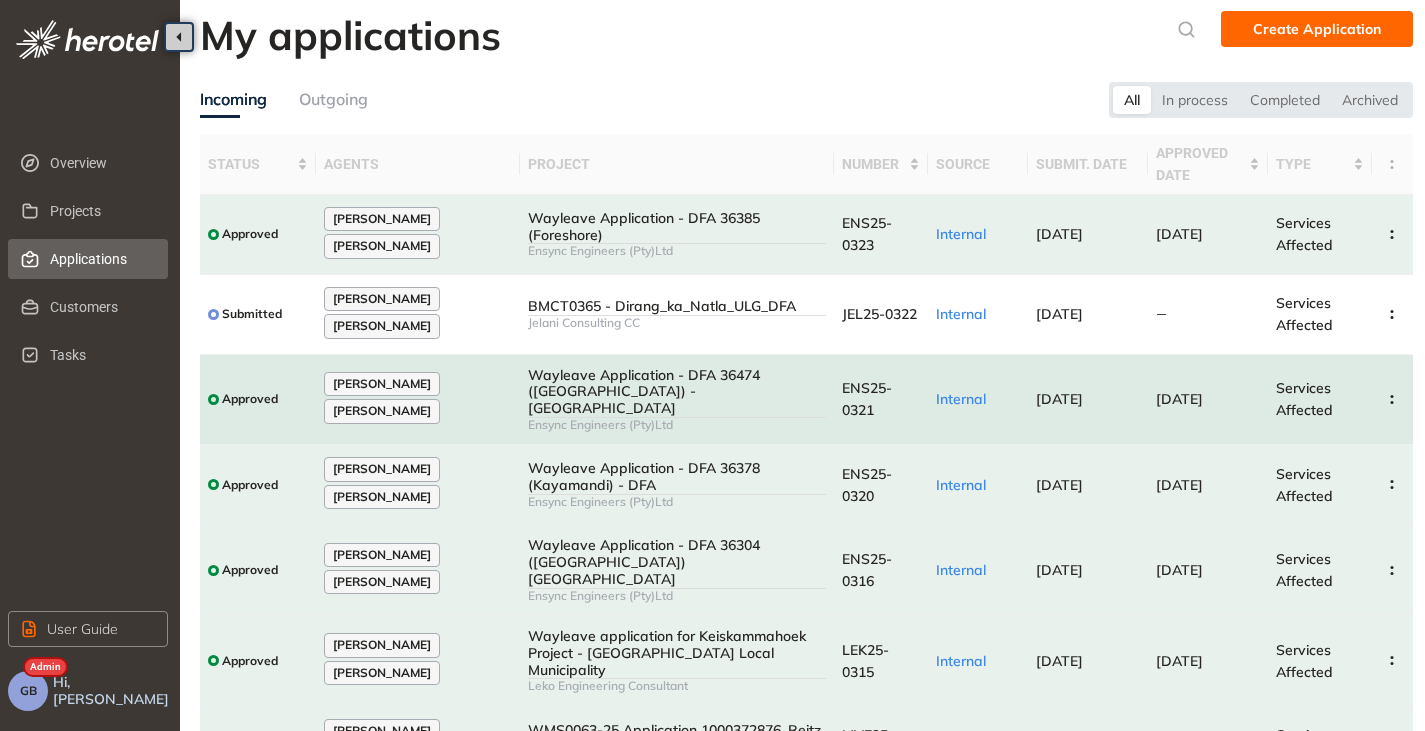 scroll, scrollTop: 0, scrollLeft: 0, axis: both 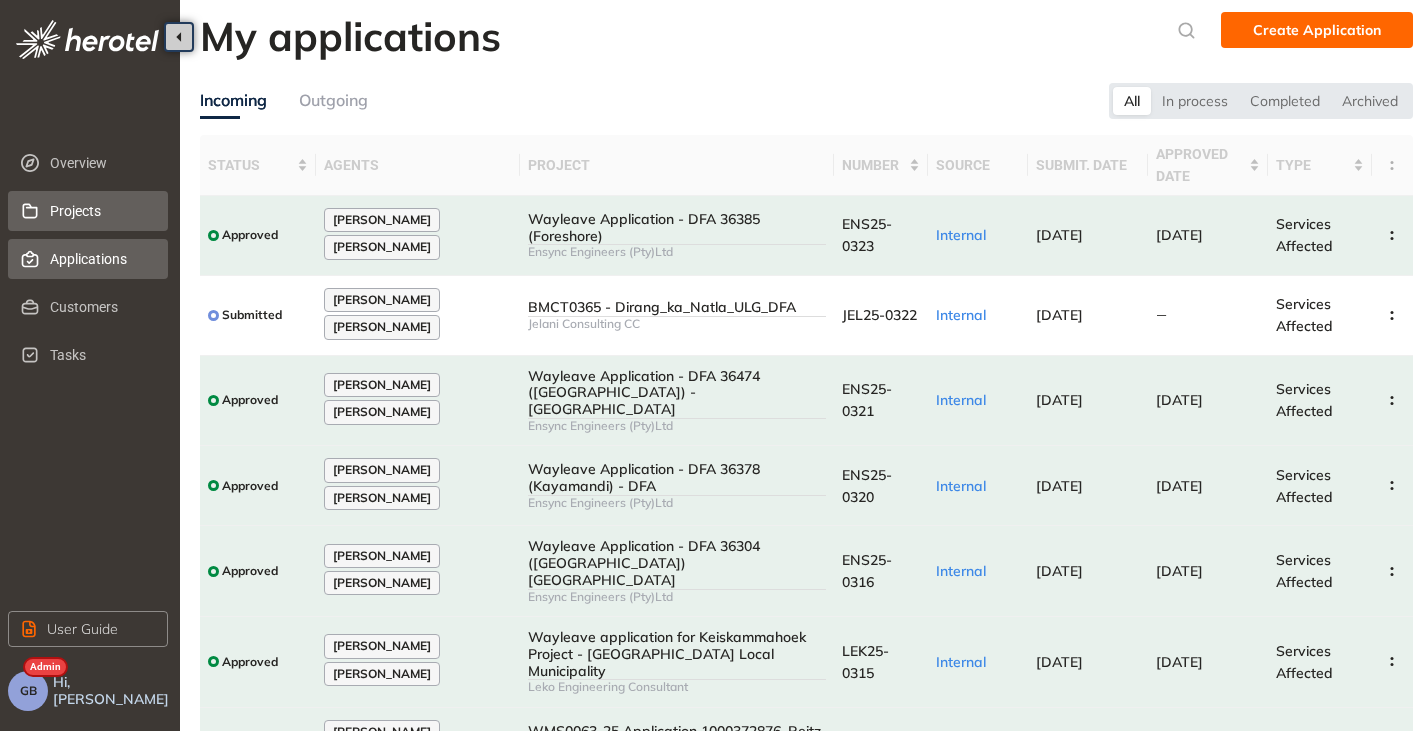 click on "Projects" at bounding box center [101, 211] 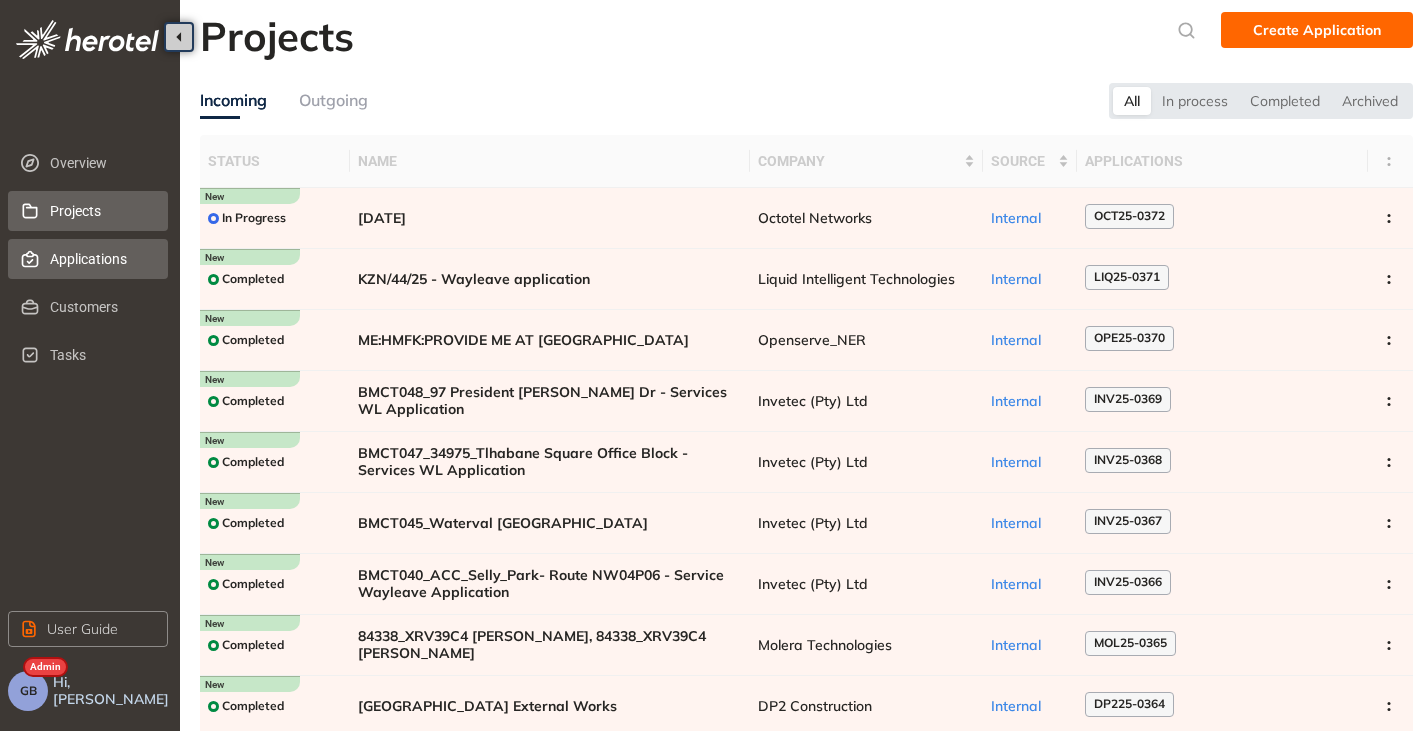 click on "Applications" at bounding box center [101, 259] 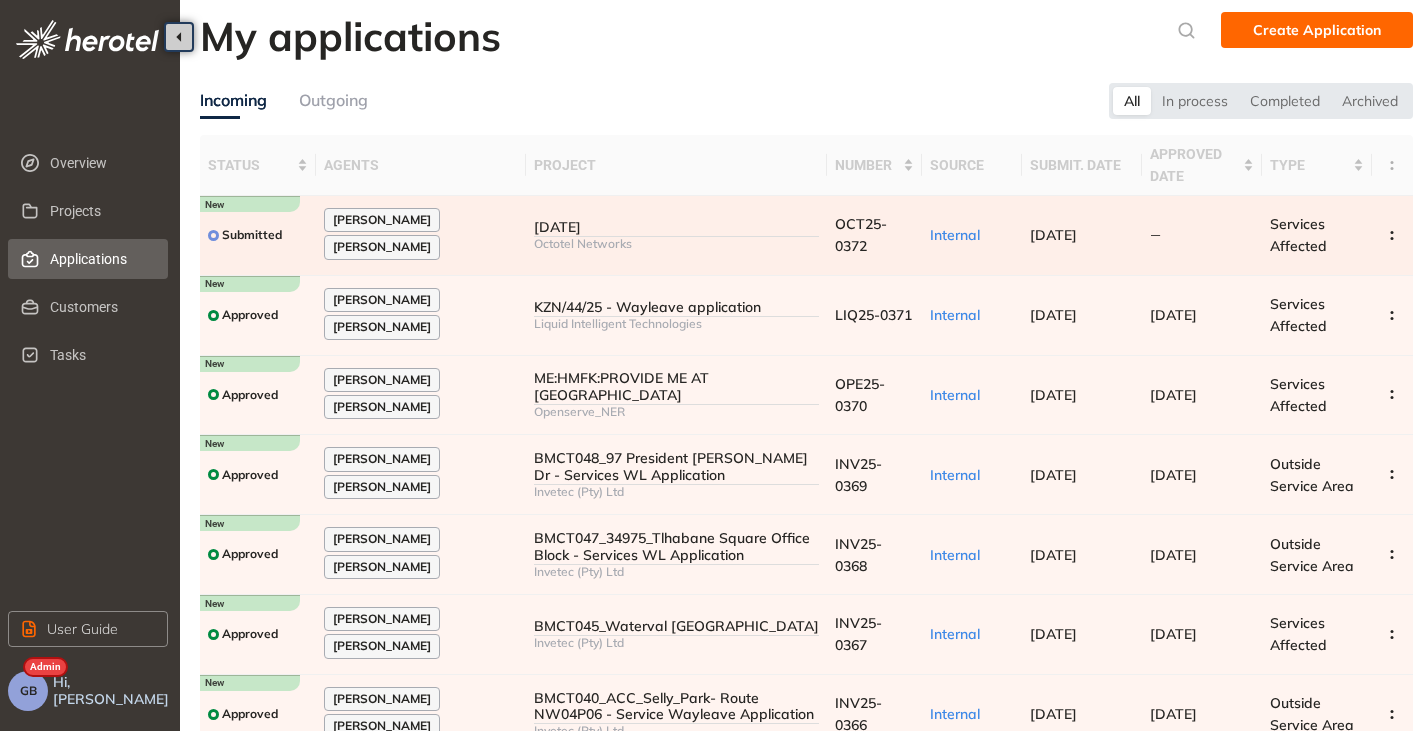 click on "Octotel Networks" at bounding box center [676, 244] 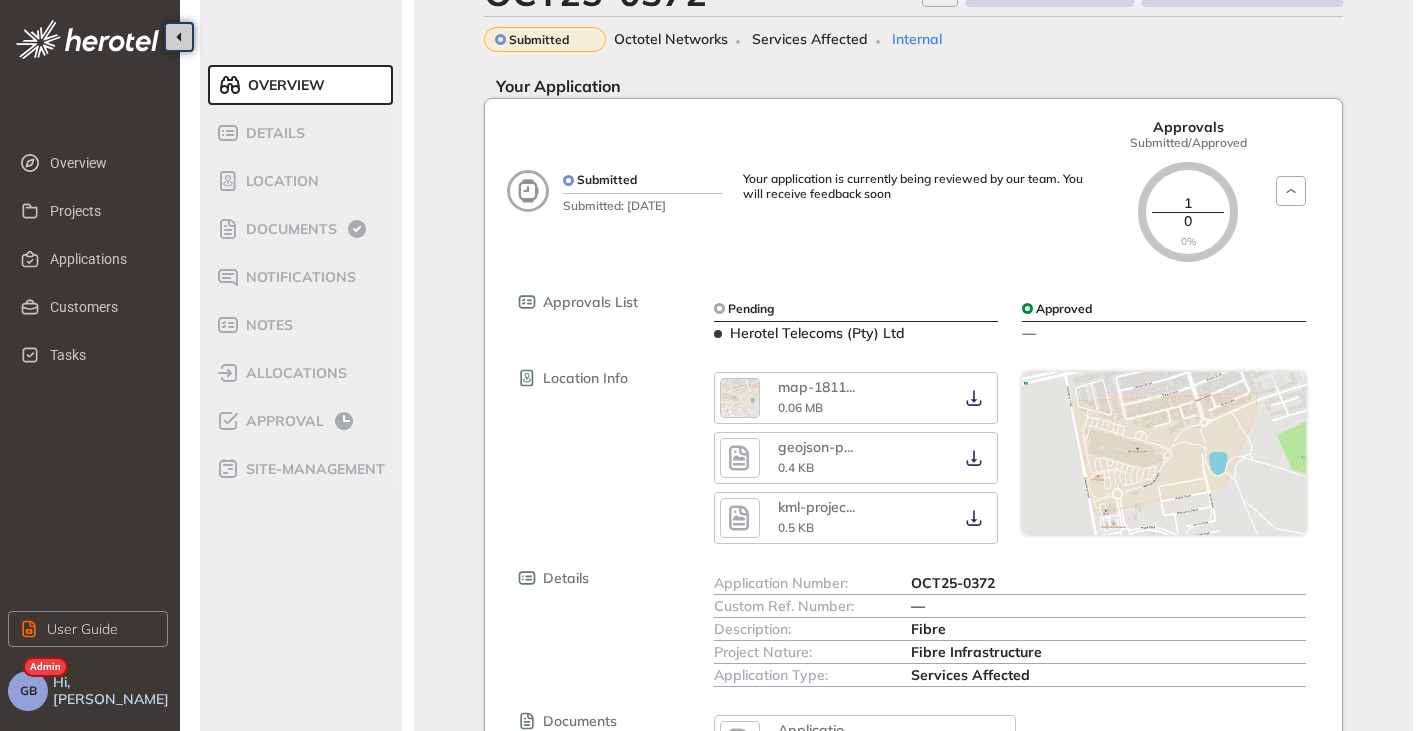 scroll, scrollTop: 7, scrollLeft: 0, axis: vertical 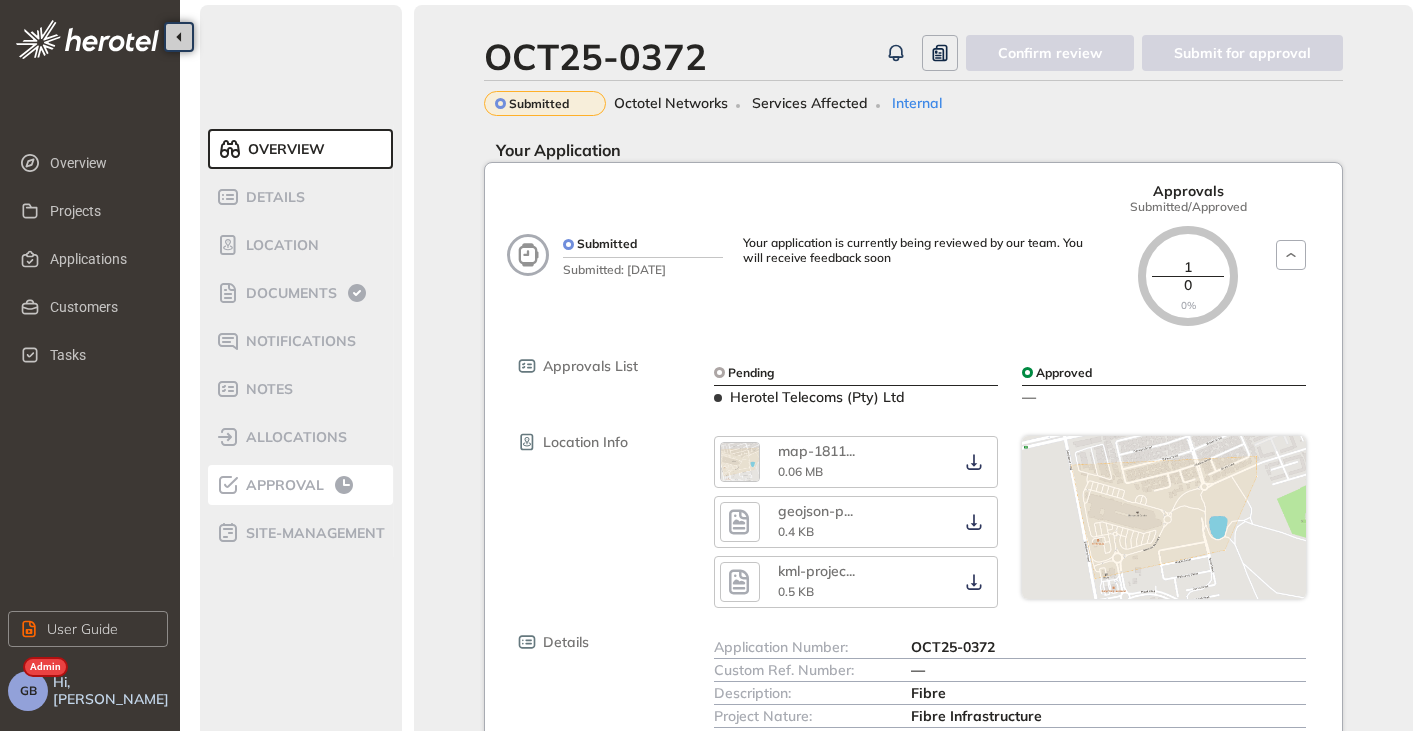 click on "Approval" at bounding box center (282, 485) 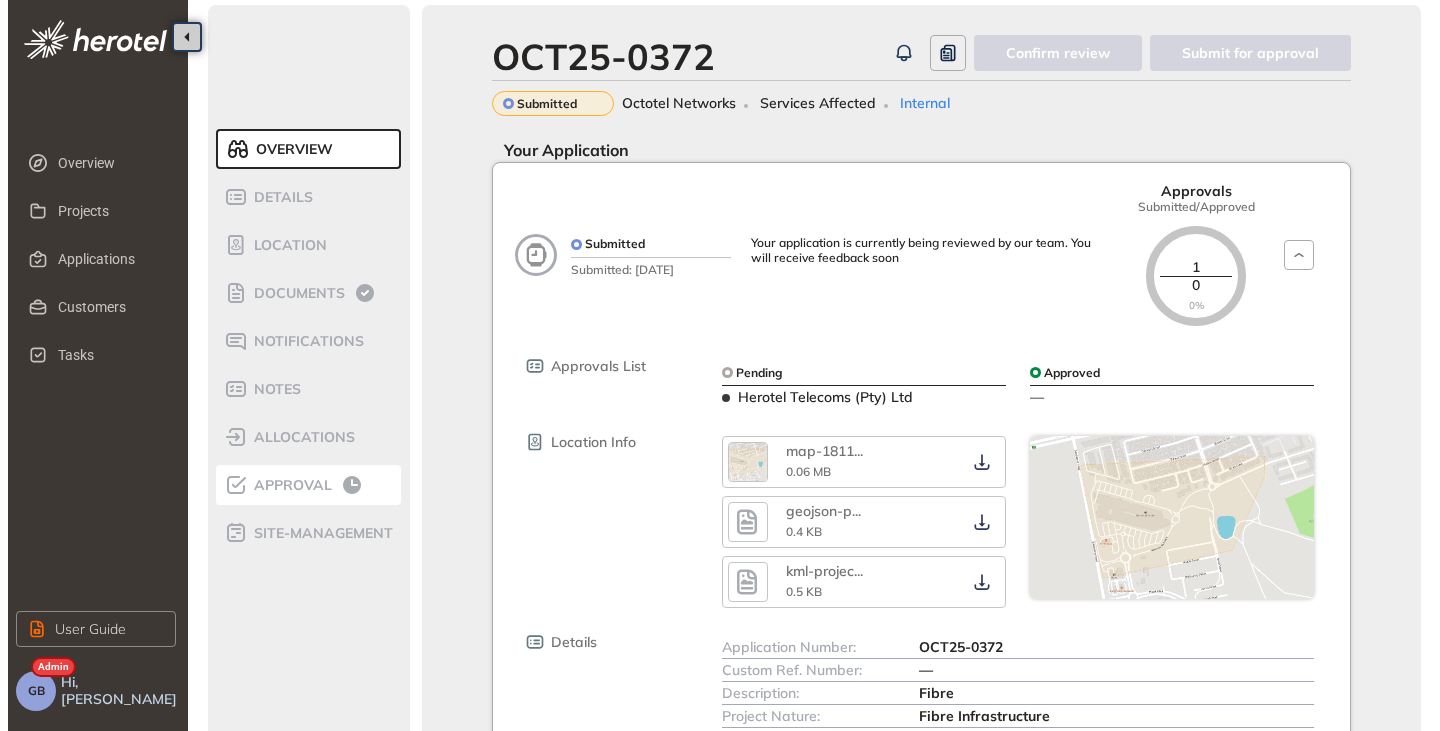 scroll, scrollTop: 3, scrollLeft: 0, axis: vertical 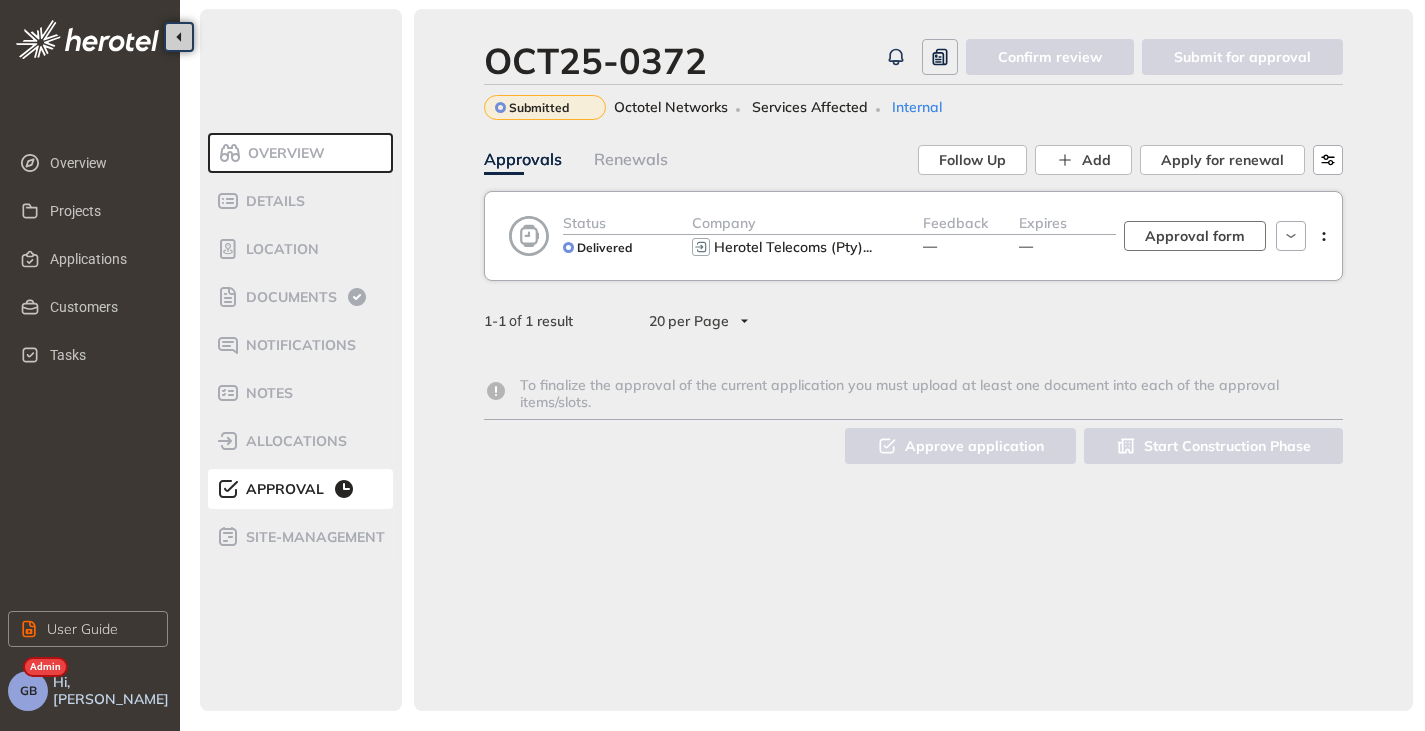 click on "Approval form" at bounding box center (1195, 236) 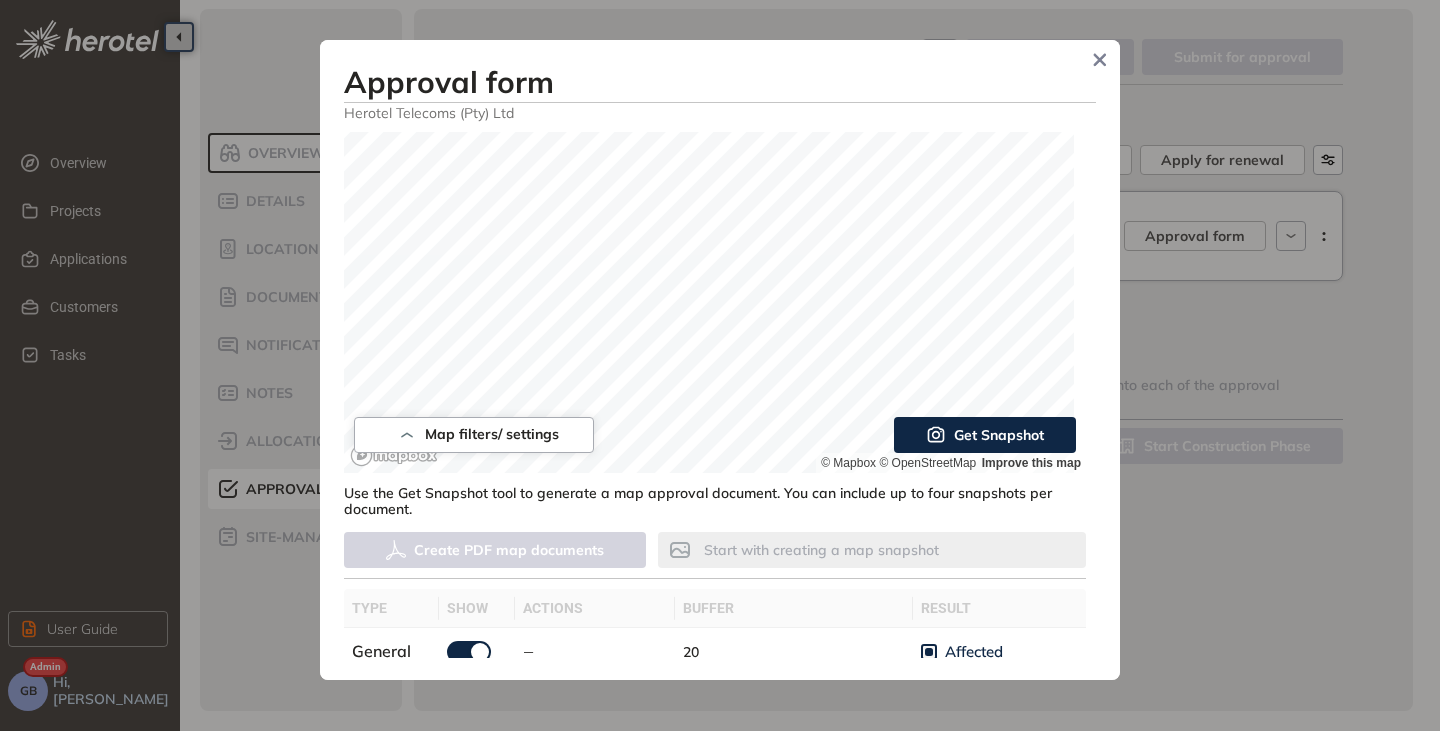 scroll, scrollTop: 119, scrollLeft: 0, axis: vertical 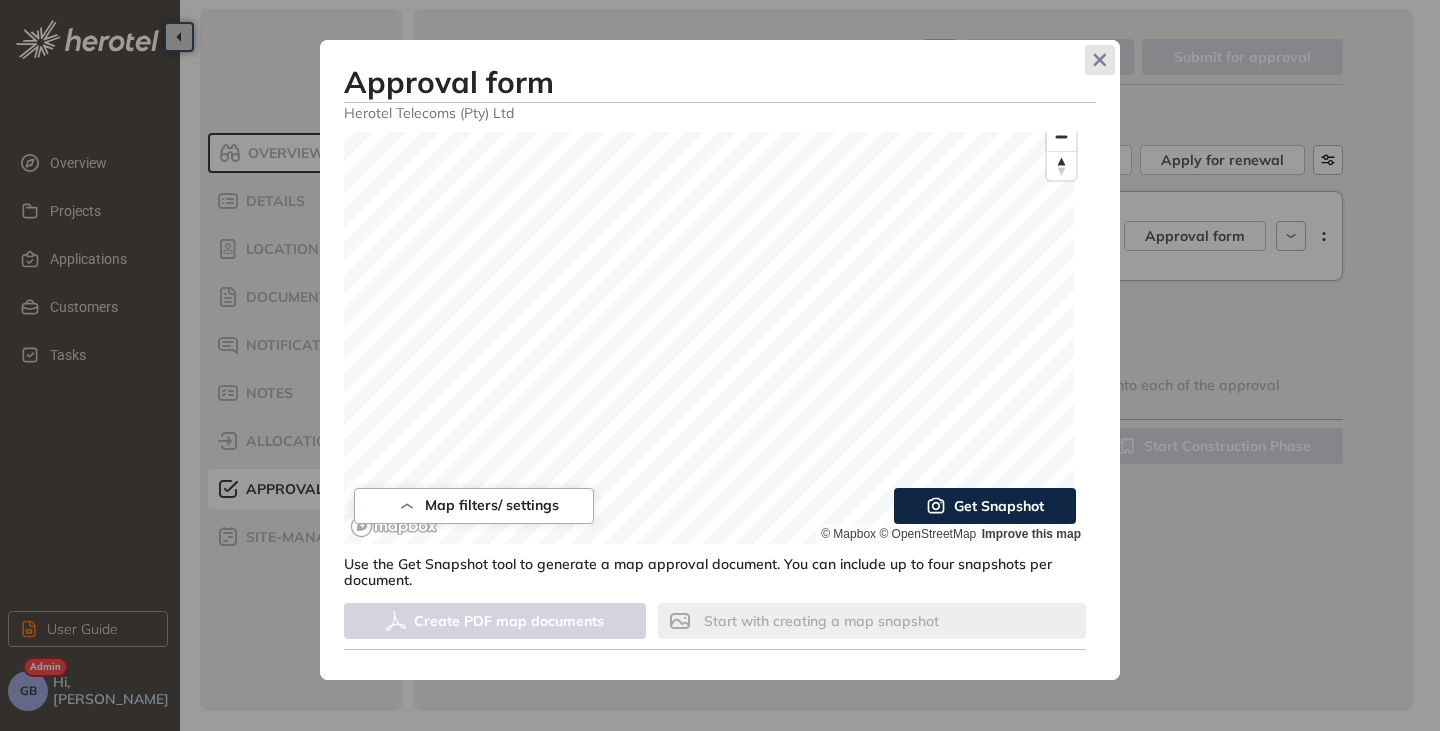 click 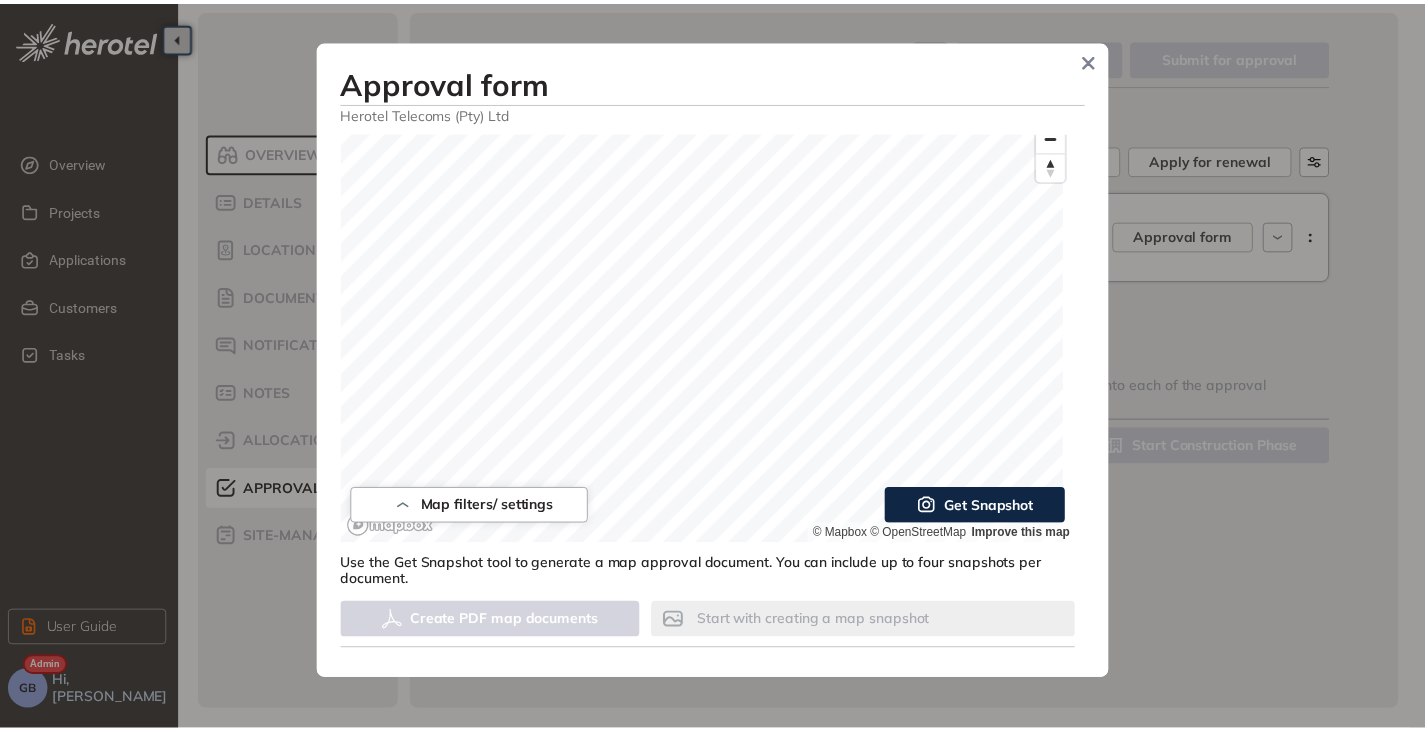 scroll, scrollTop: 135, scrollLeft: 0, axis: vertical 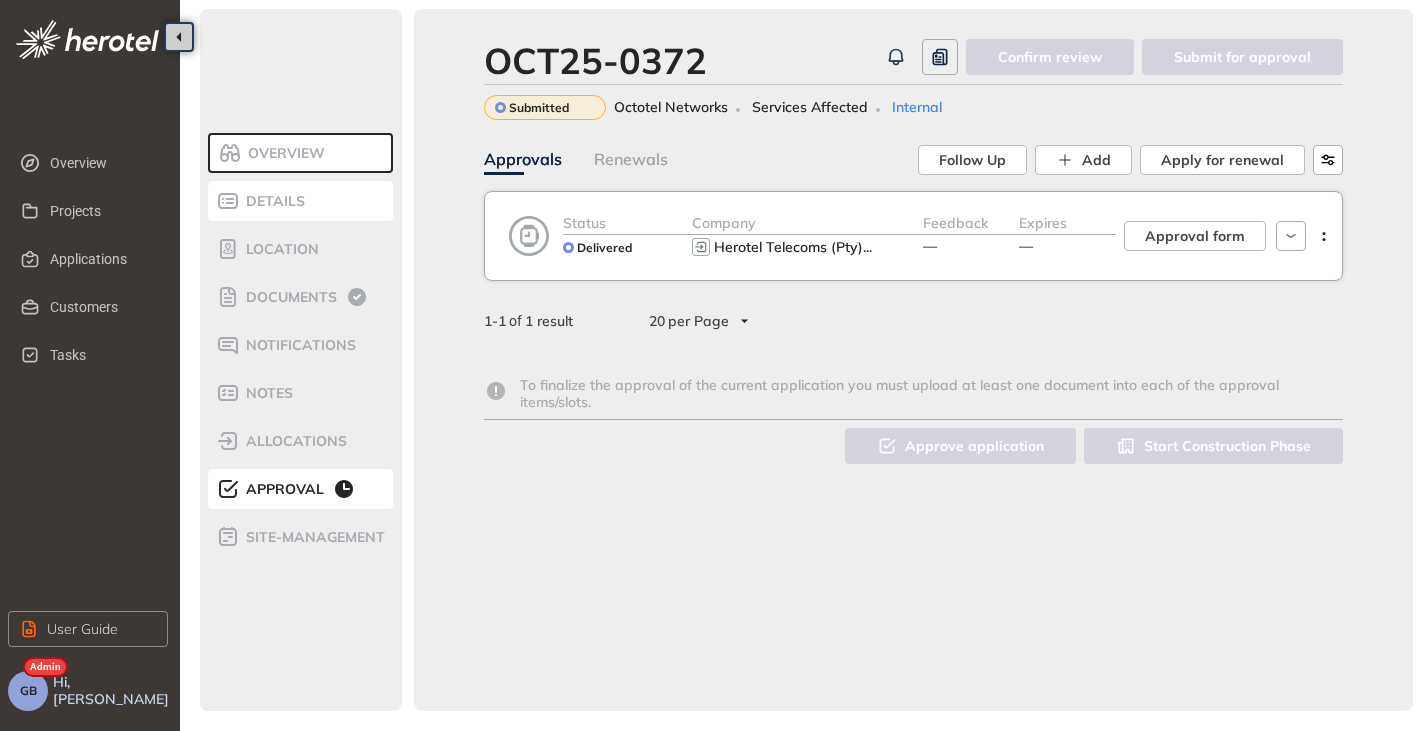 click on "Details" at bounding box center (272, 201) 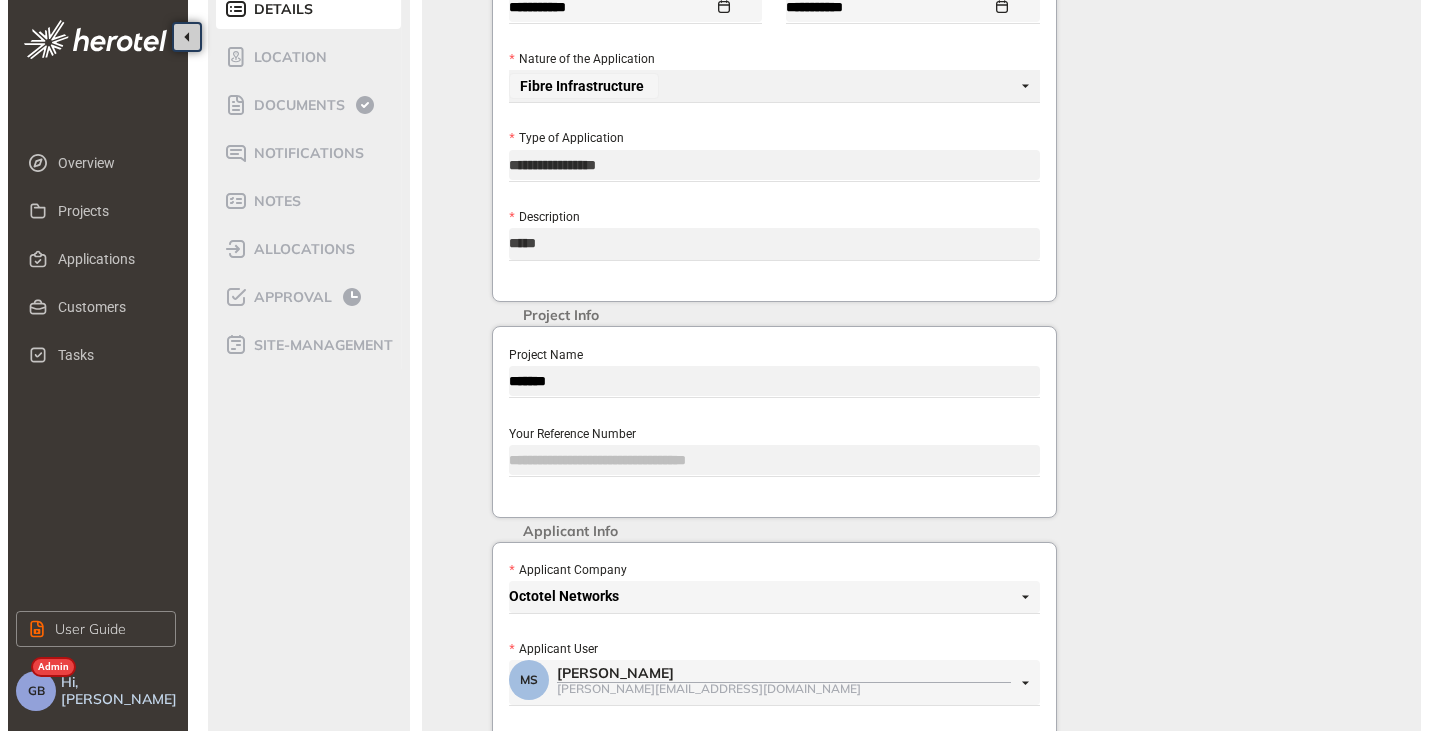 scroll, scrollTop: 0, scrollLeft: 0, axis: both 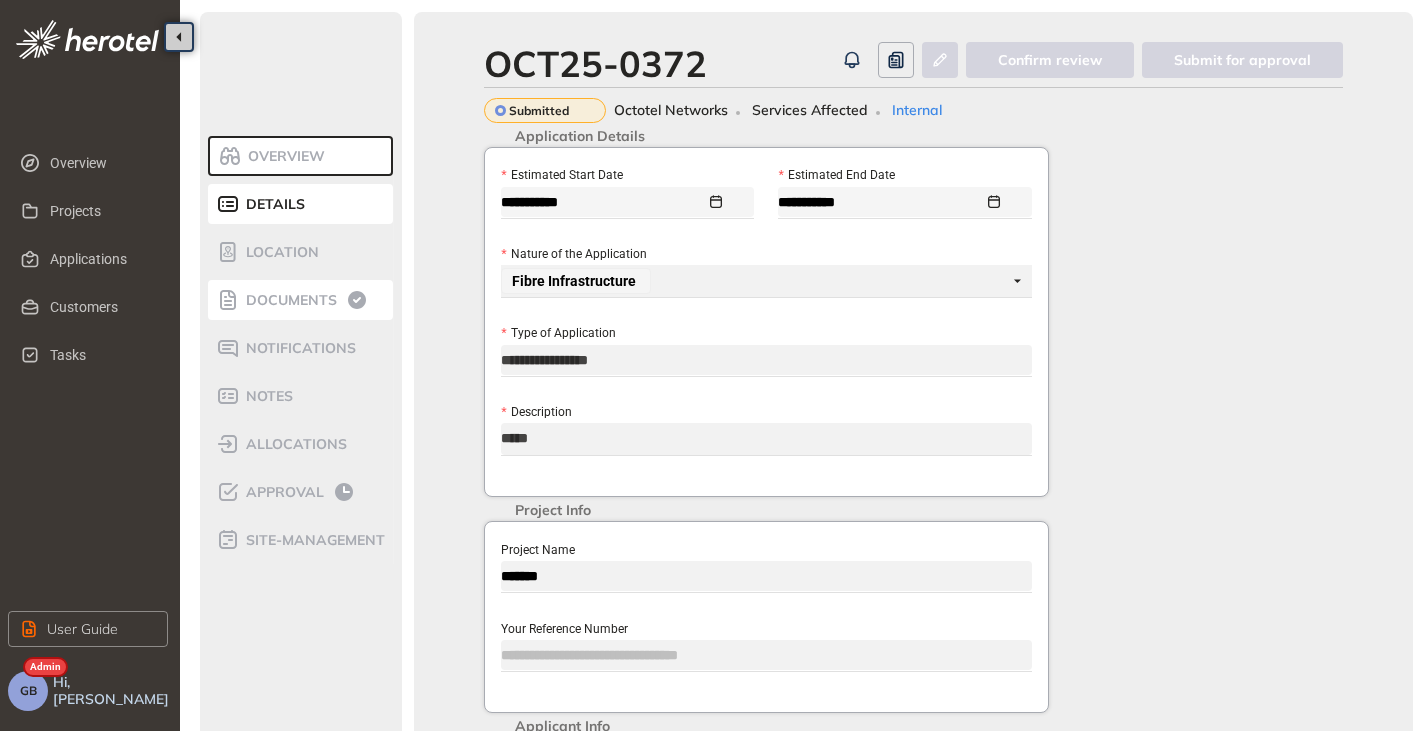 click on "Documents" at bounding box center (288, 300) 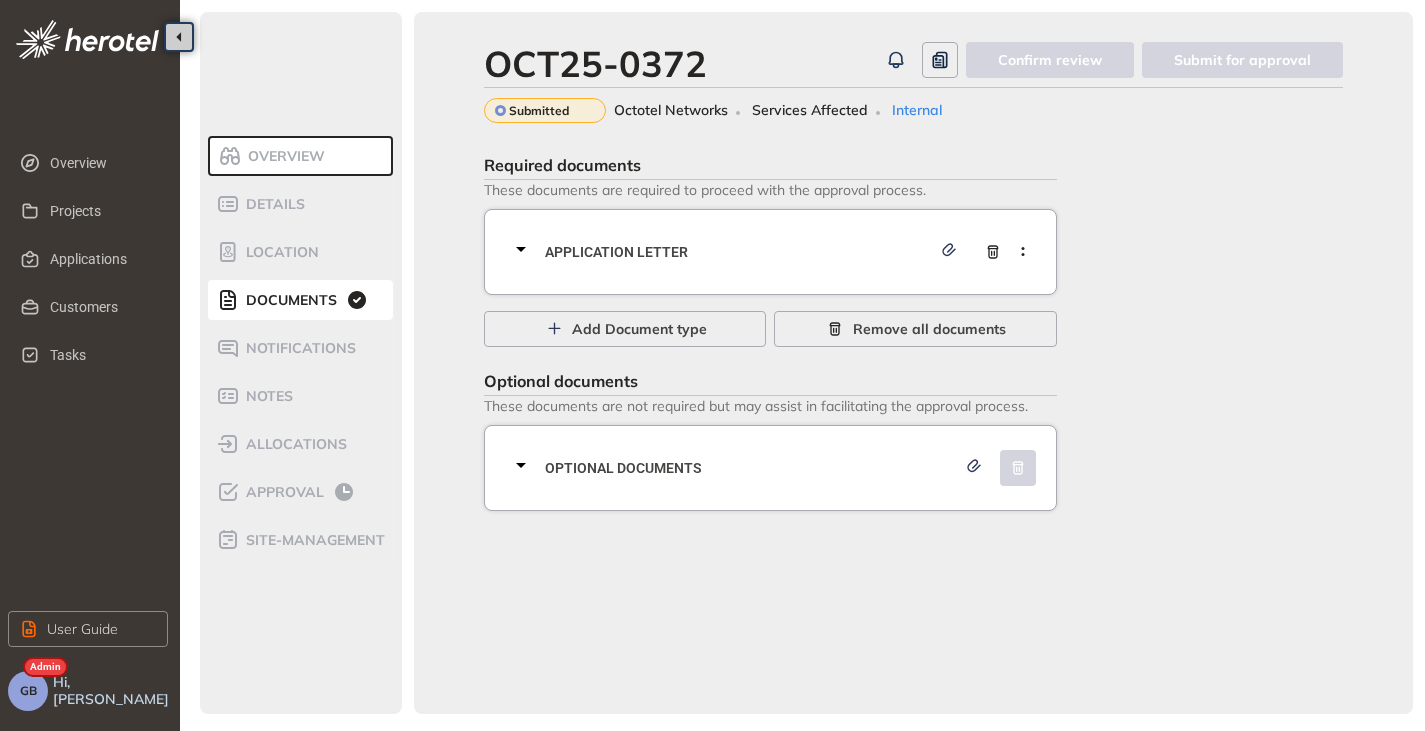 click 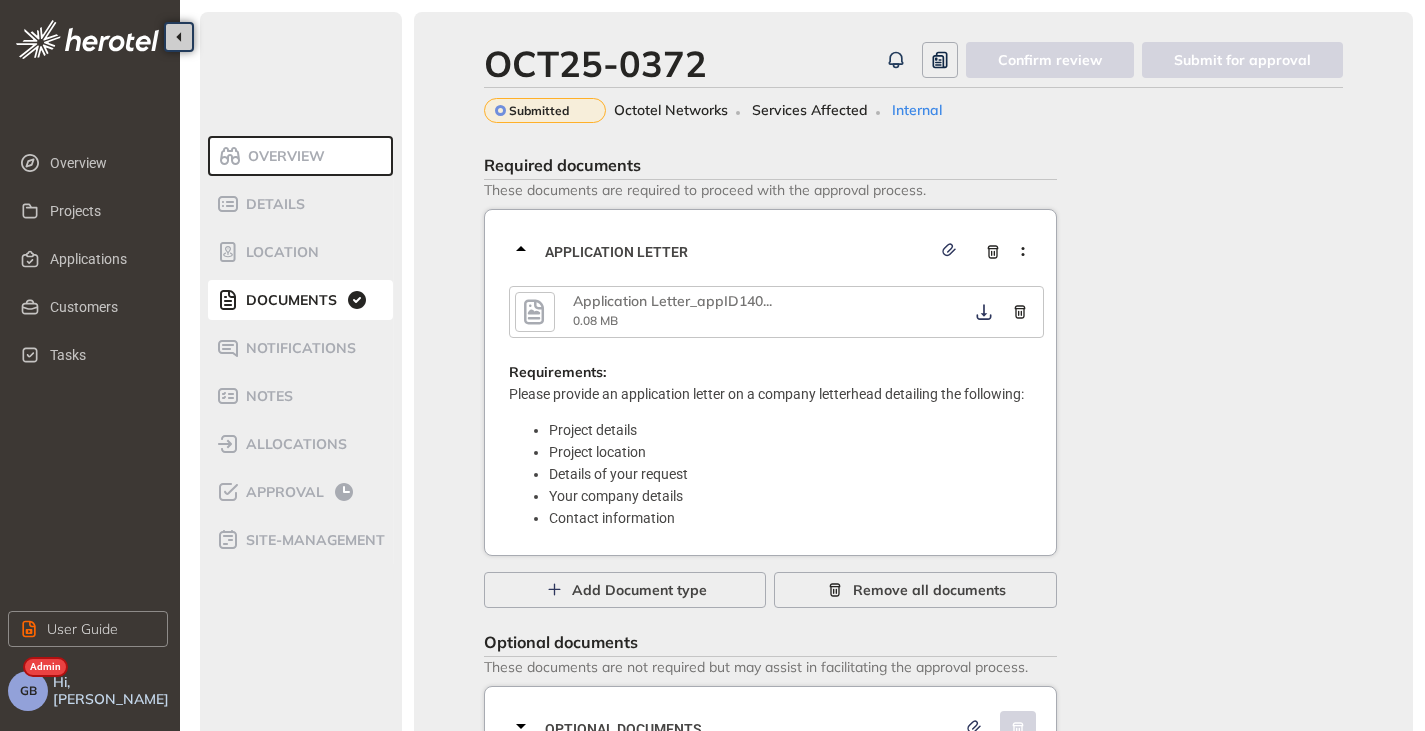 click 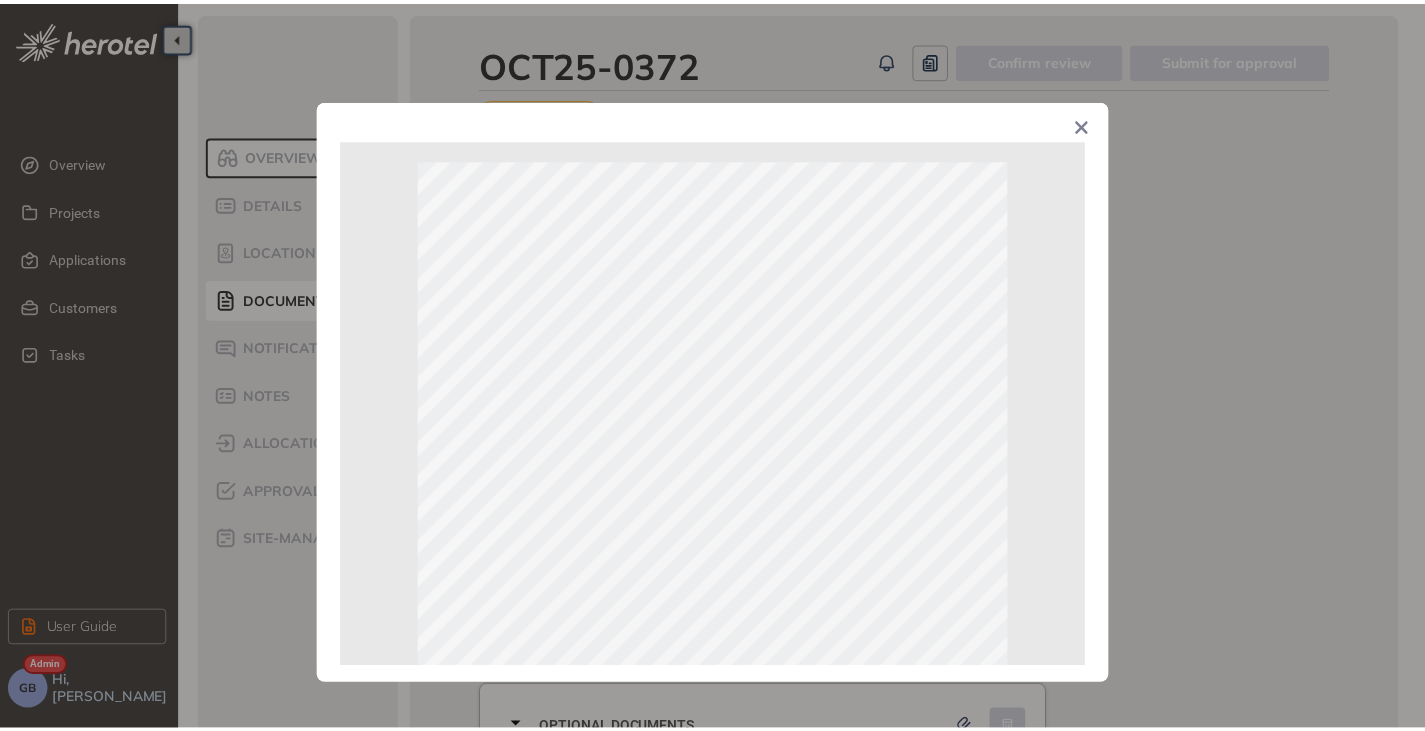 scroll, scrollTop: 0, scrollLeft: 0, axis: both 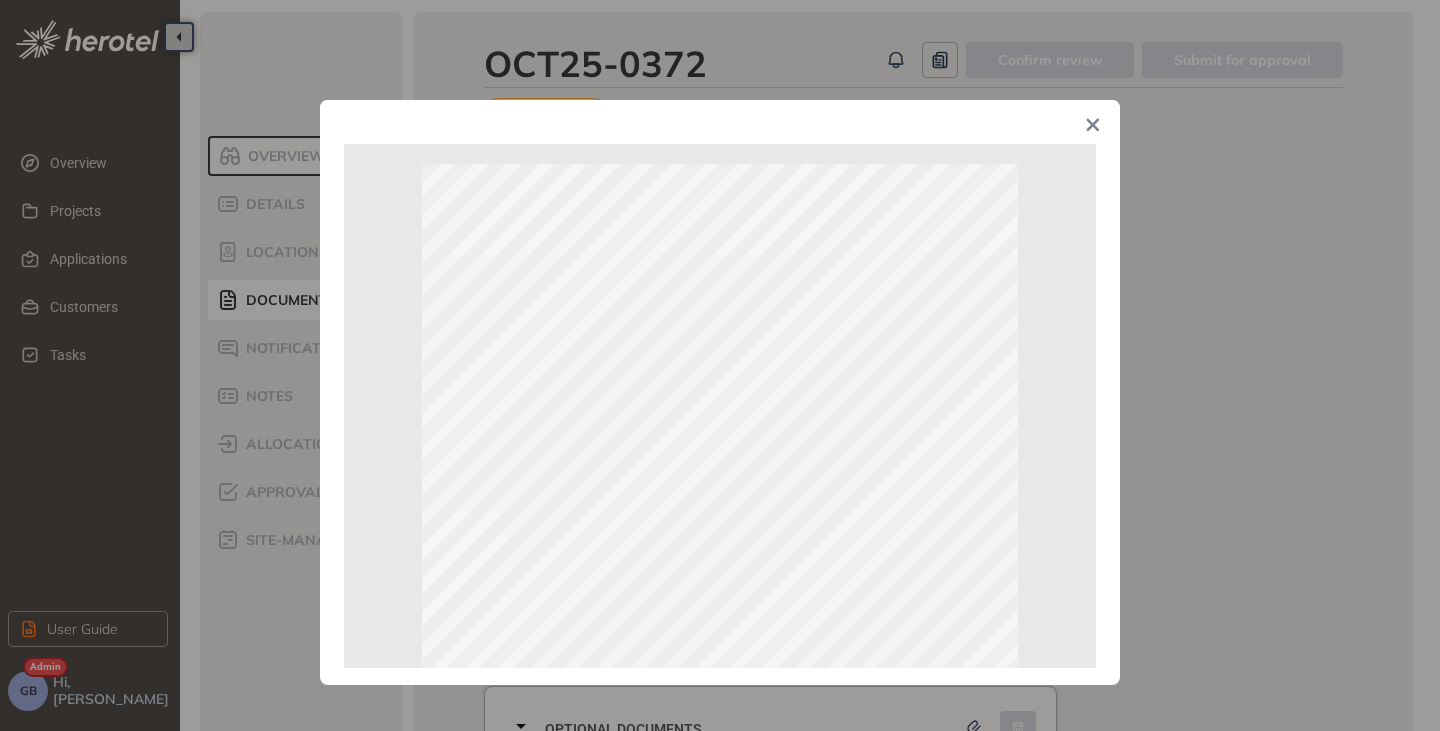 click 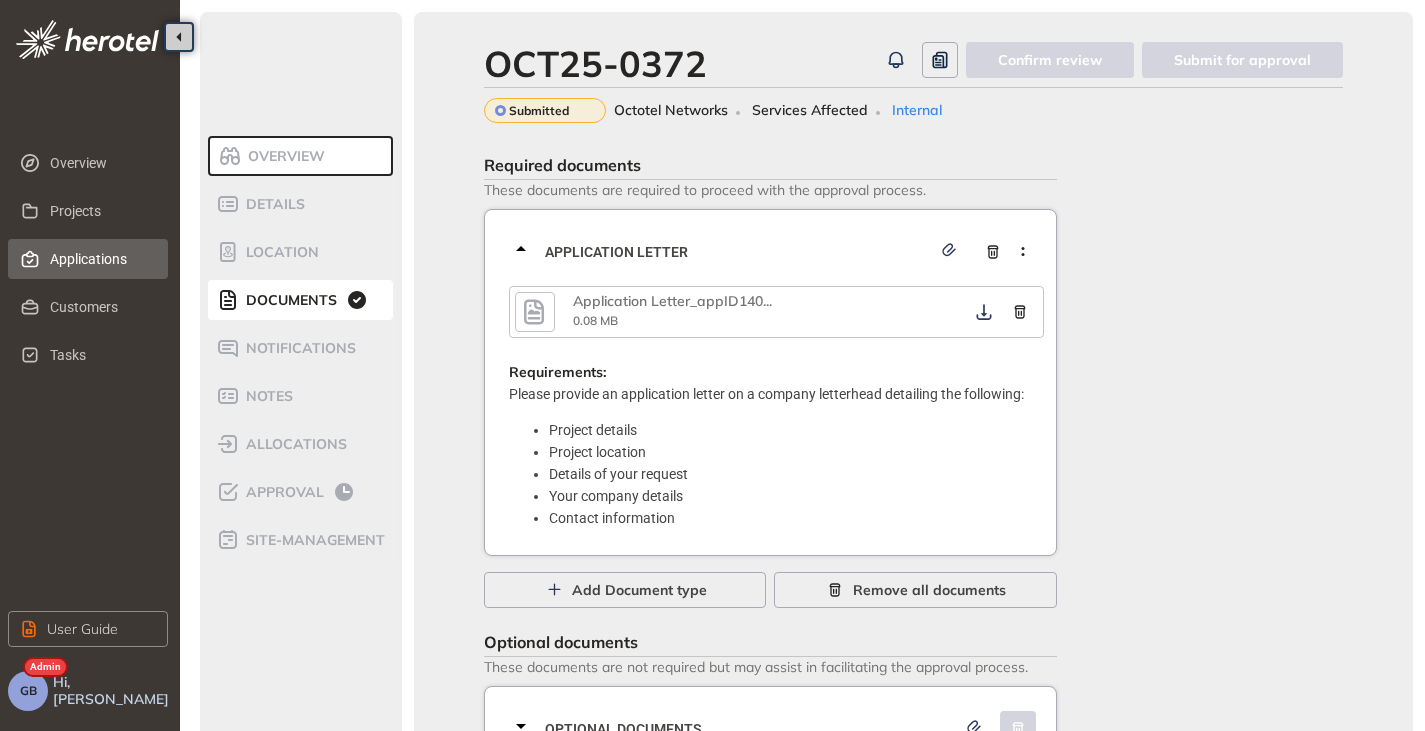 click on "Applications" at bounding box center (101, 259) 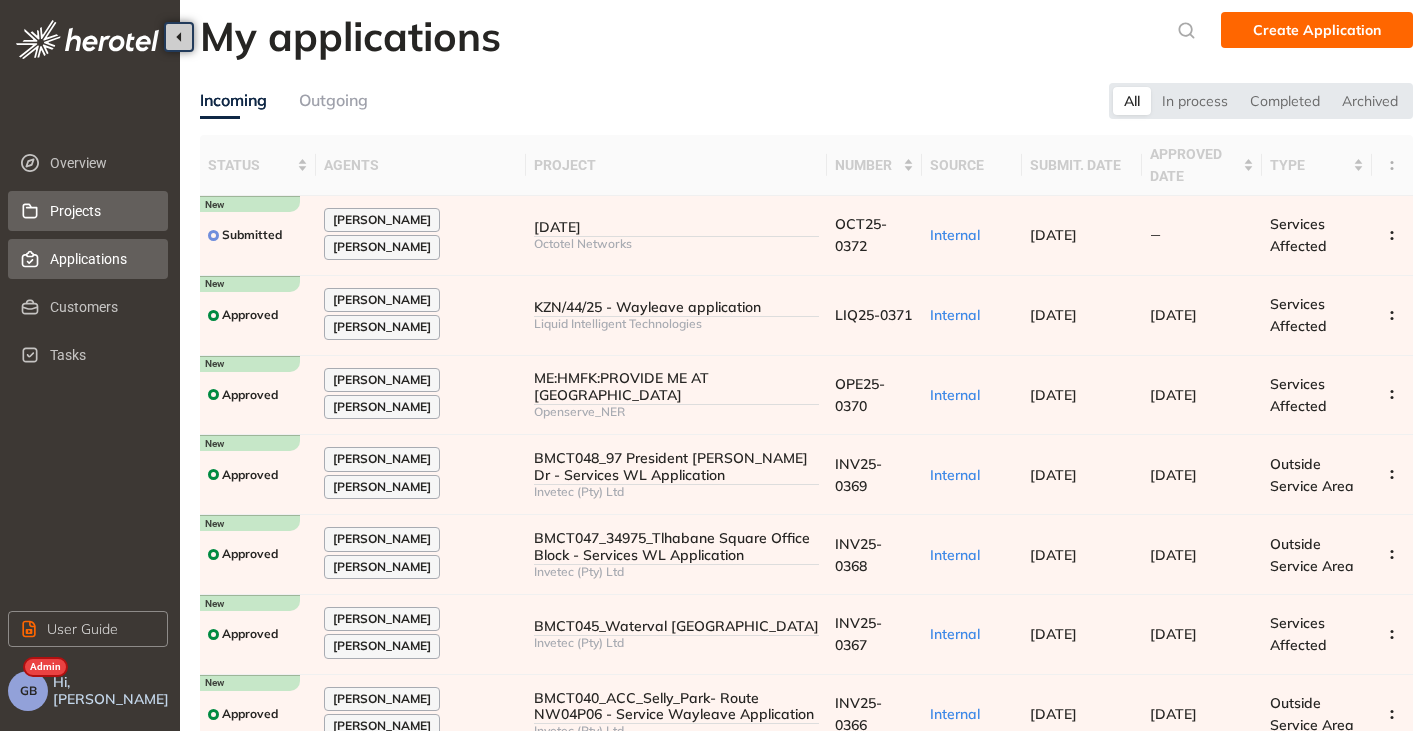 click on "Projects" at bounding box center (101, 211) 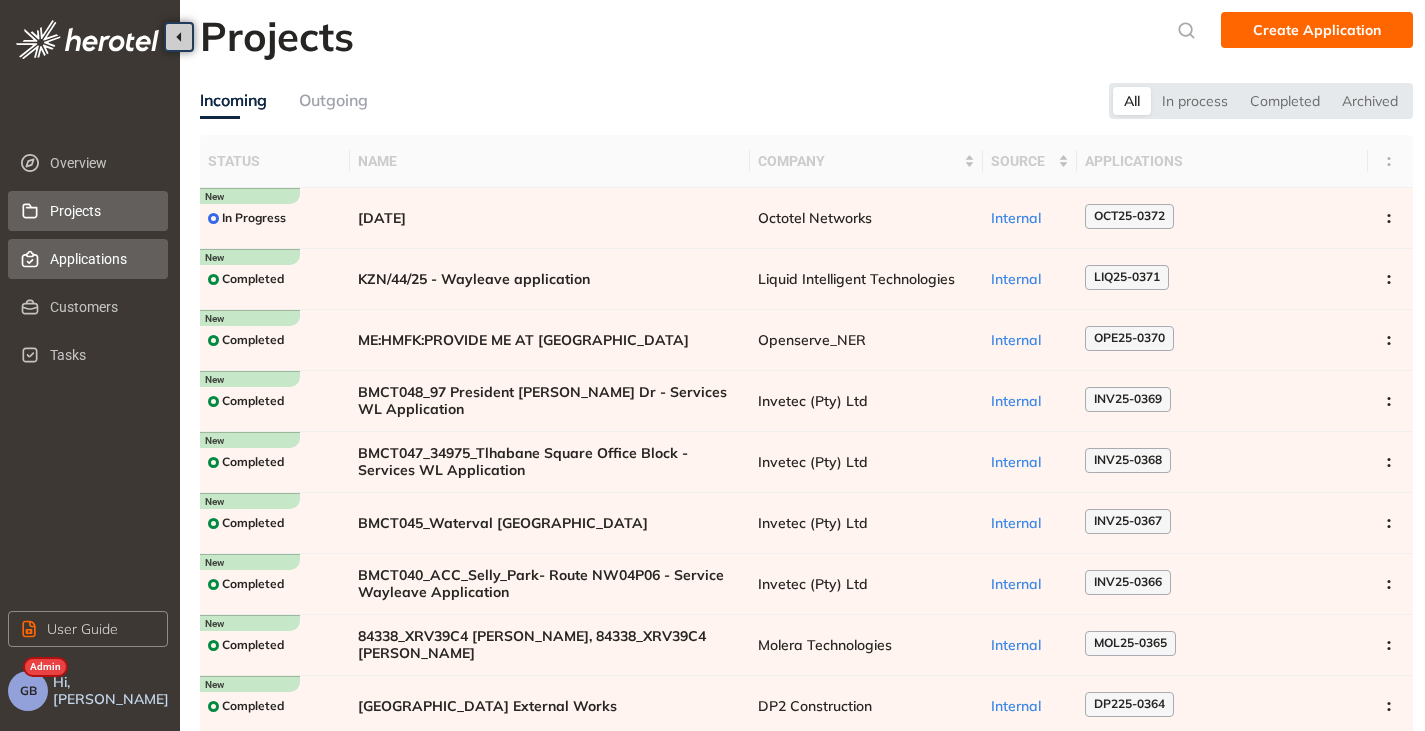 click on "Applications" at bounding box center (101, 259) 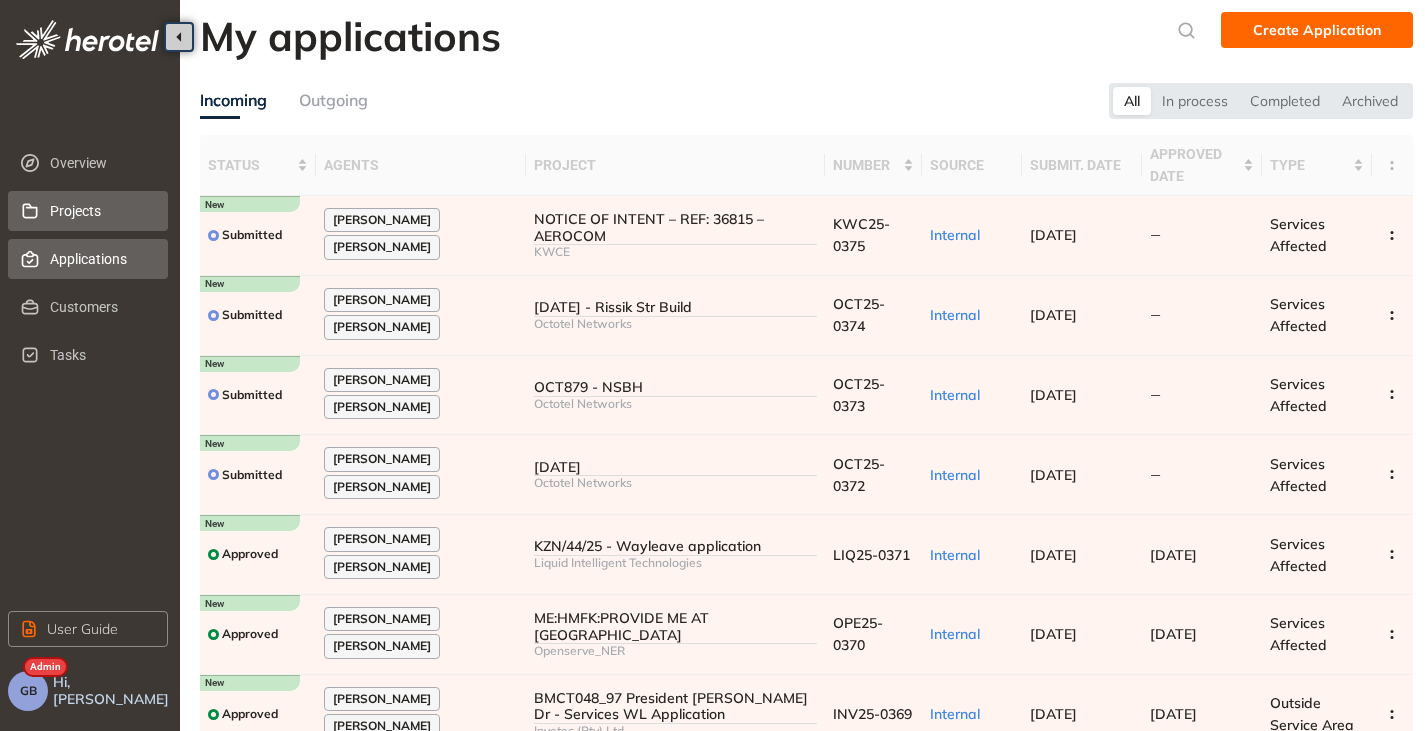 click on "Projects" at bounding box center (101, 211) 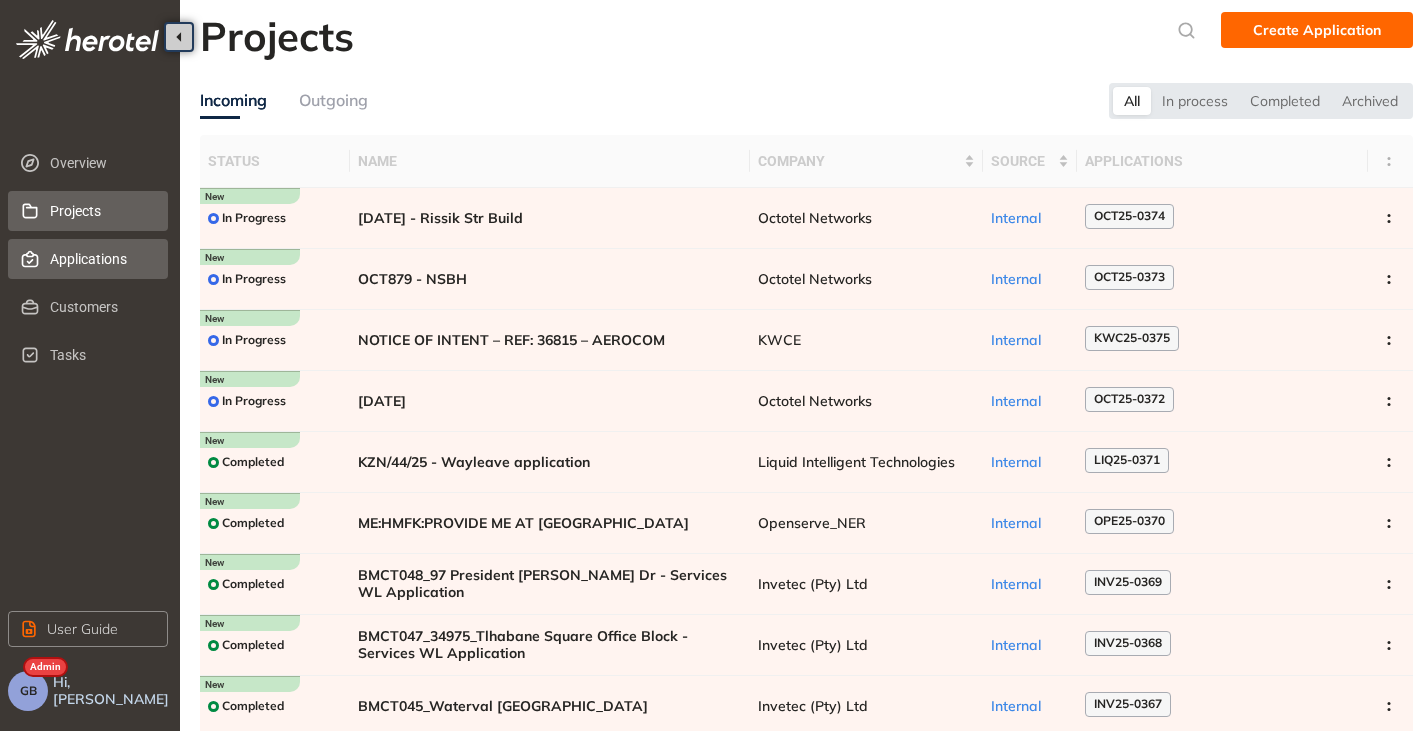 click on "Applications" at bounding box center [101, 259] 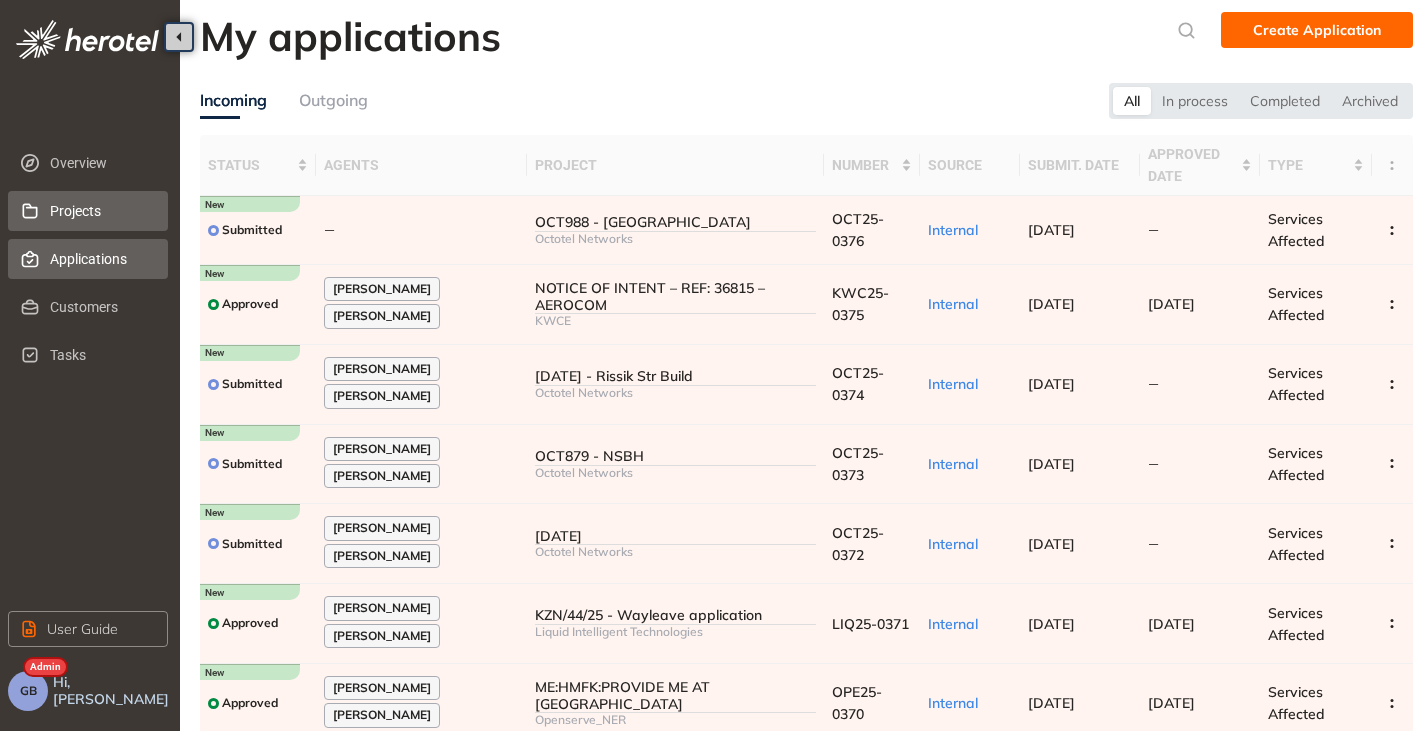 click on "Projects" at bounding box center [101, 211] 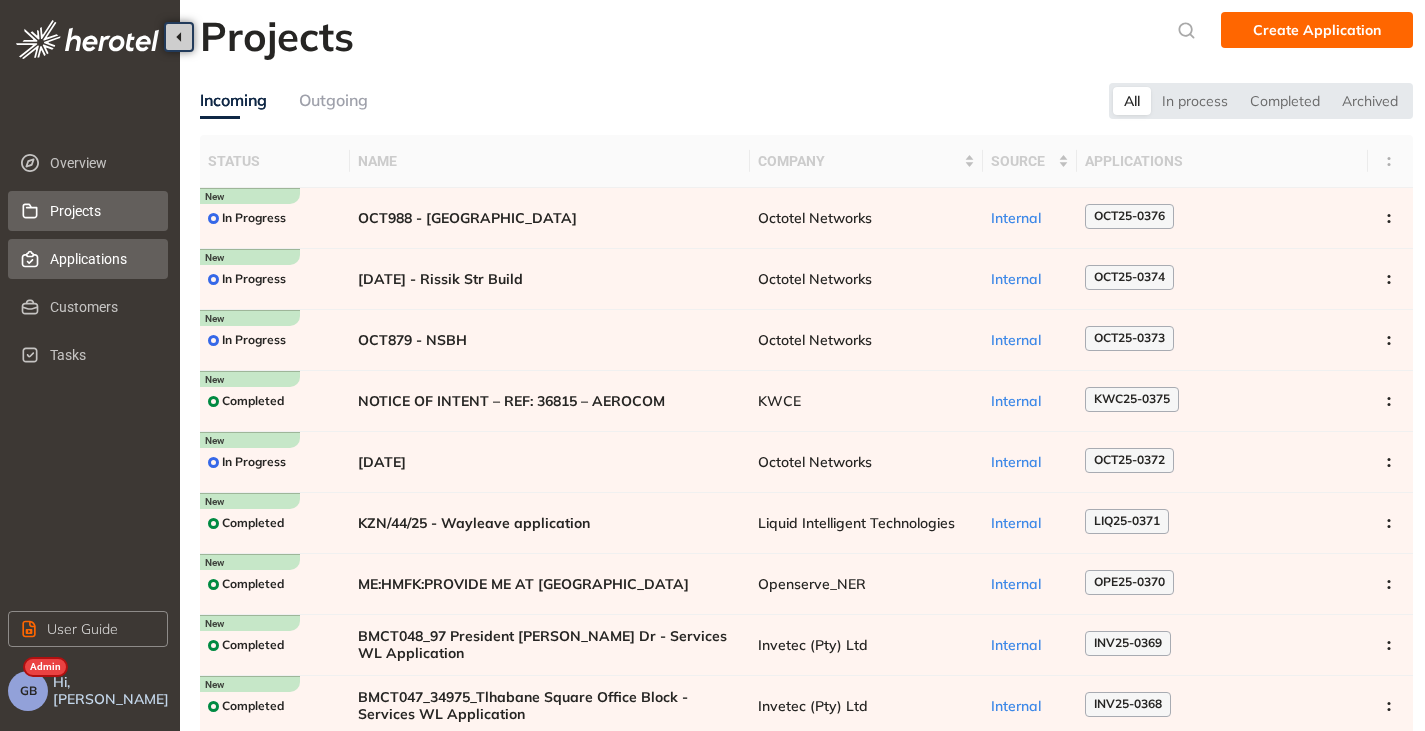 click on "Applications" at bounding box center [101, 259] 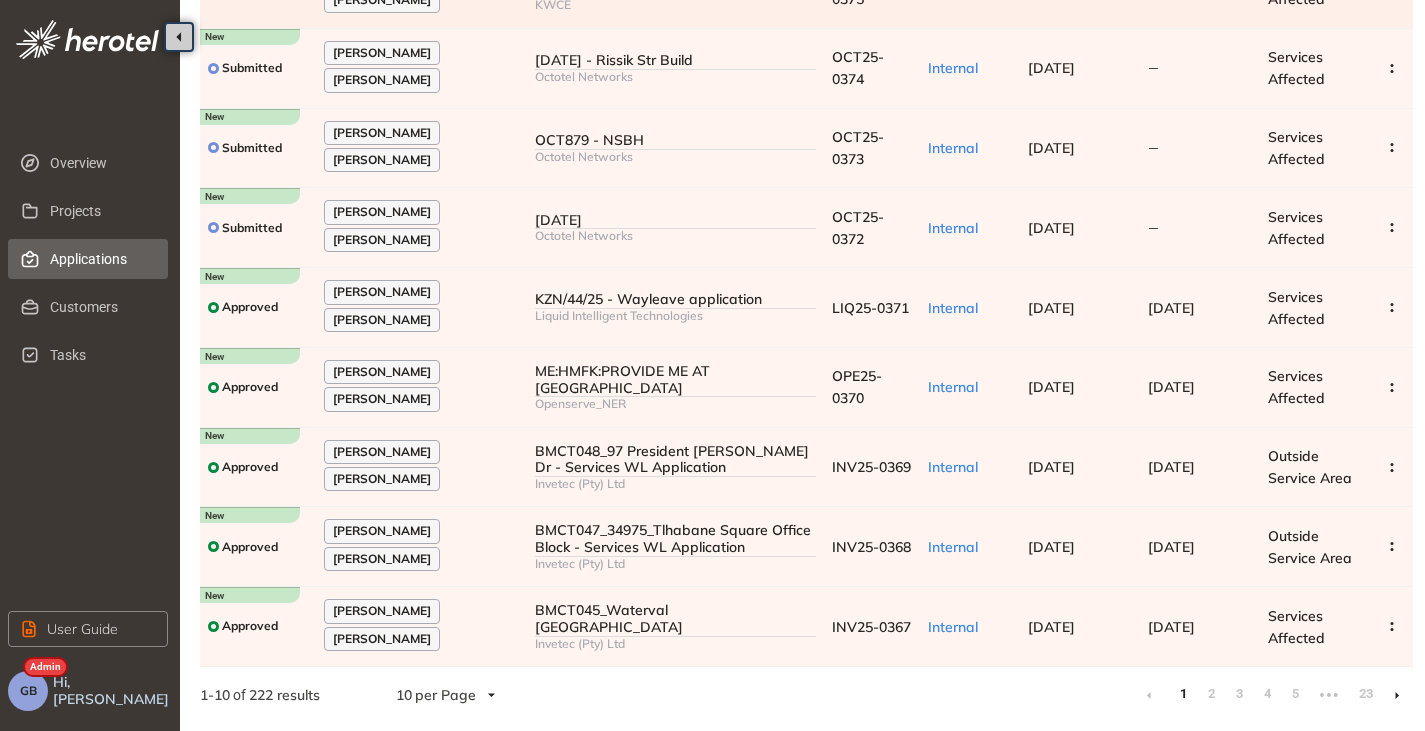 scroll, scrollTop: 0, scrollLeft: 0, axis: both 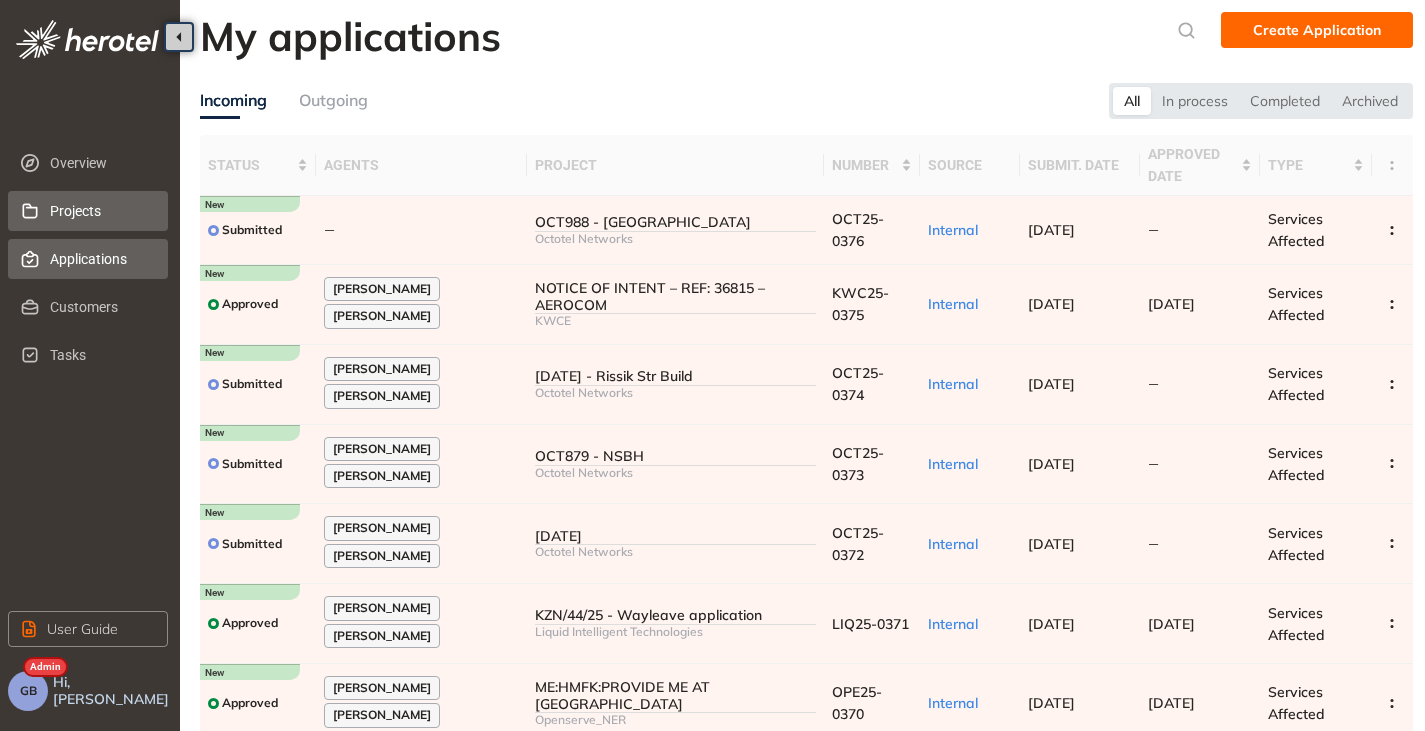 click on "Projects" at bounding box center (101, 211) 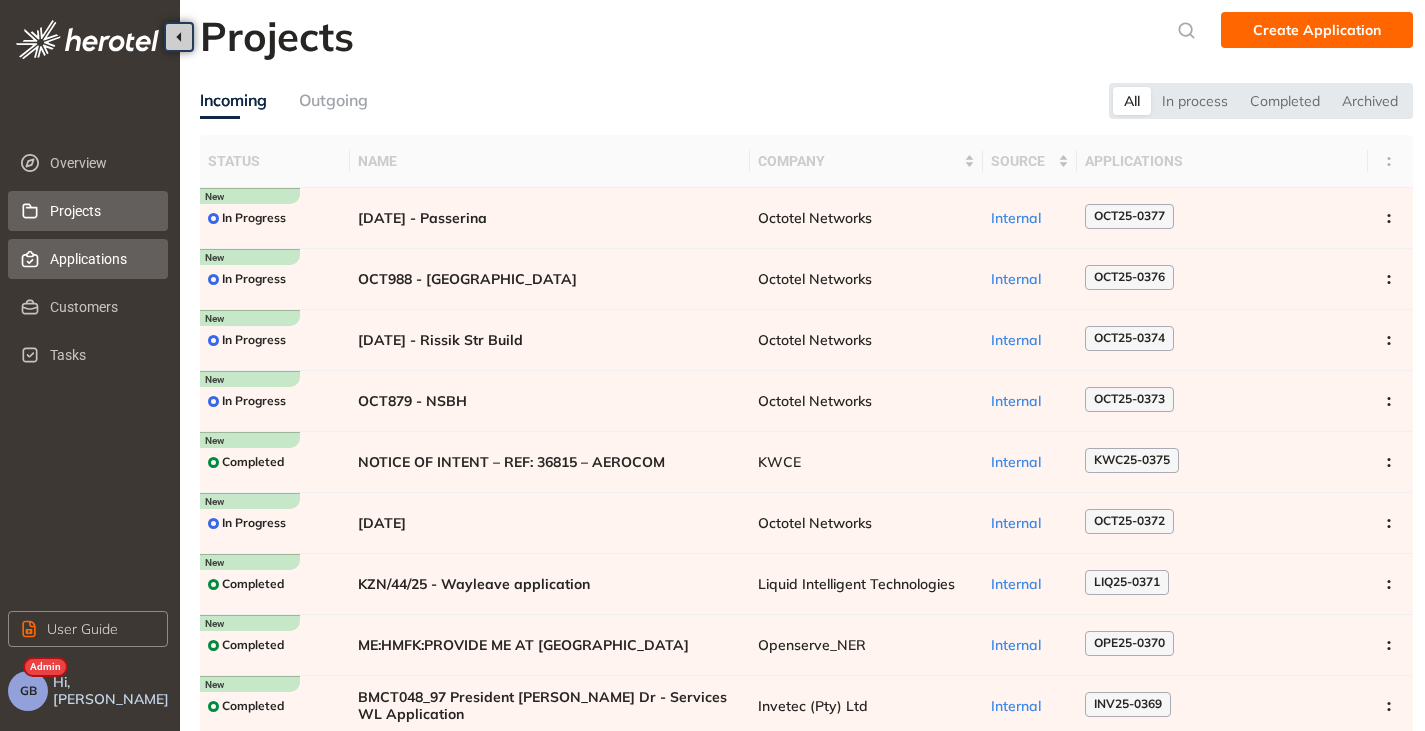 click on "Applications" at bounding box center [101, 259] 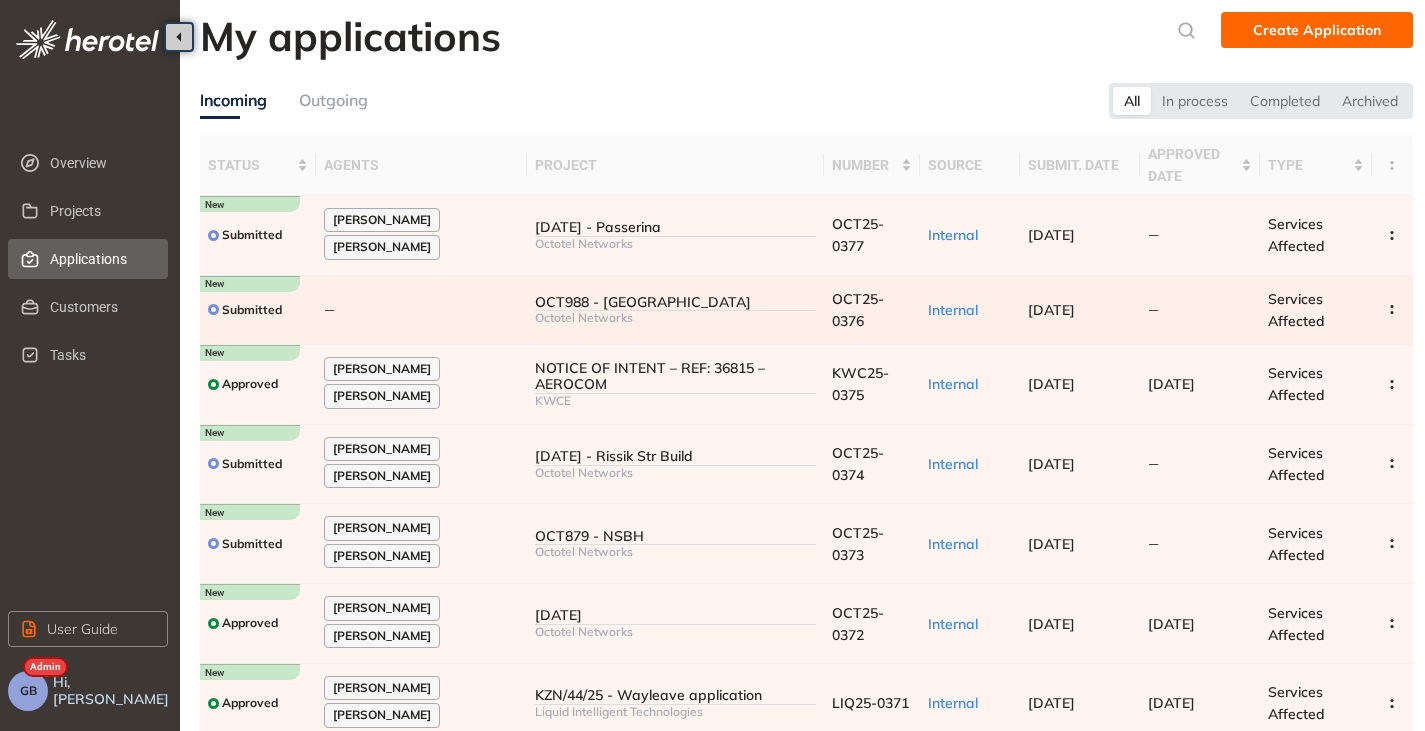 click on "—" at bounding box center [421, 310] 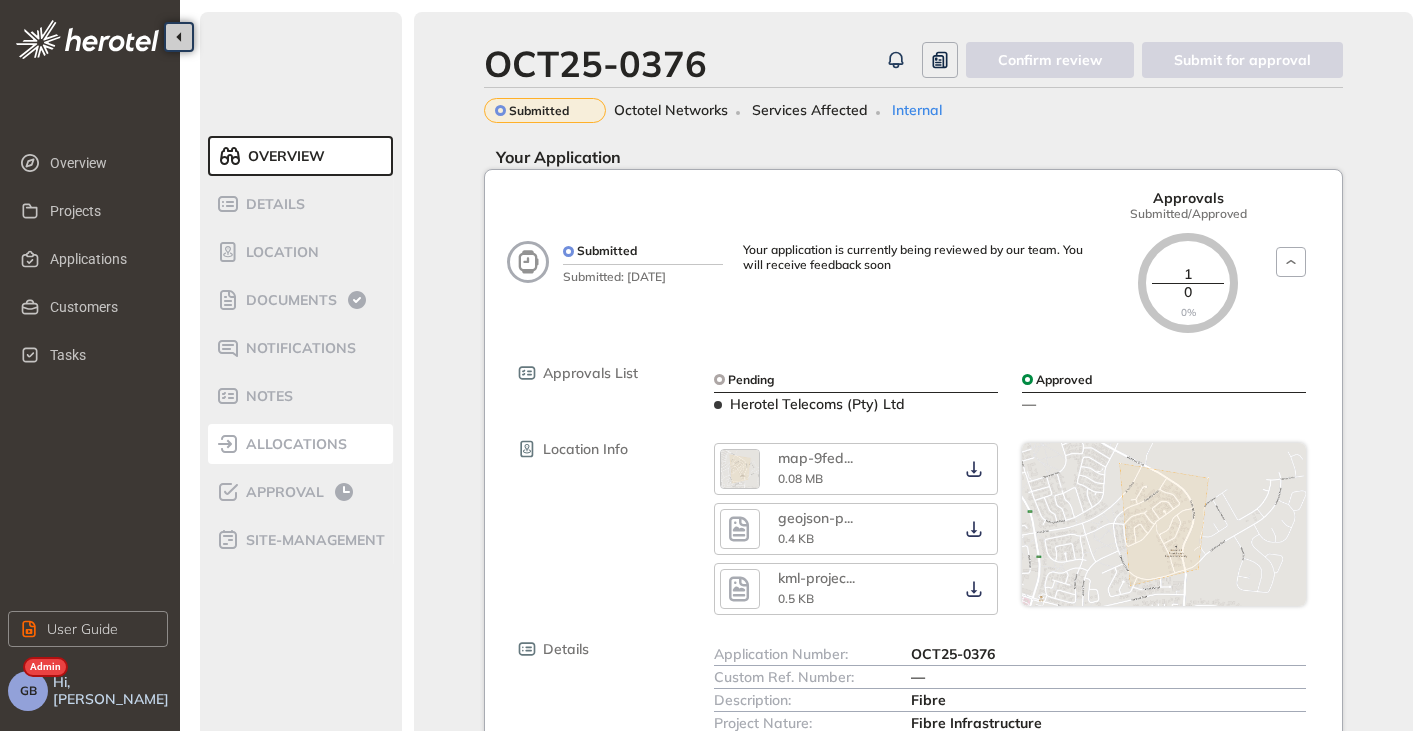 click on "allocations" at bounding box center (293, 444) 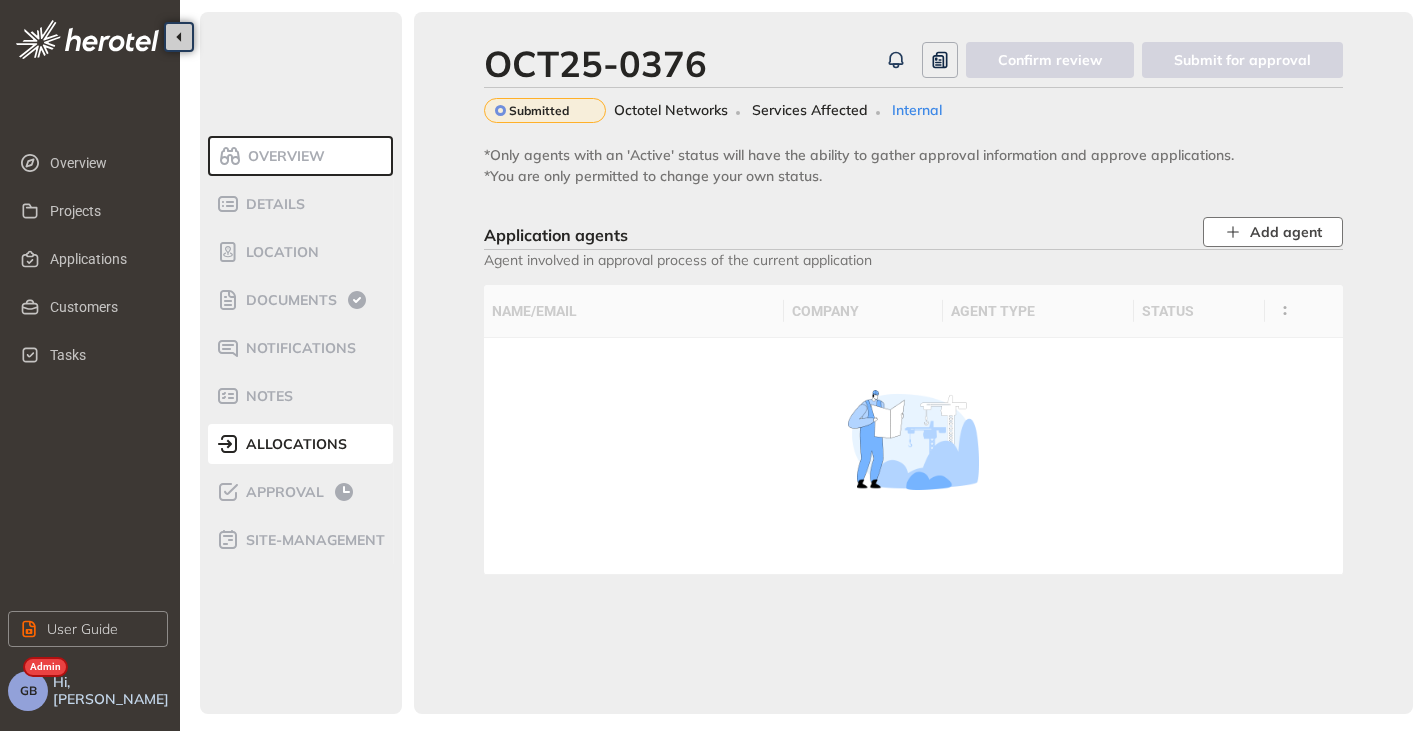 click on "Add agent" at bounding box center [1286, 232] 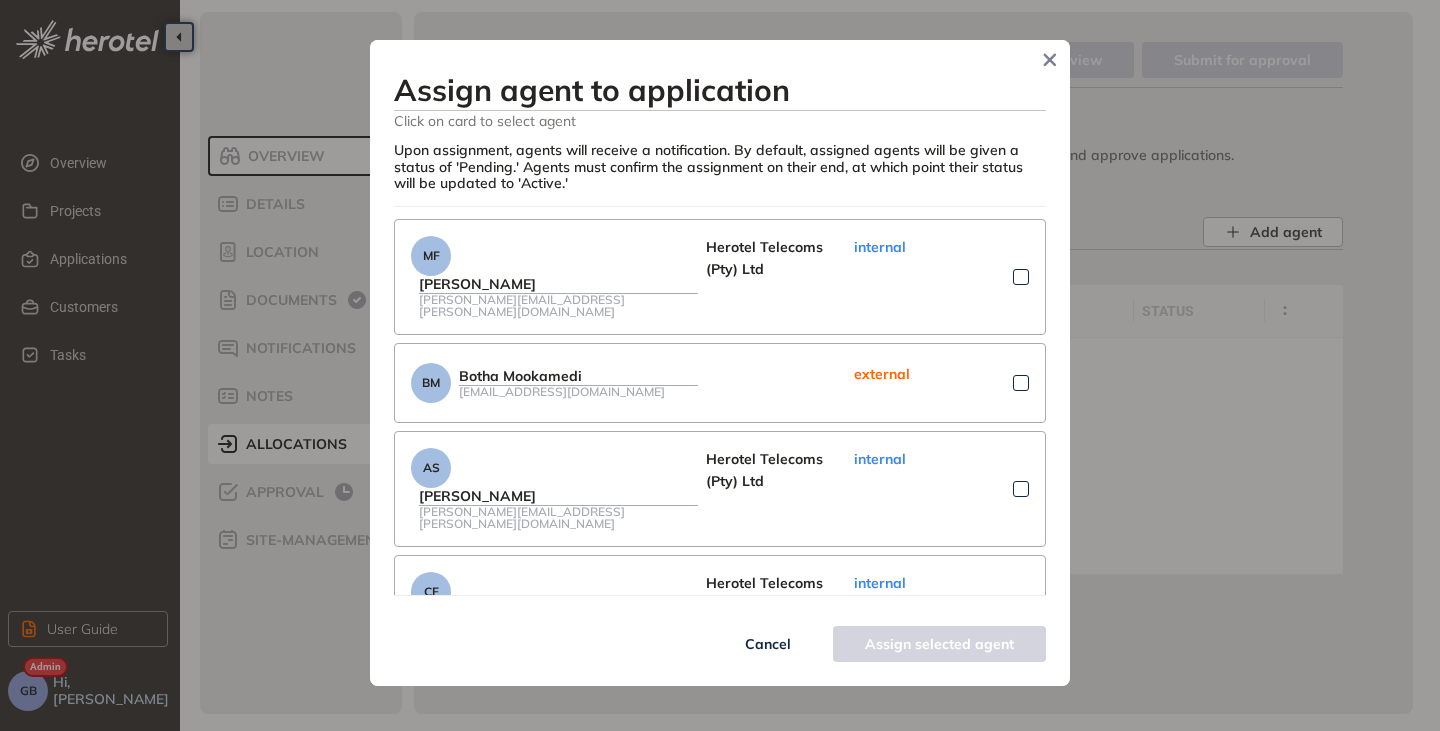click at bounding box center [1021, 489] 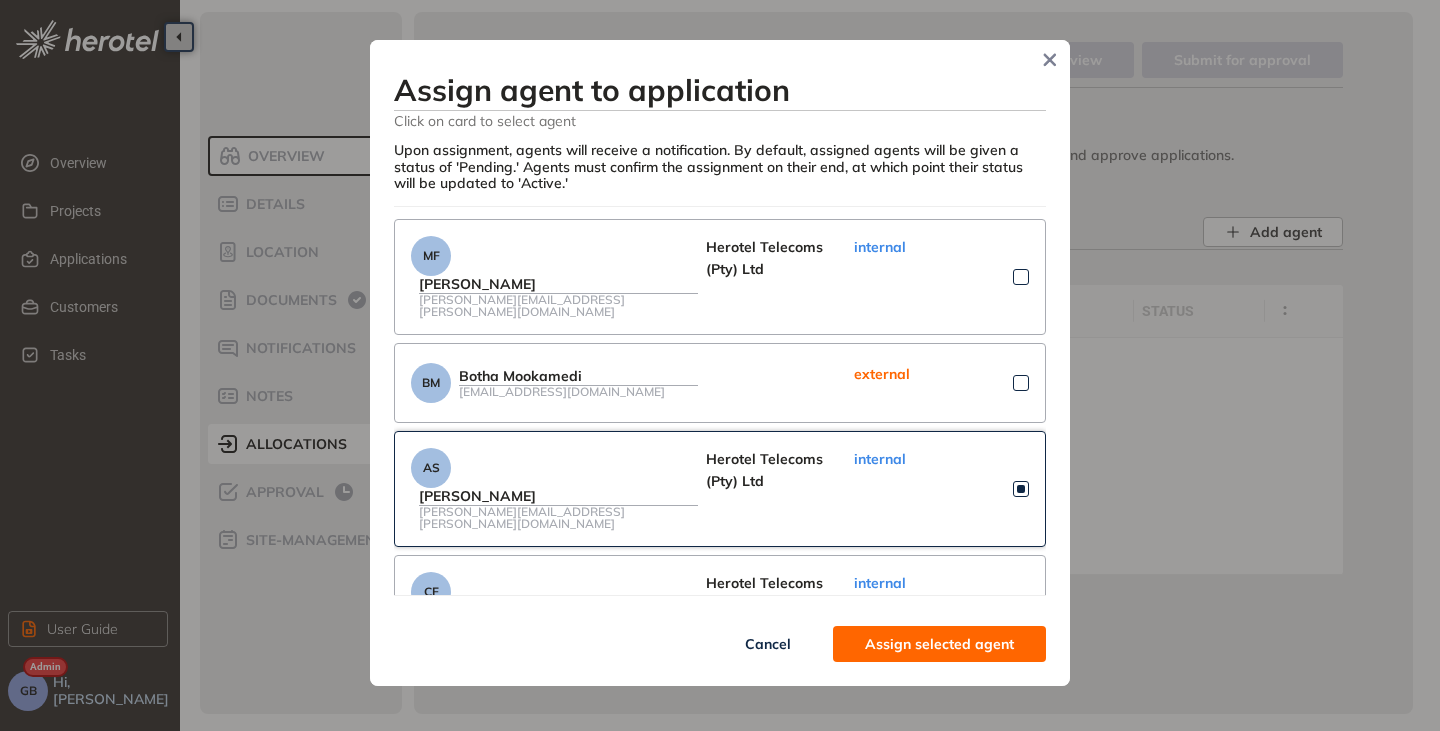 click at bounding box center [1021, 613] 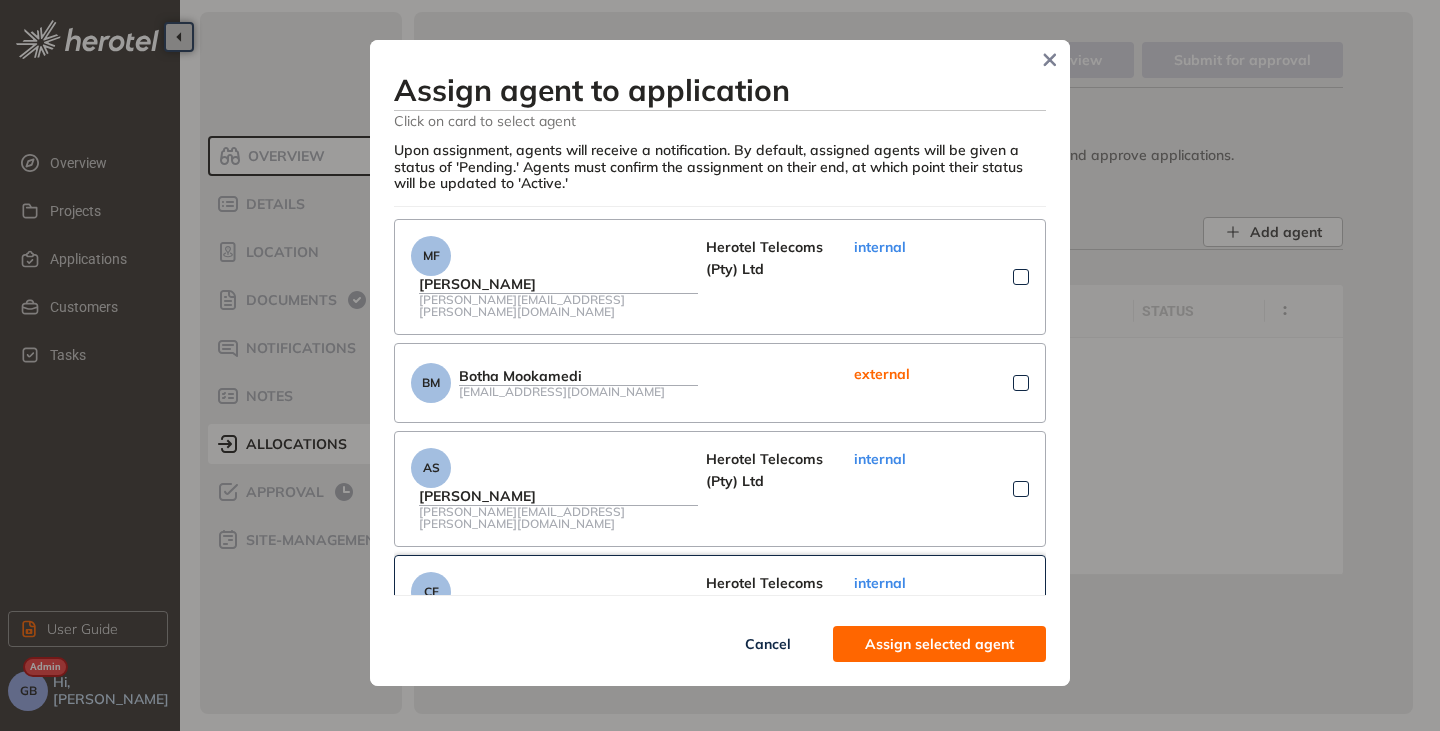 click on "Assign selected agent" at bounding box center (939, 644) 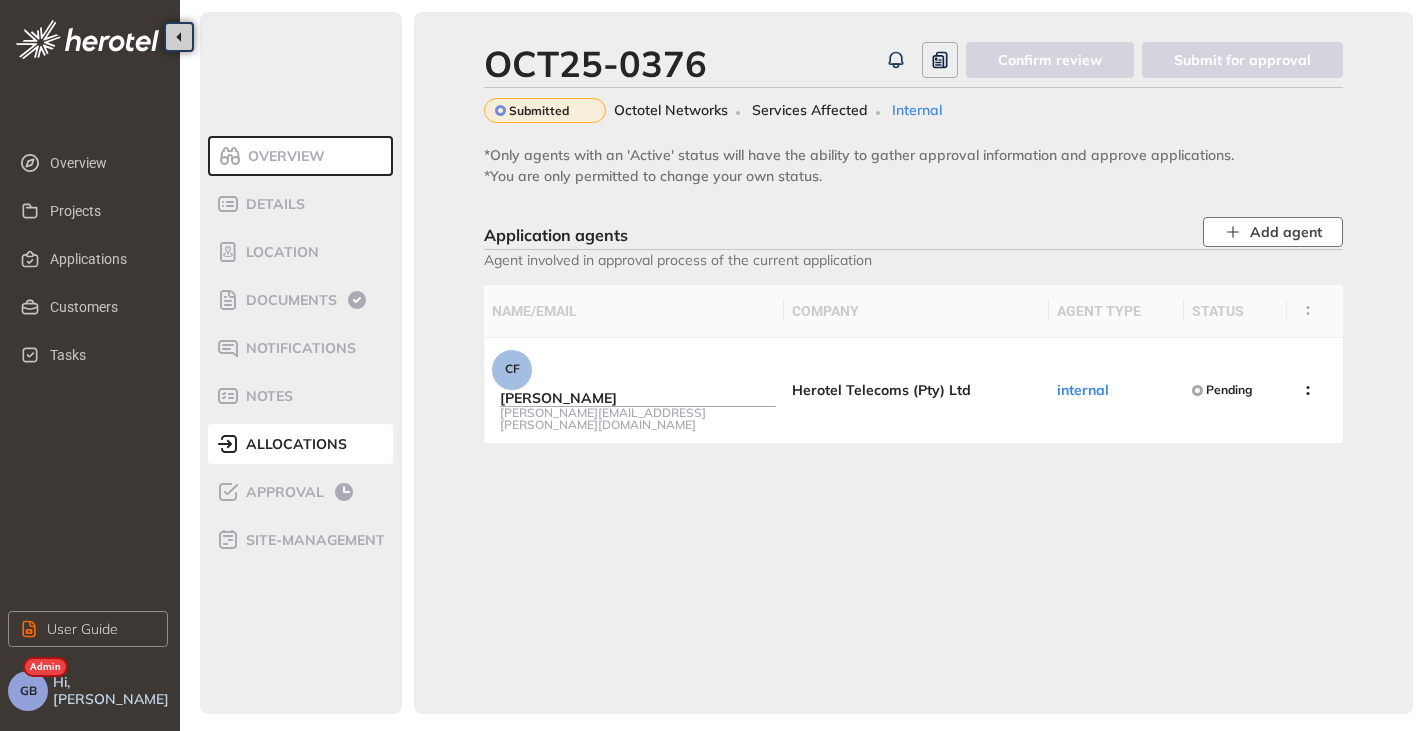 click on "Add agent" at bounding box center [1286, 232] 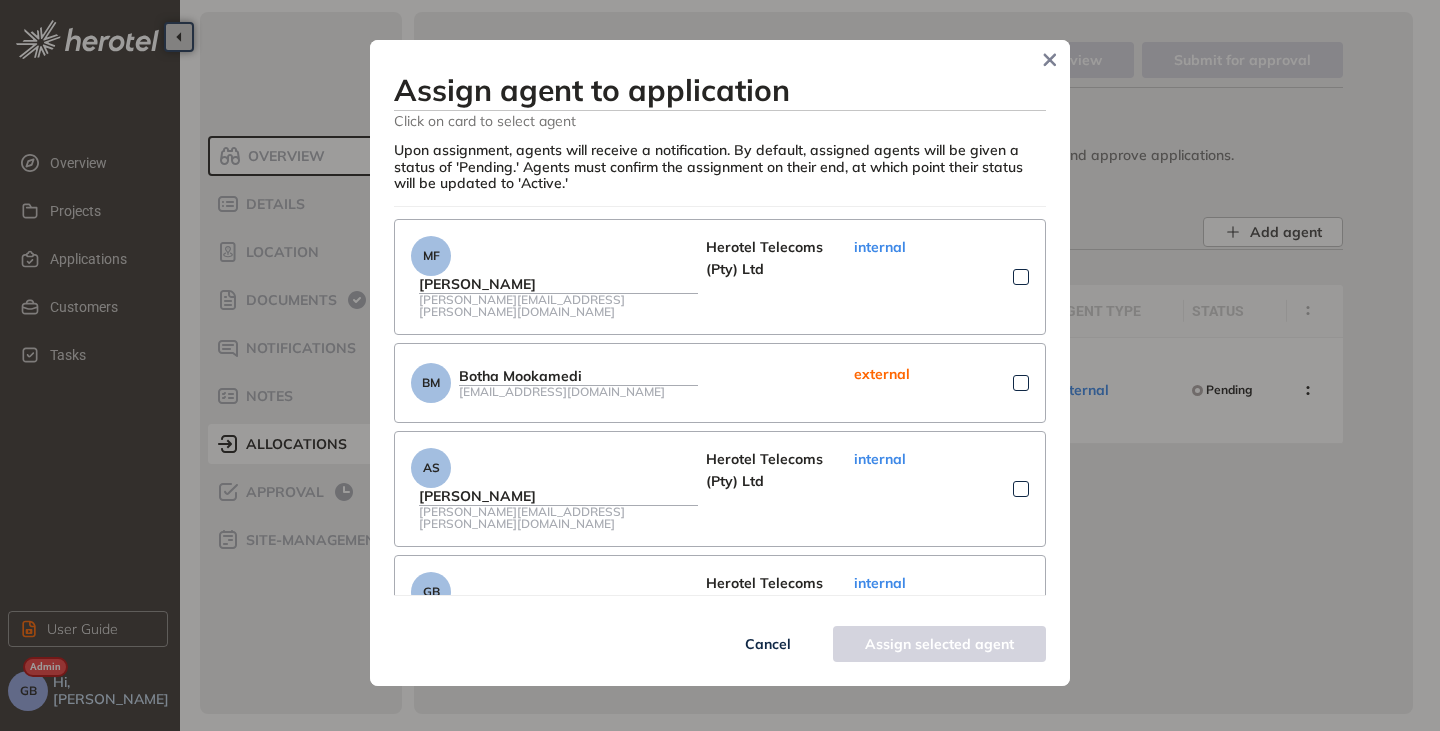 click at bounding box center [1021, 489] 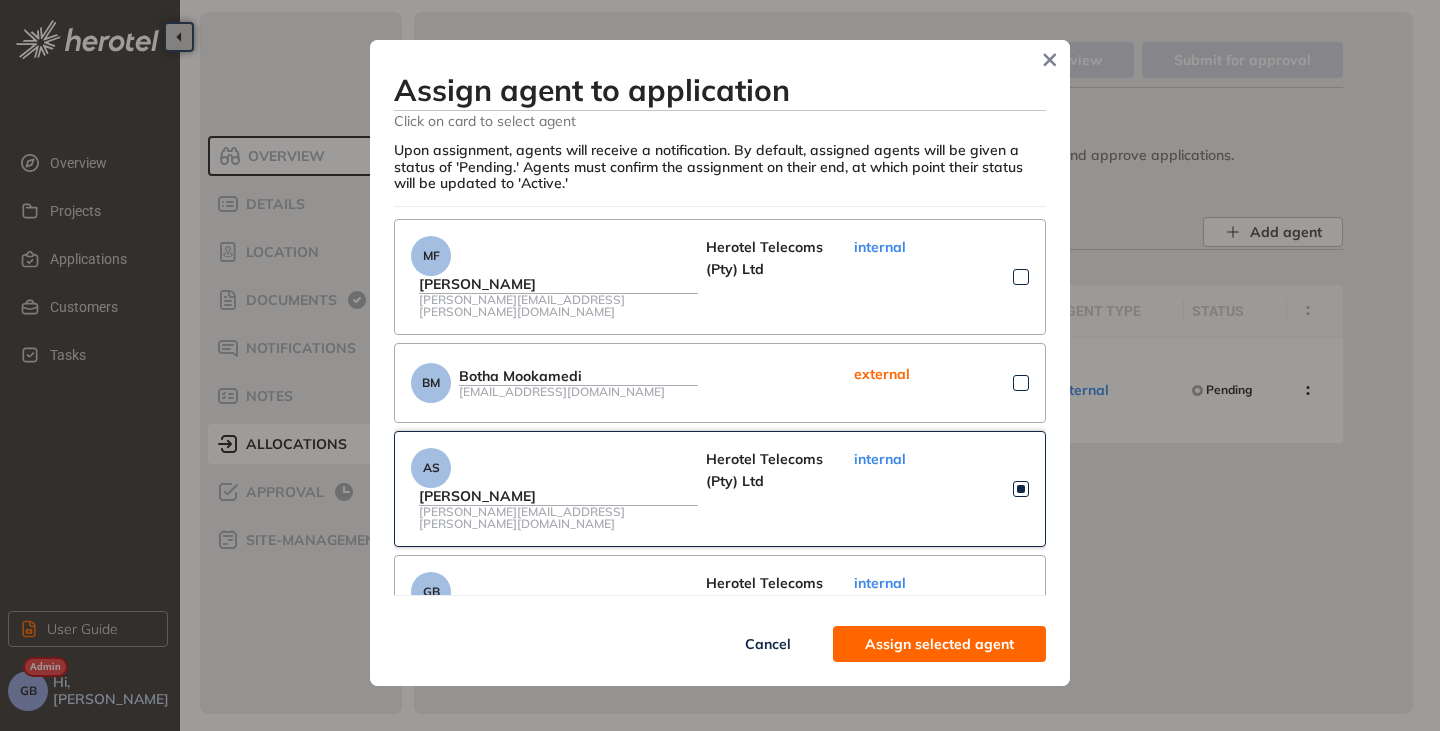 click on "Assign selected agent" at bounding box center (939, 644) 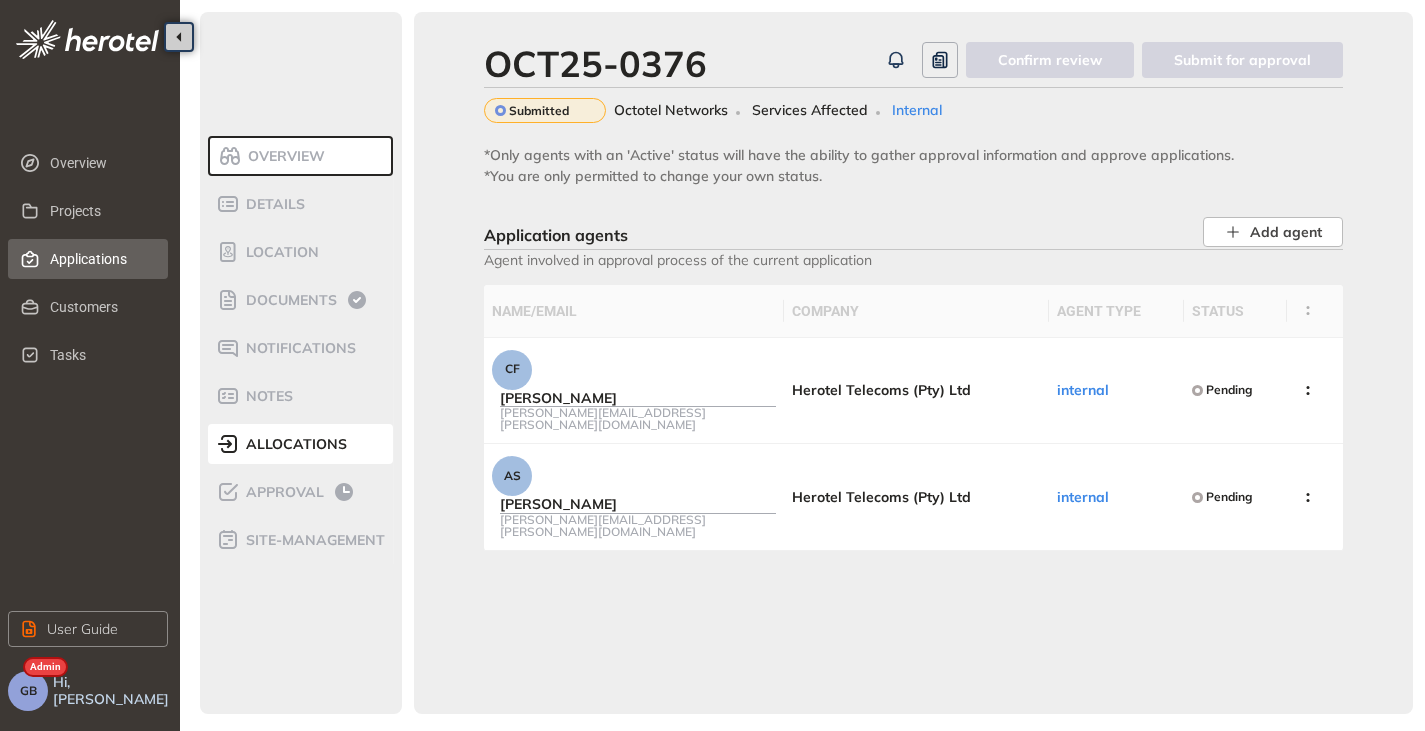 click on "Applications" at bounding box center [101, 259] 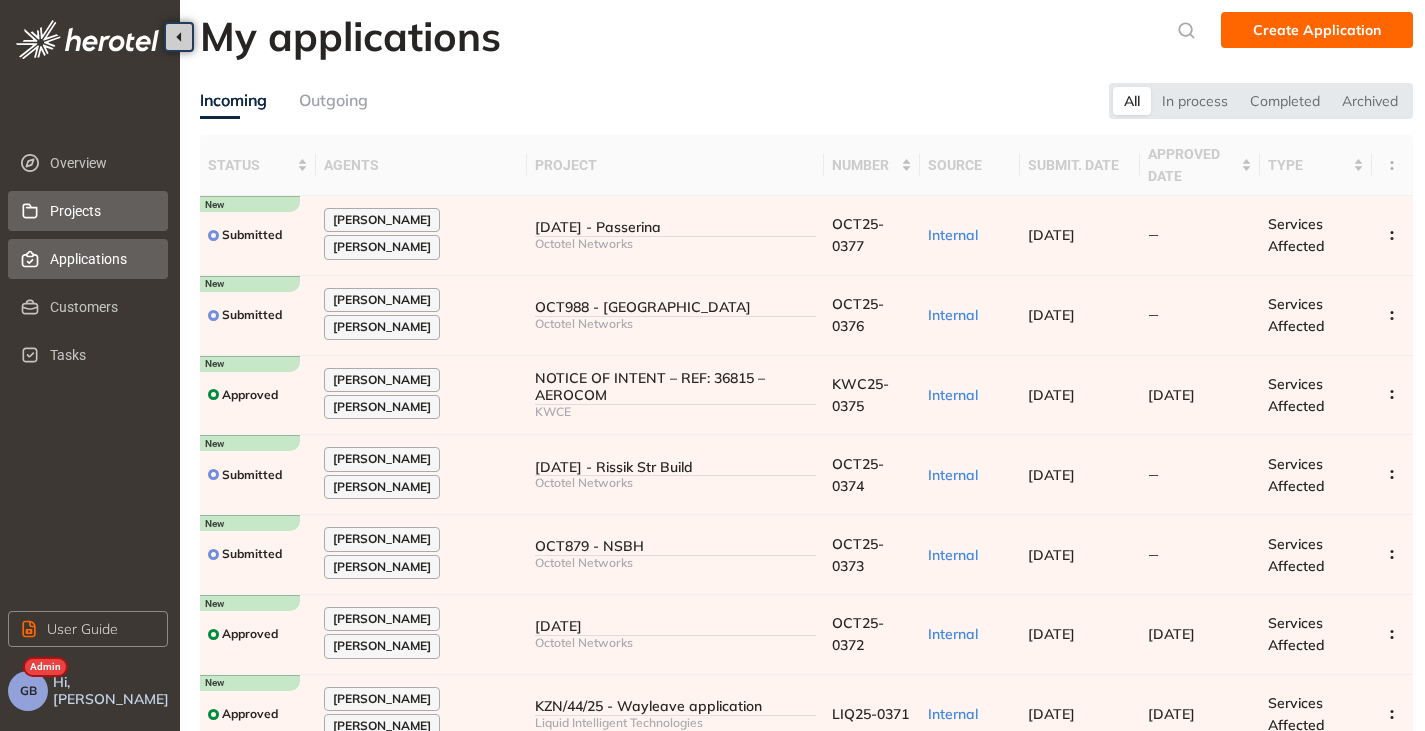 click on "Projects" at bounding box center (101, 211) 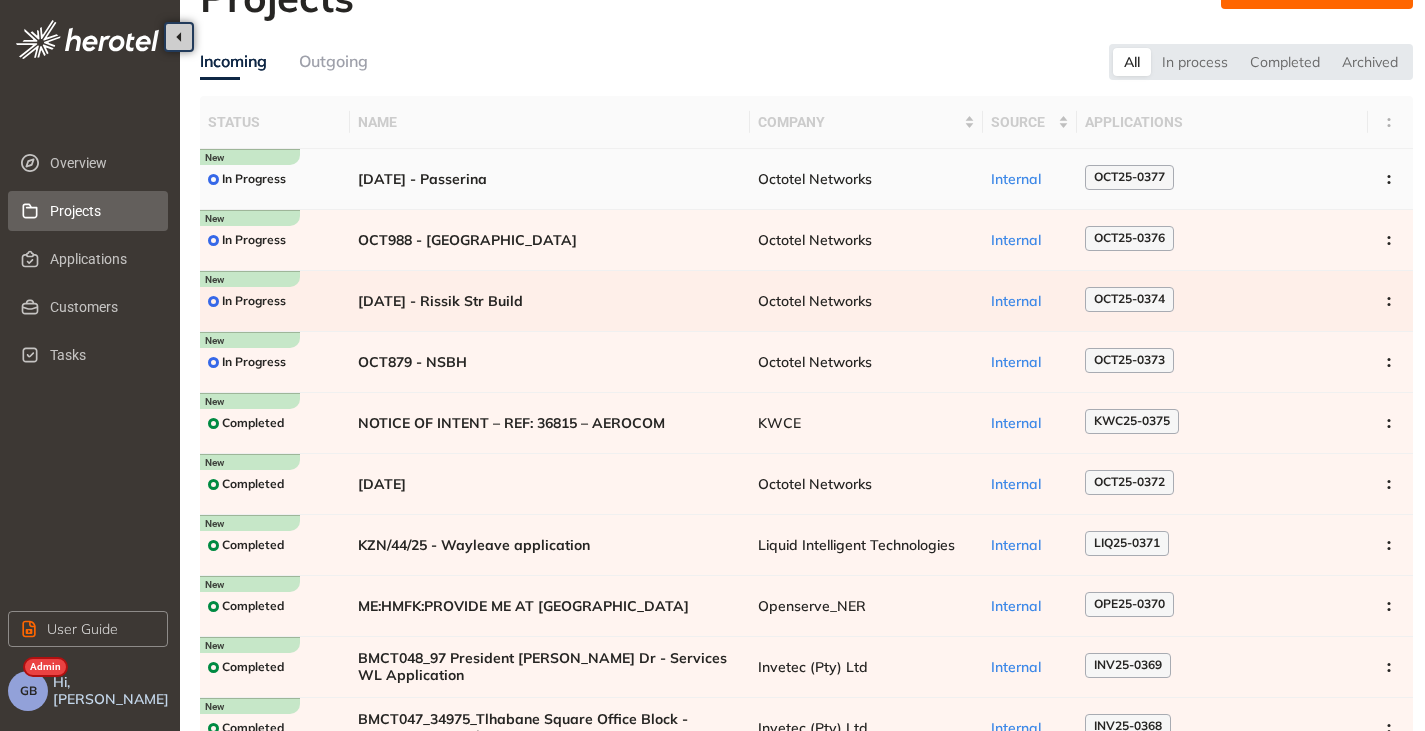 scroll, scrollTop: 0, scrollLeft: 0, axis: both 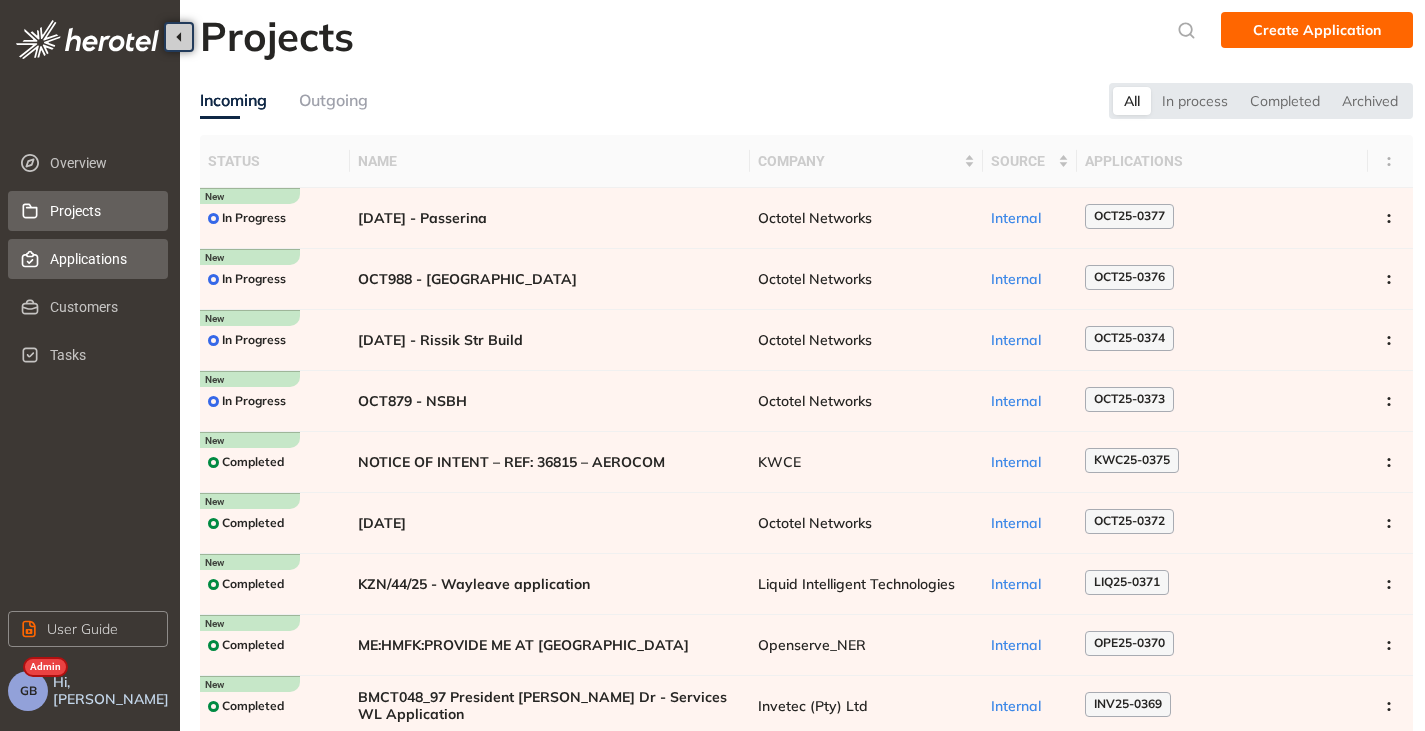 click on "Applications" at bounding box center [101, 259] 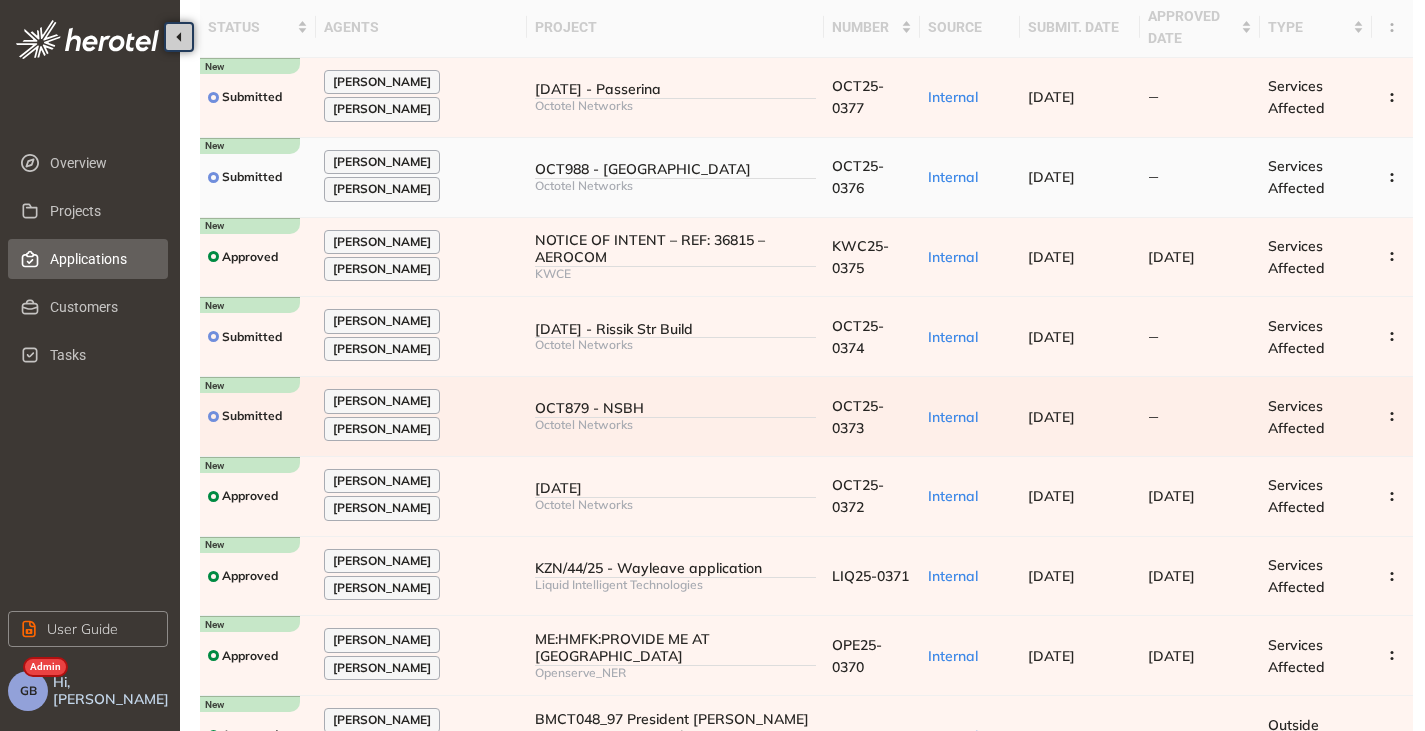 scroll, scrollTop: 100, scrollLeft: 0, axis: vertical 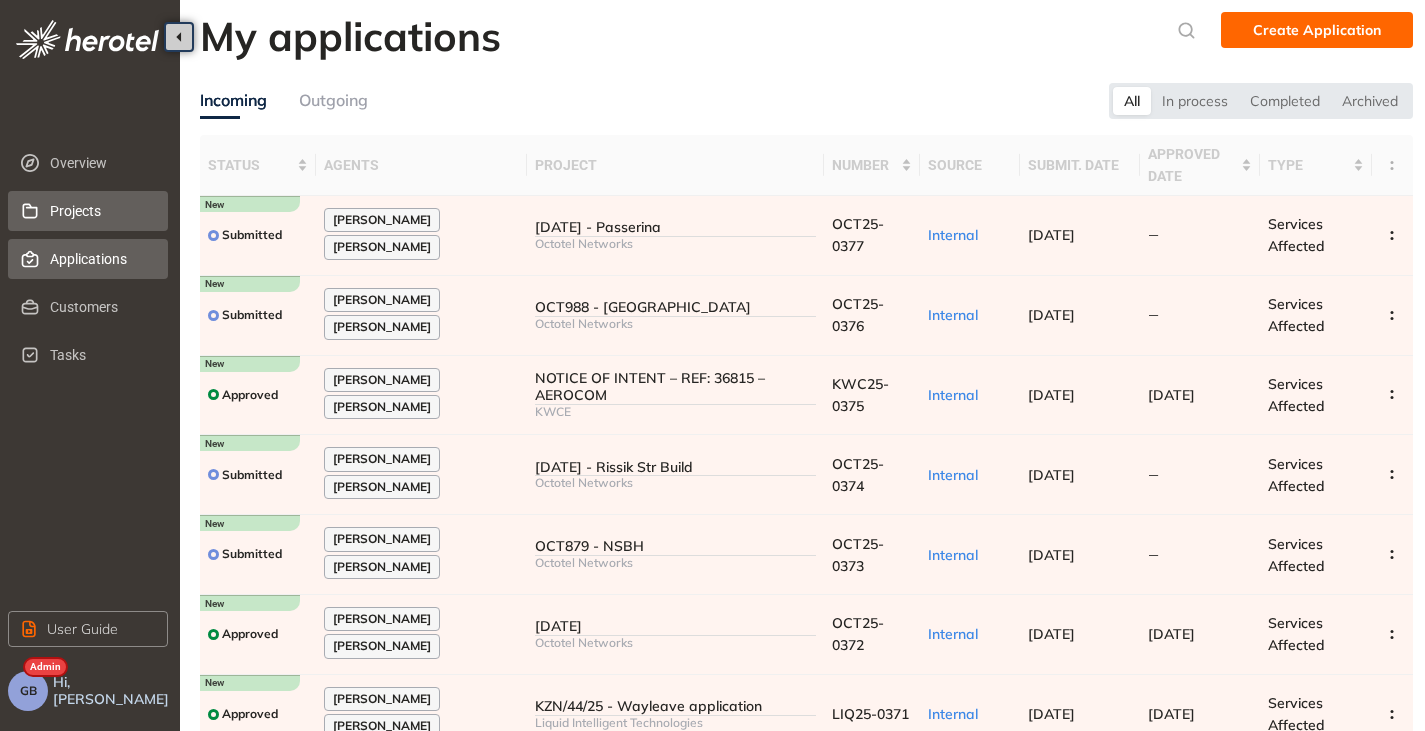 click on "Projects" at bounding box center [101, 211] 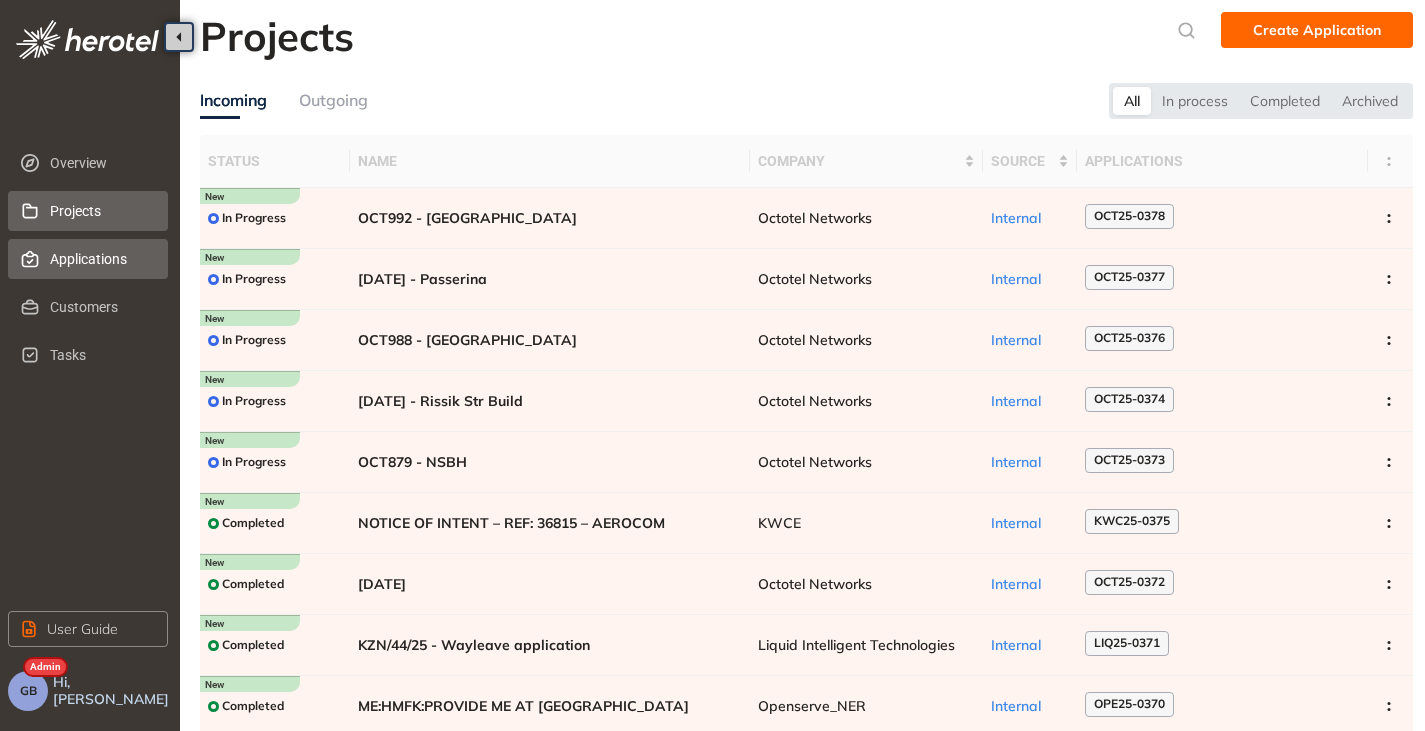 click on "Applications" at bounding box center (101, 259) 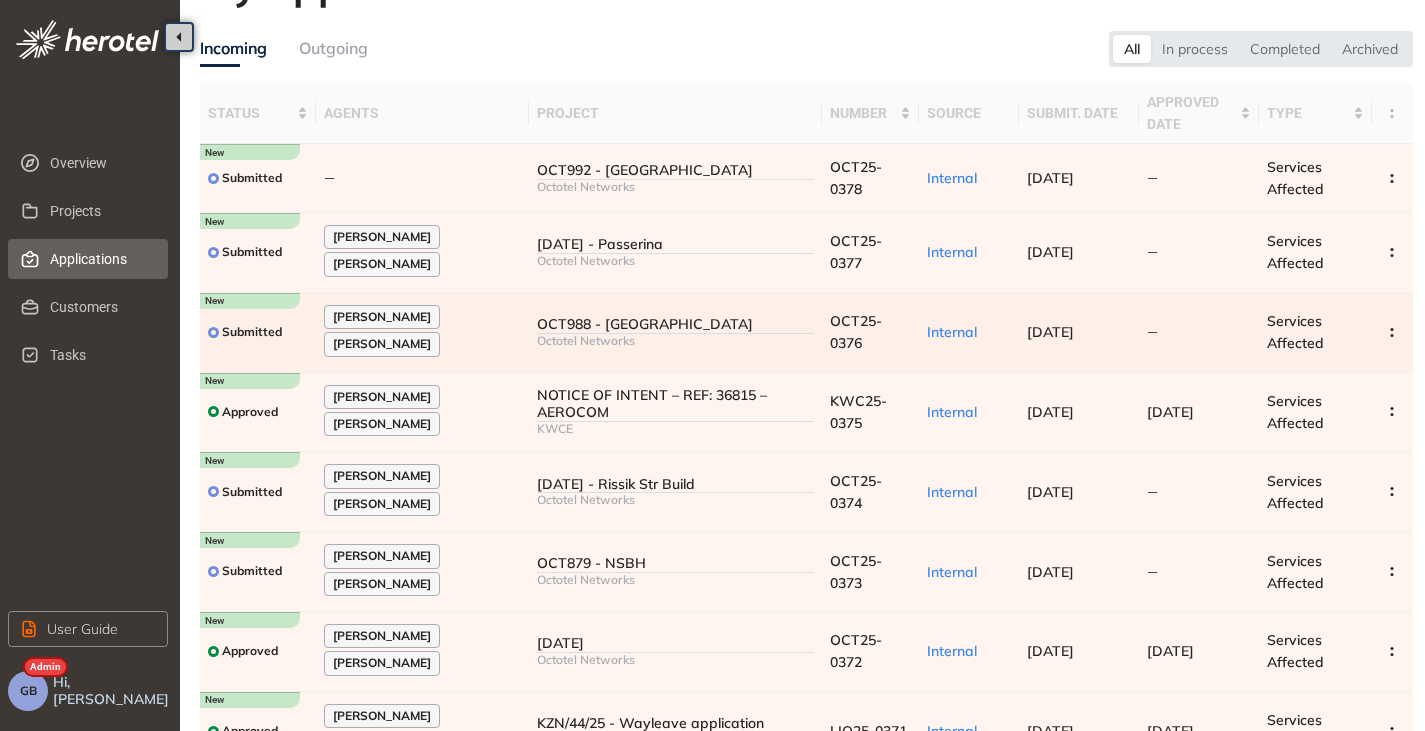 scroll, scrollTop: 100, scrollLeft: 0, axis: vertical 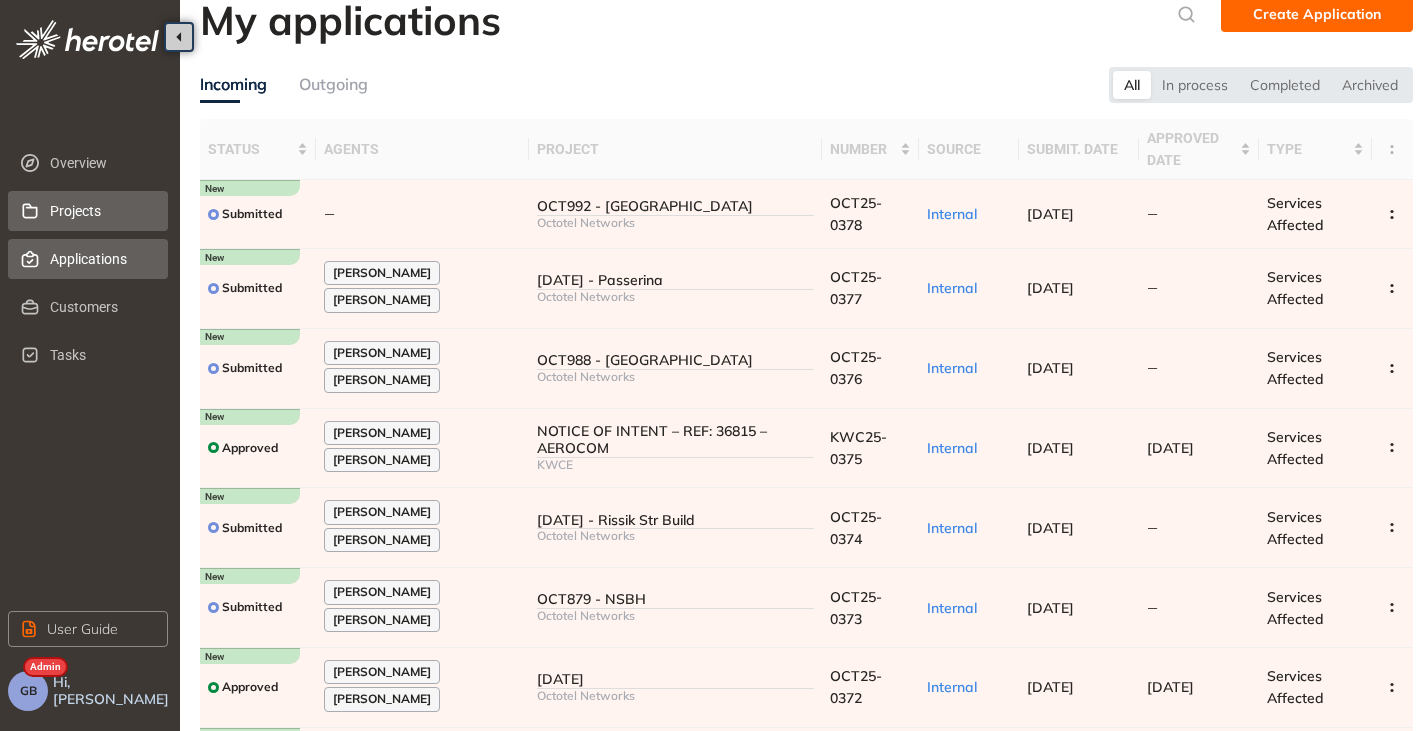 click on "Projects" at bounding box center (101, 211) 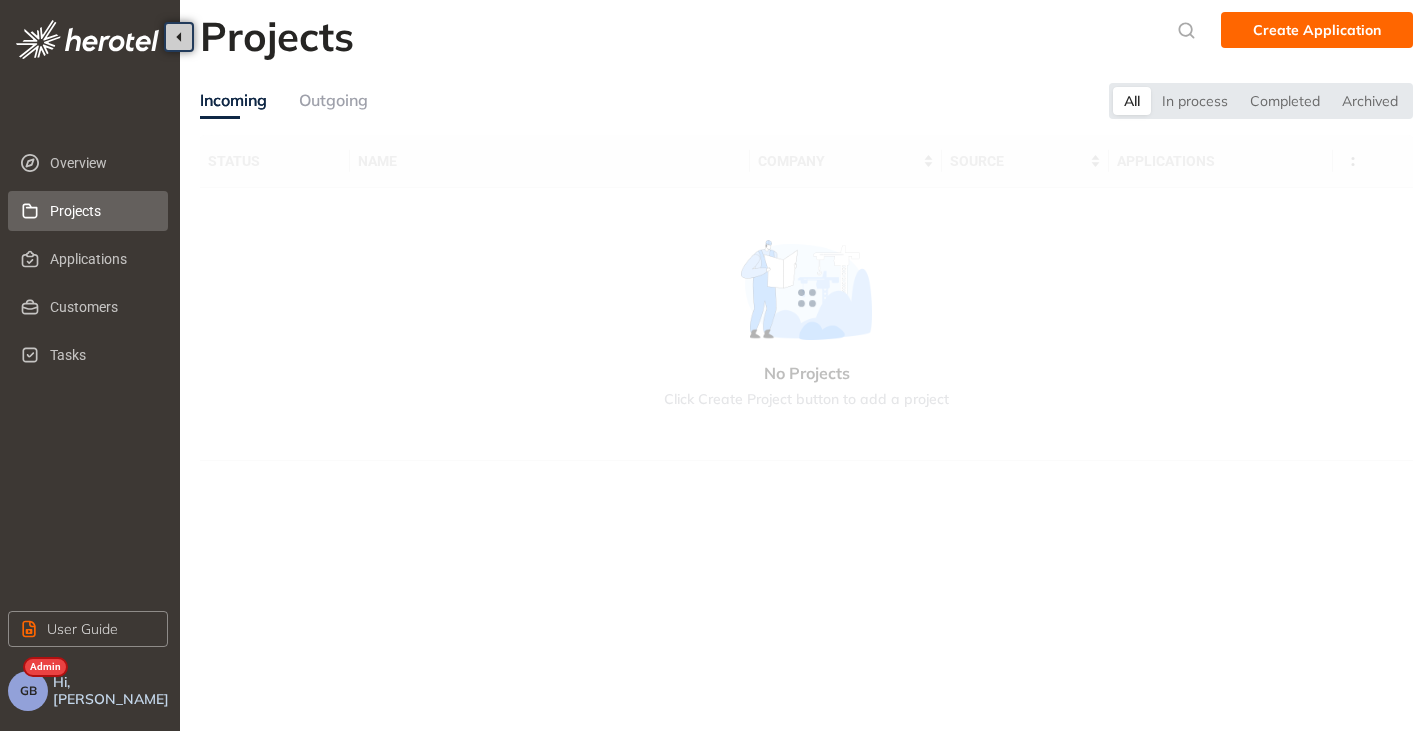 scroll, scrollTop: 0, scrollLeft: 0, axis: both 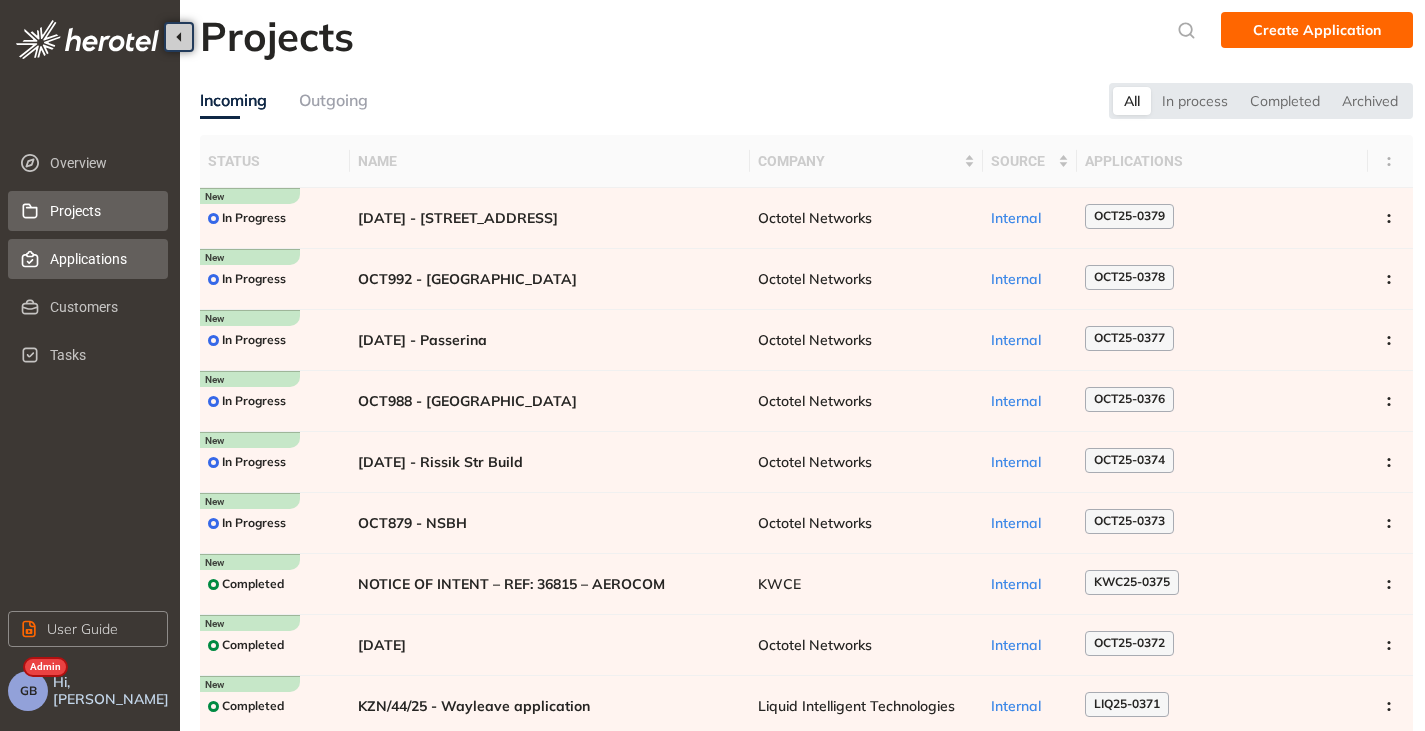 click on "Applications" at bounding box center (101, 259) 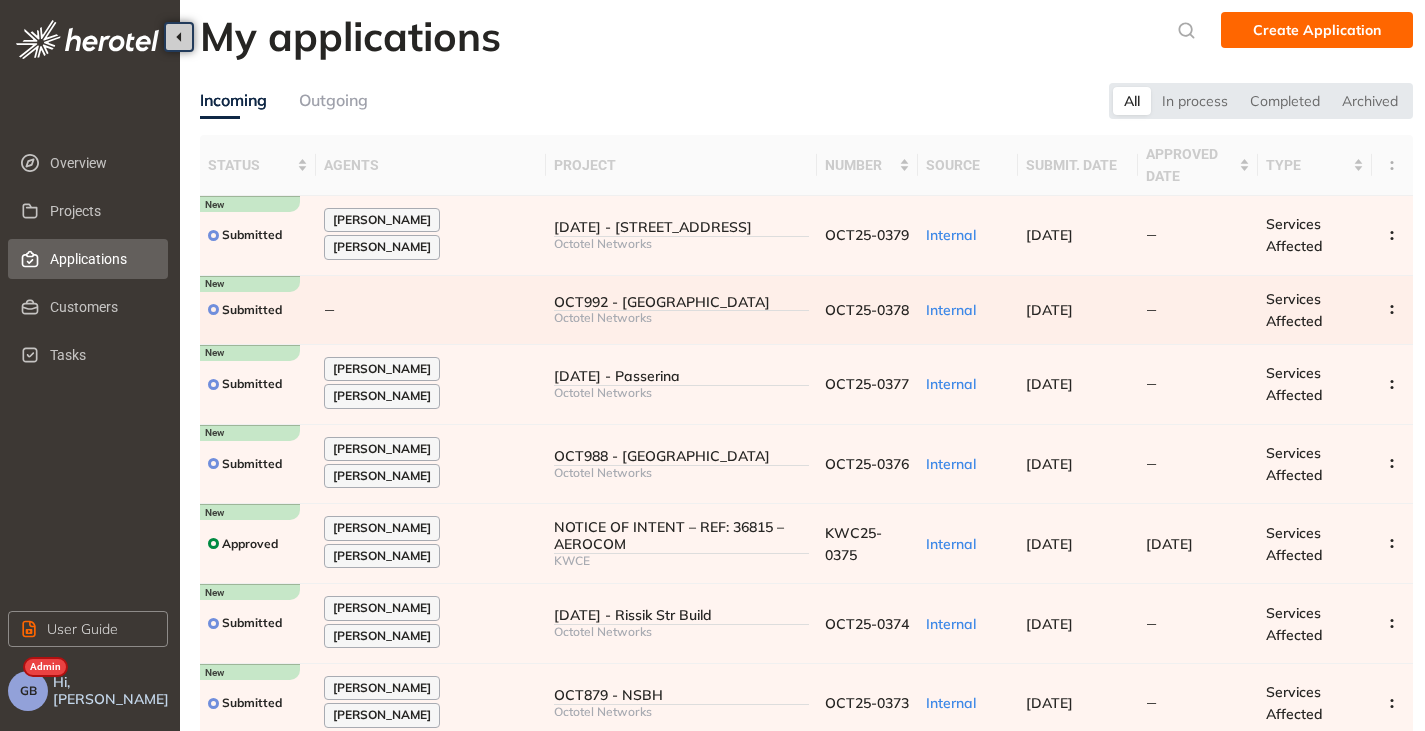 click on "OCT992 - [GEOGRAPHIC_DATA]" at bounding box center (681, 302) 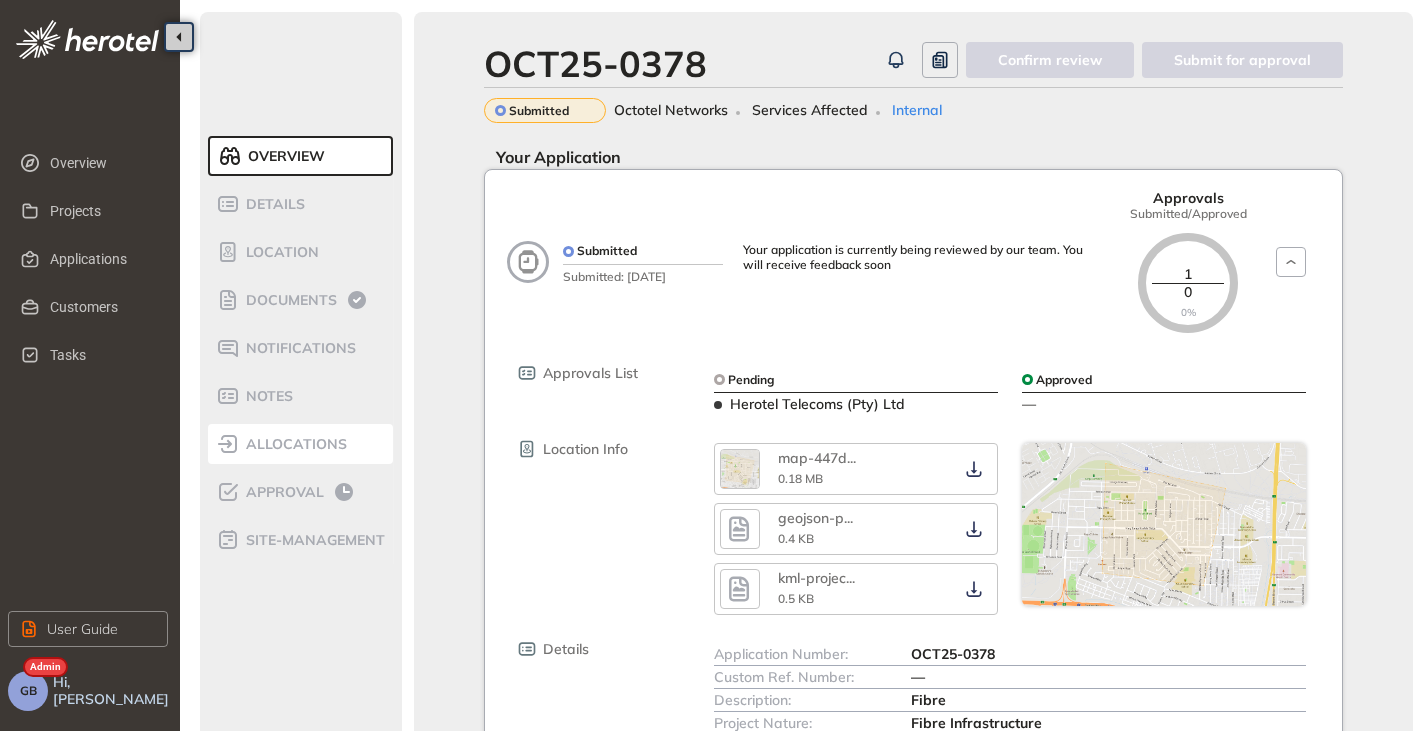 click on "allocations" at bounding box center [301, 444] 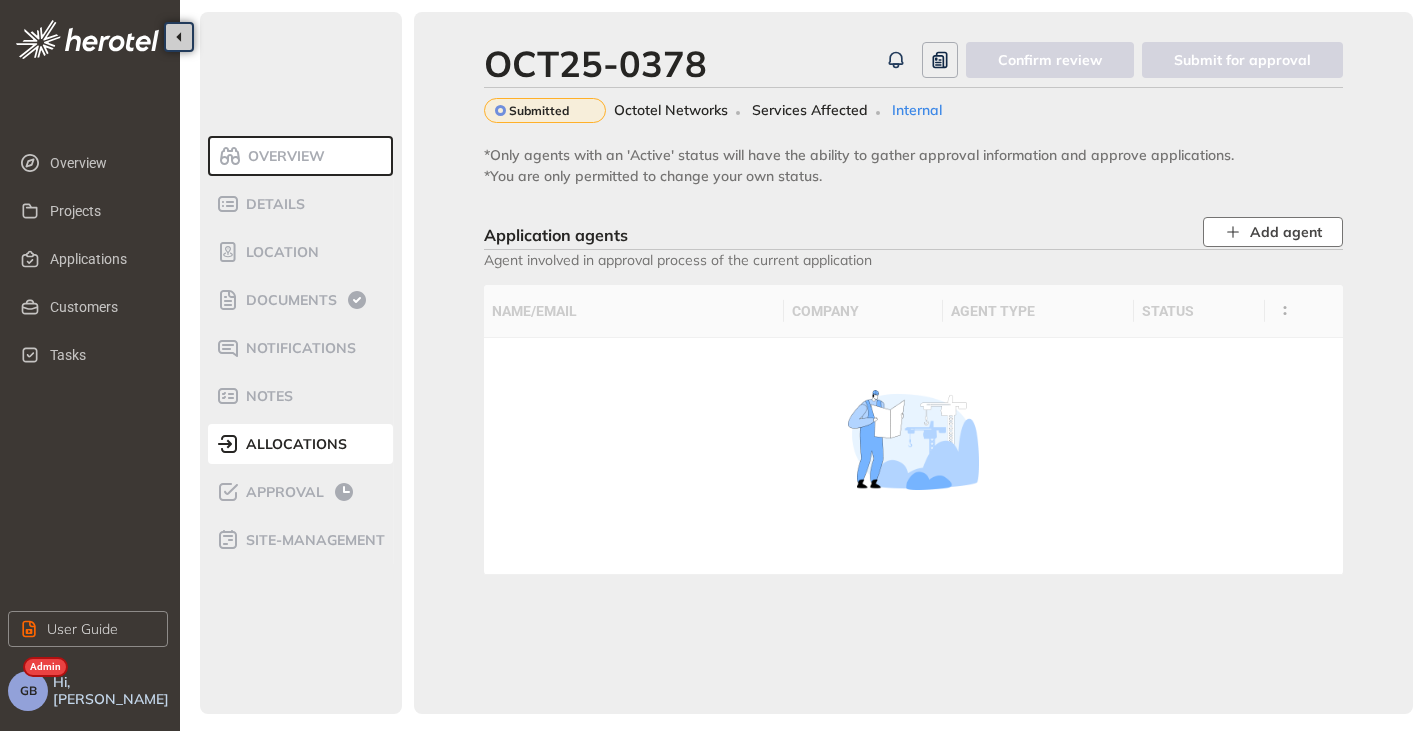 click on "Add agent" at bounding box center (1273, 232) 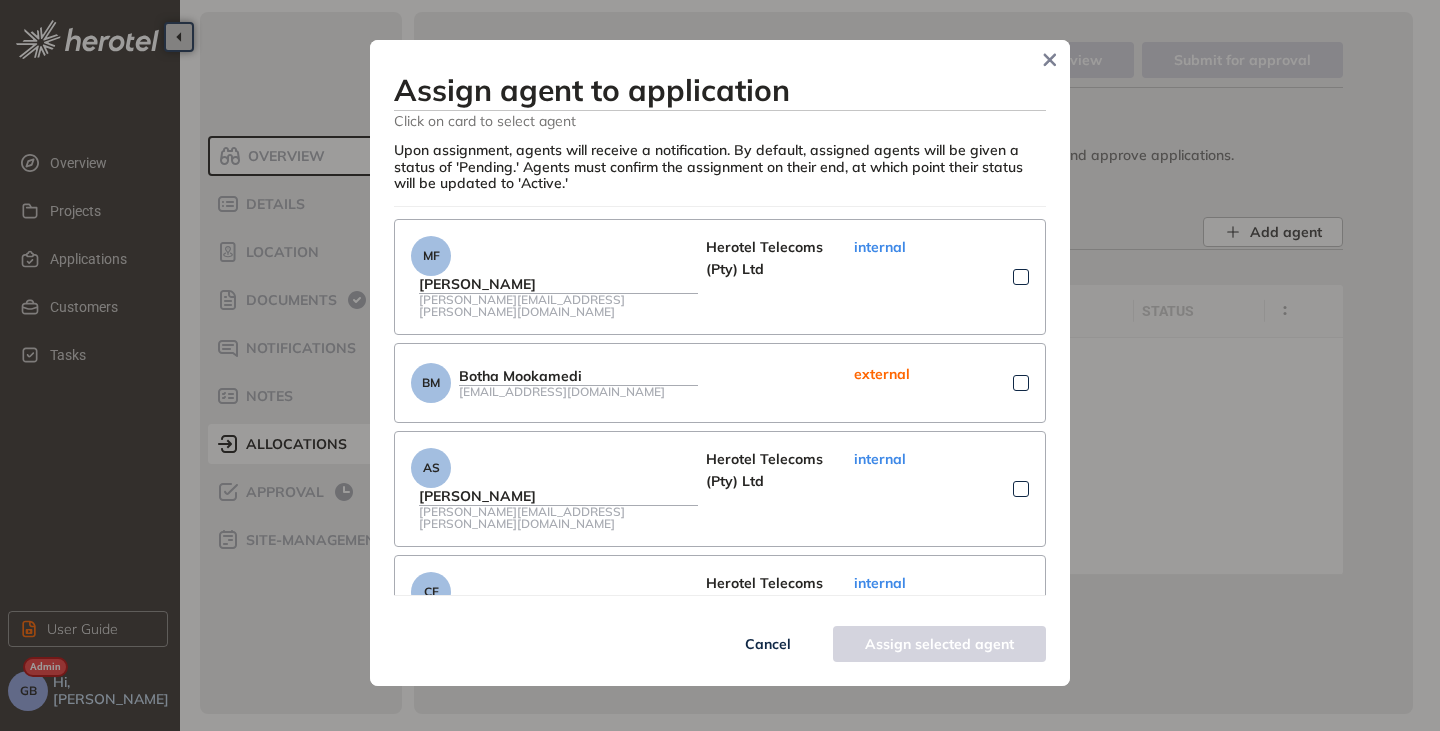 click at bounding box center (1021, 613) 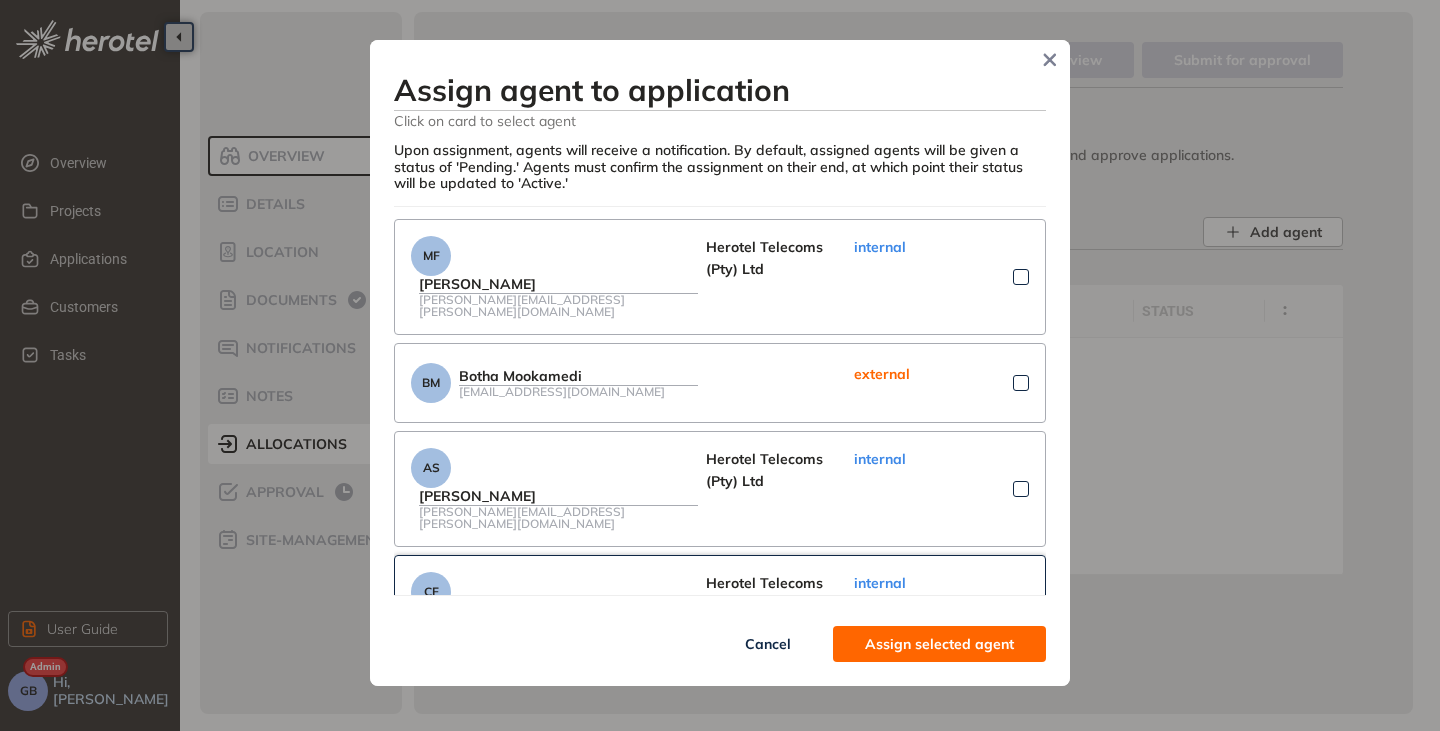 click on "Assign selected agent" at bounding box center [939, 644] 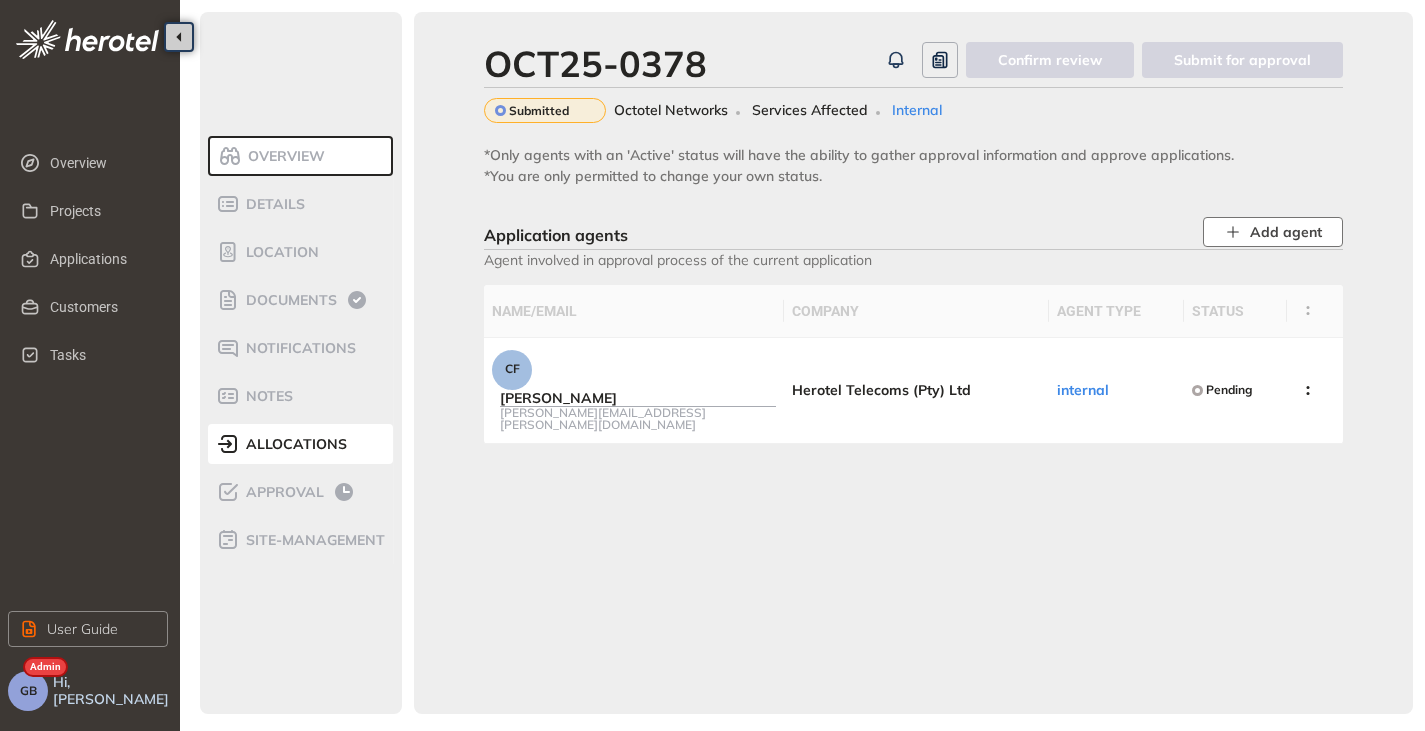 click on "Add agent" at bounding box center [1286, 232] 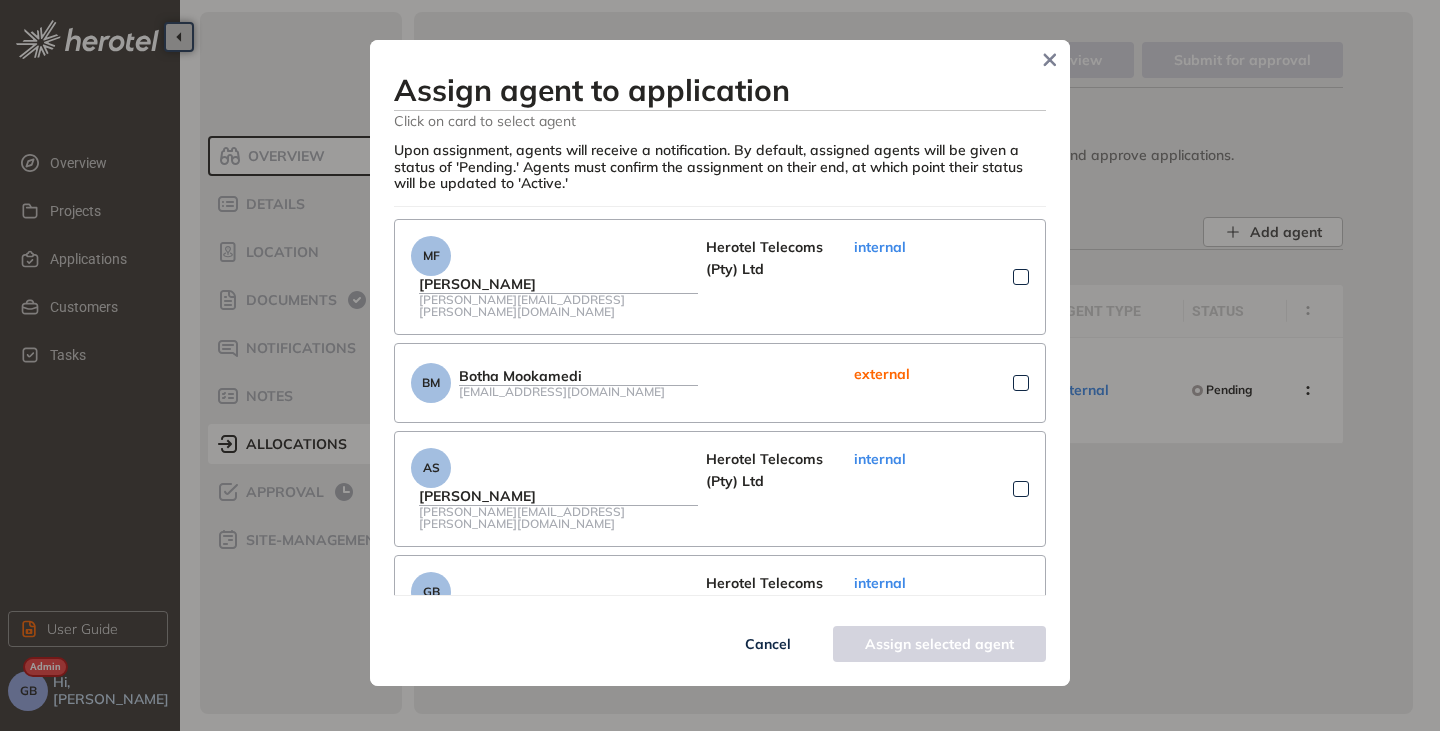 click at bounding box center (1021, 489) 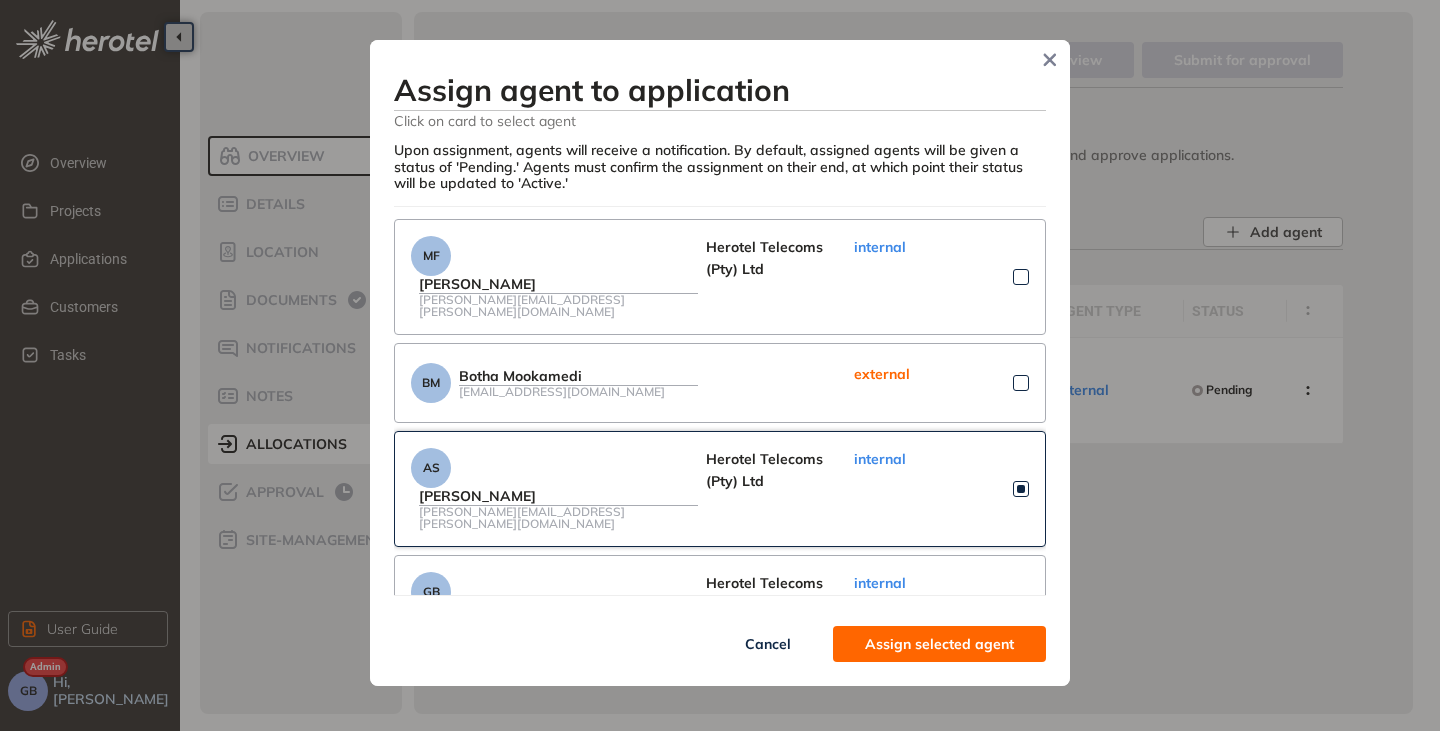 click on "Assign selected agent" at bounding box center [939, 644] 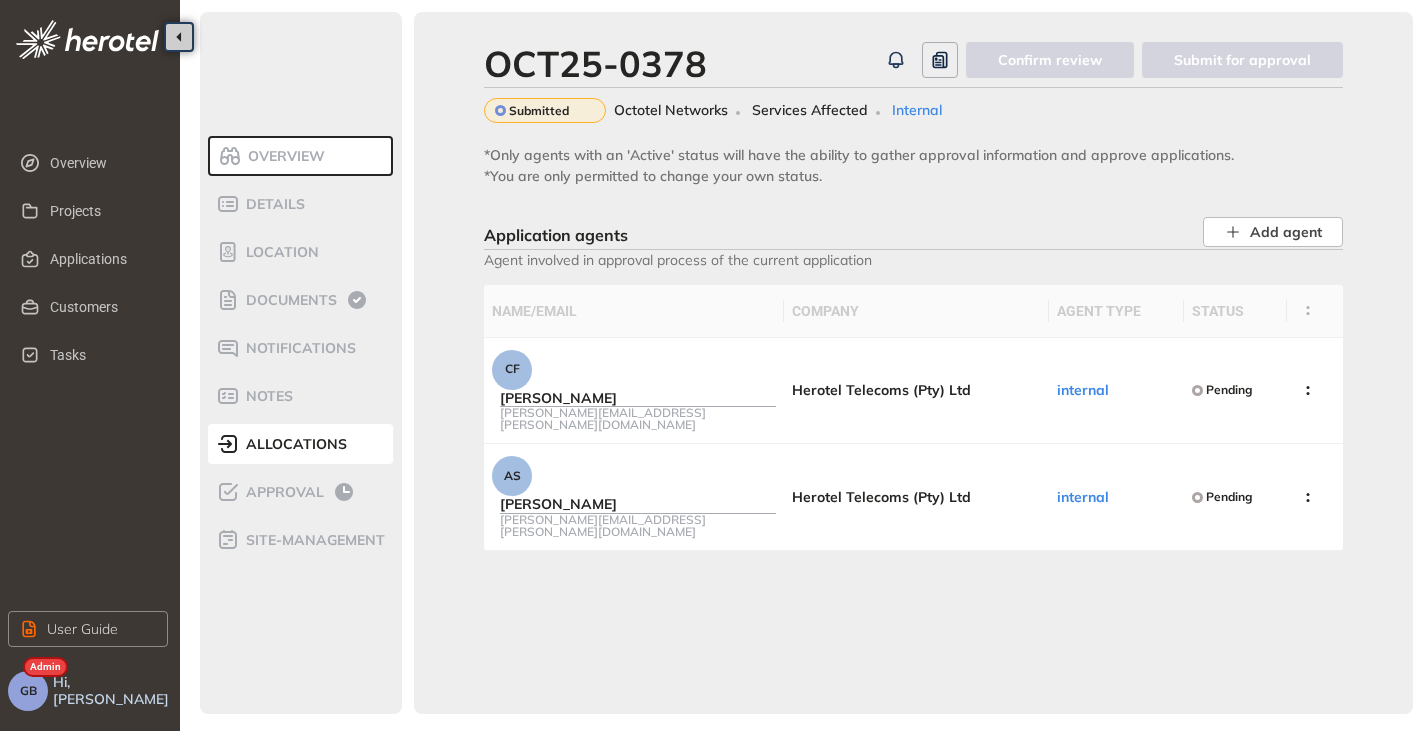 click on "Overview" at bounding box center [283, 156] 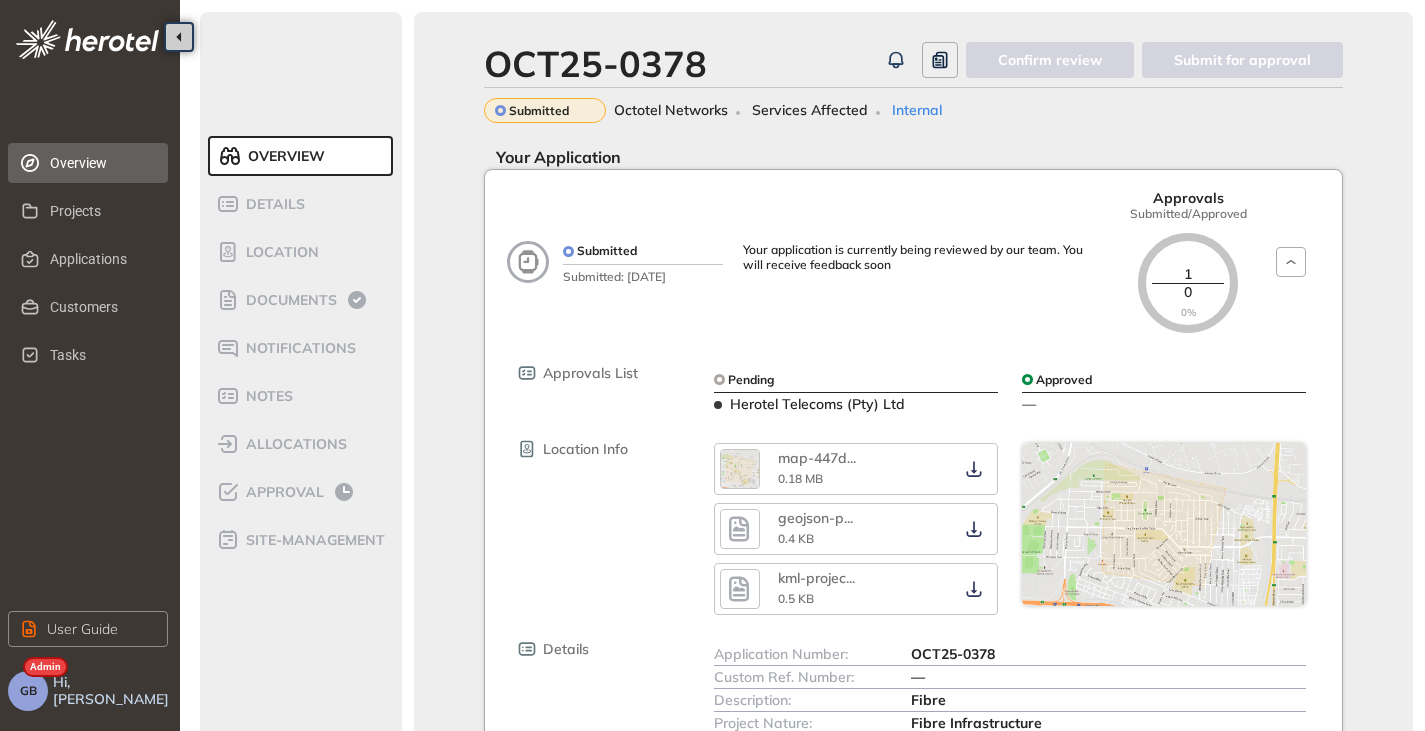 click on "Overview" at bounding box center [101, 163] 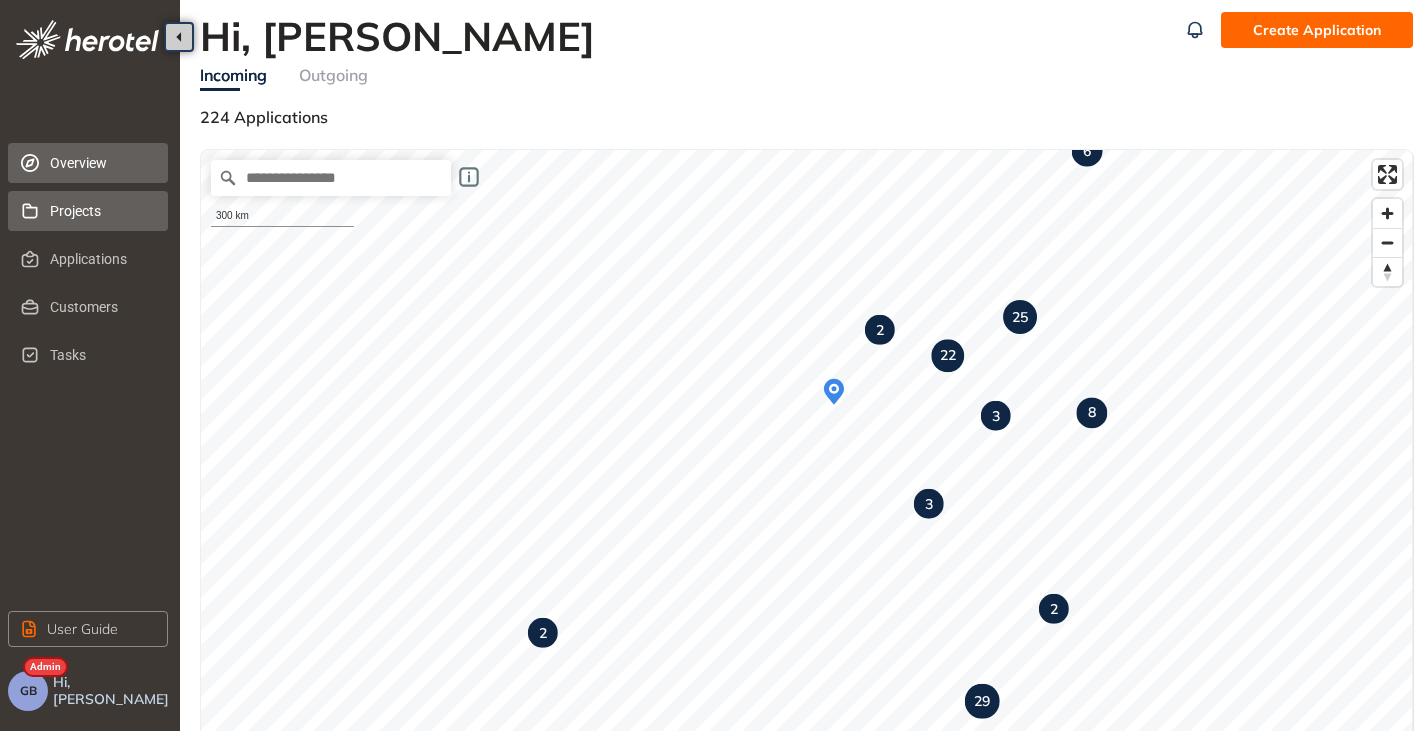 click on "Projects" at bounding box center [101, 211] 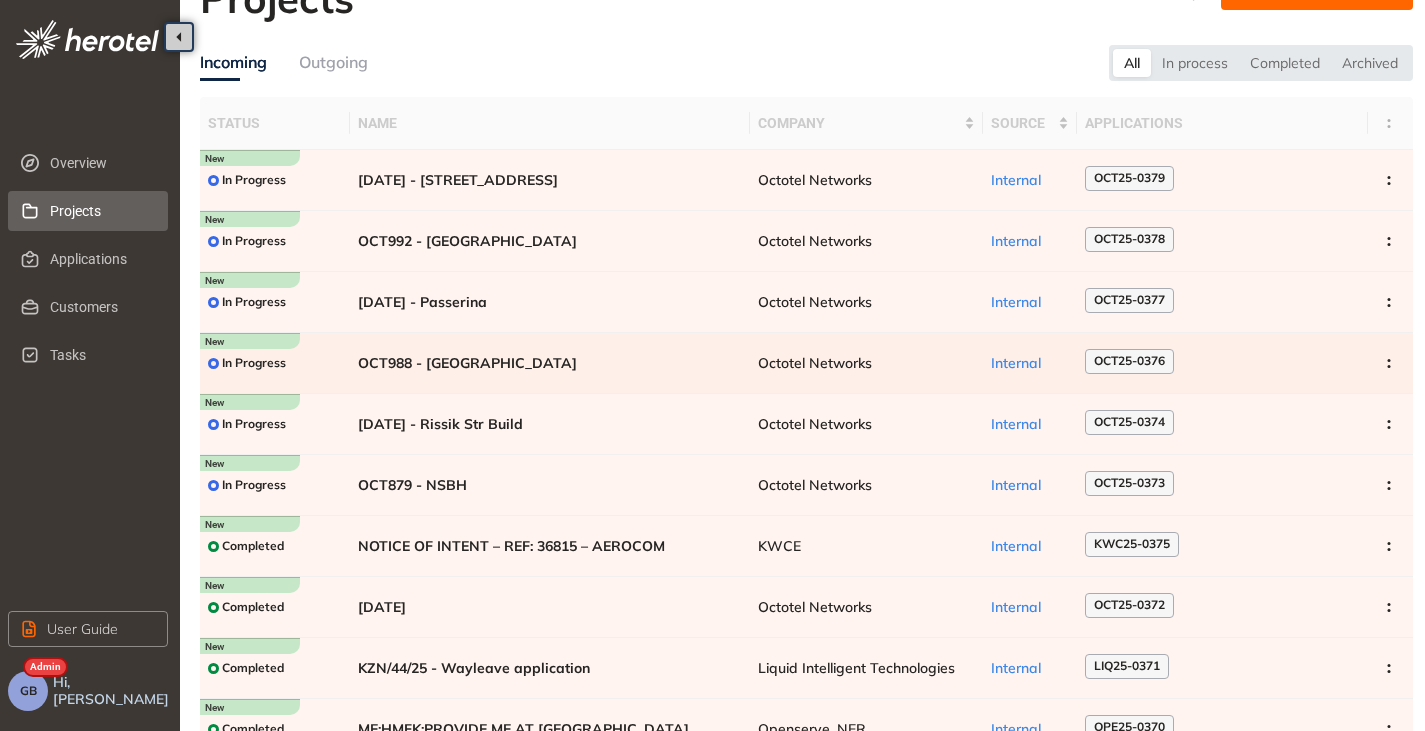 scroll, scrollTop: 0, scrollLeft: 0, axis: both 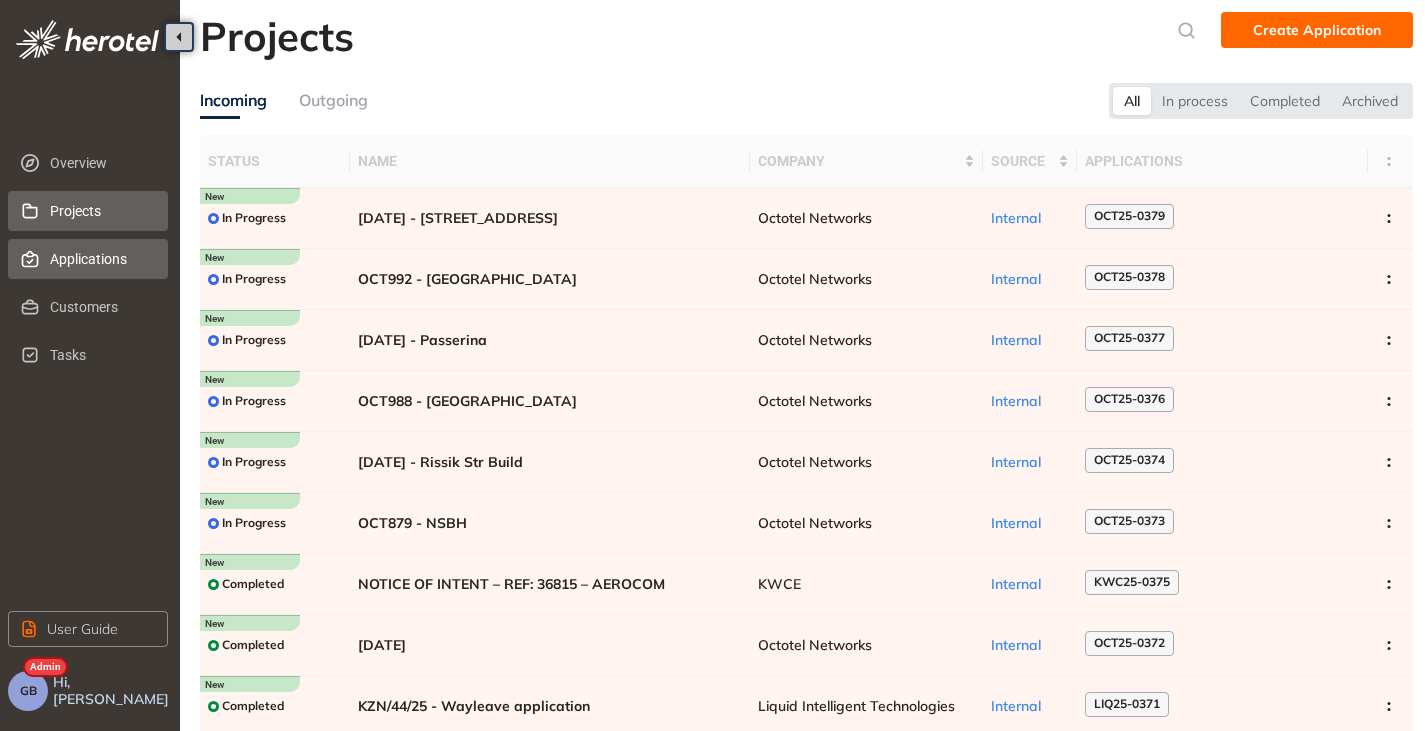 click on "Applications" at bounding box center [101, 259] 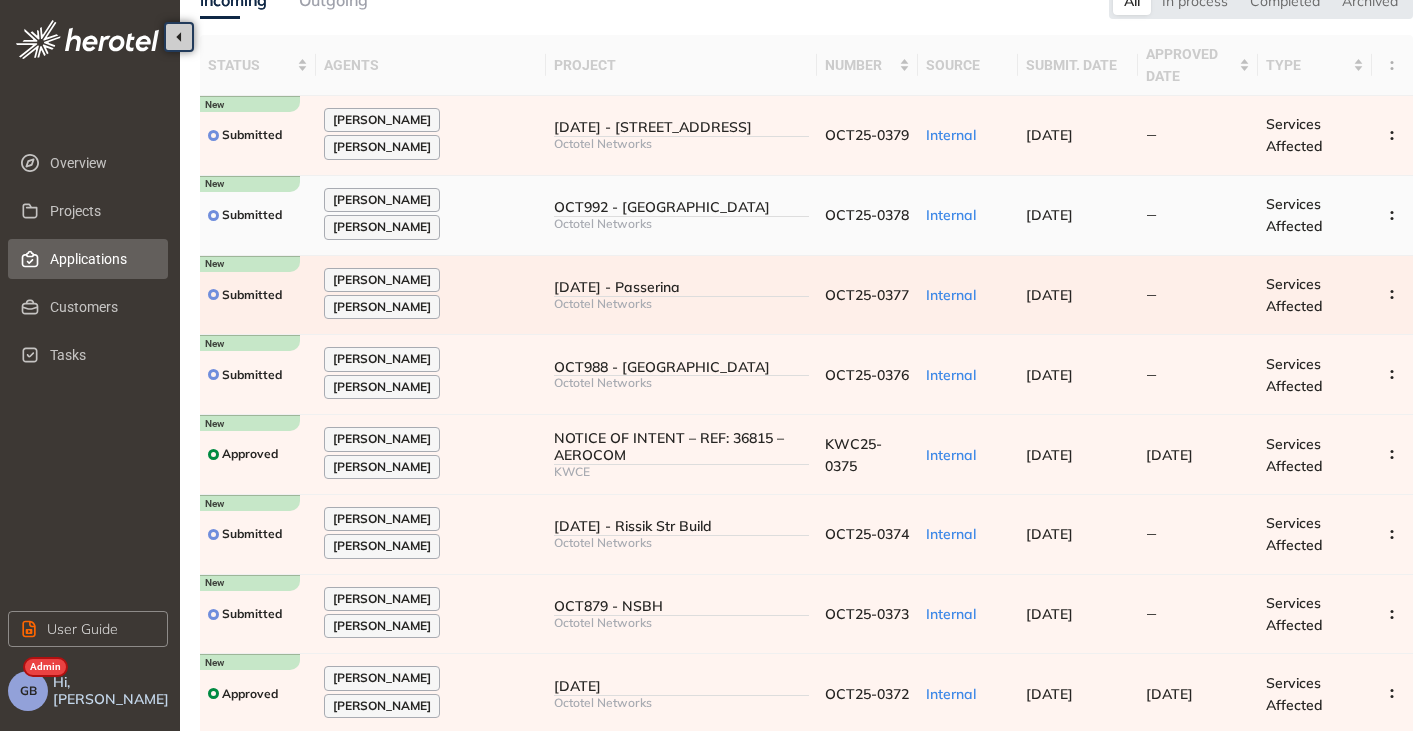 scroll, scrollTop: 0, scrollLeft: 0, axis: both 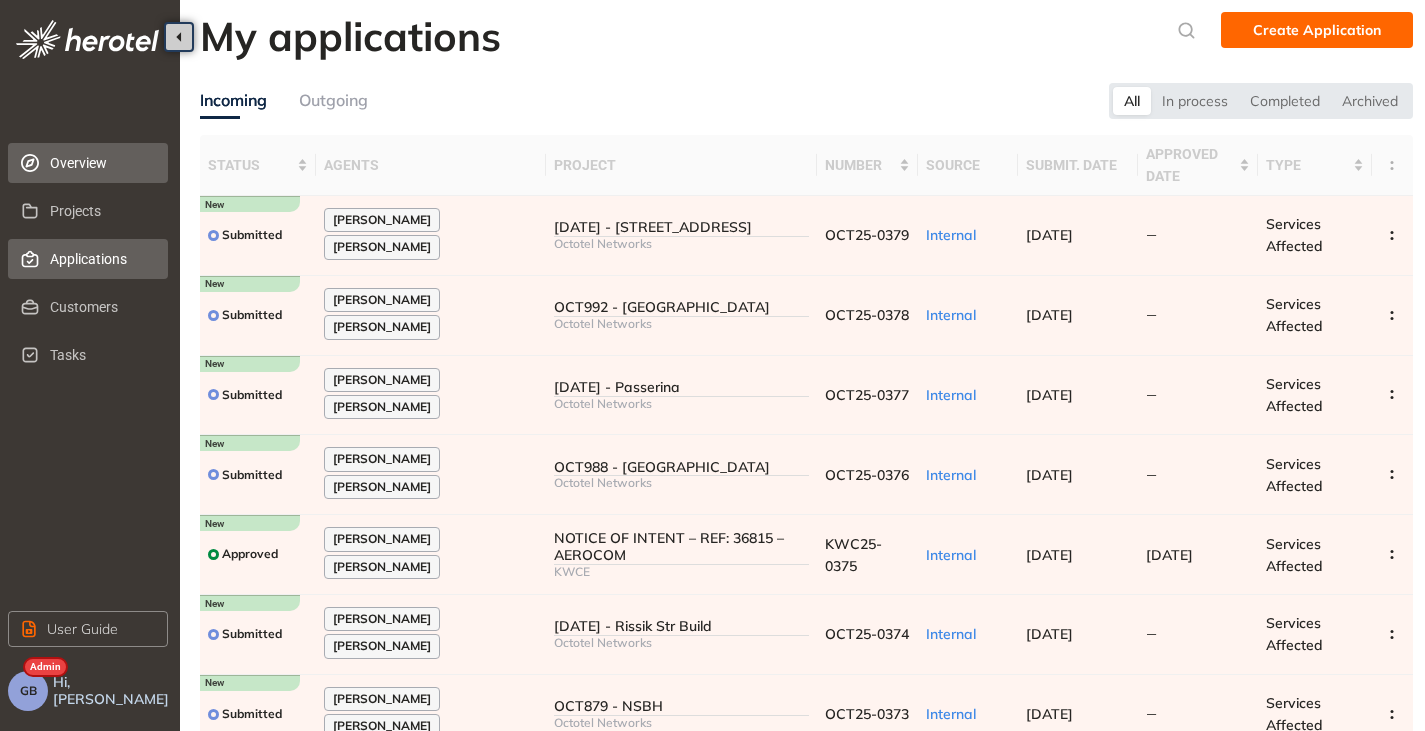 click on "Overview" at bounding box center [88, 163] 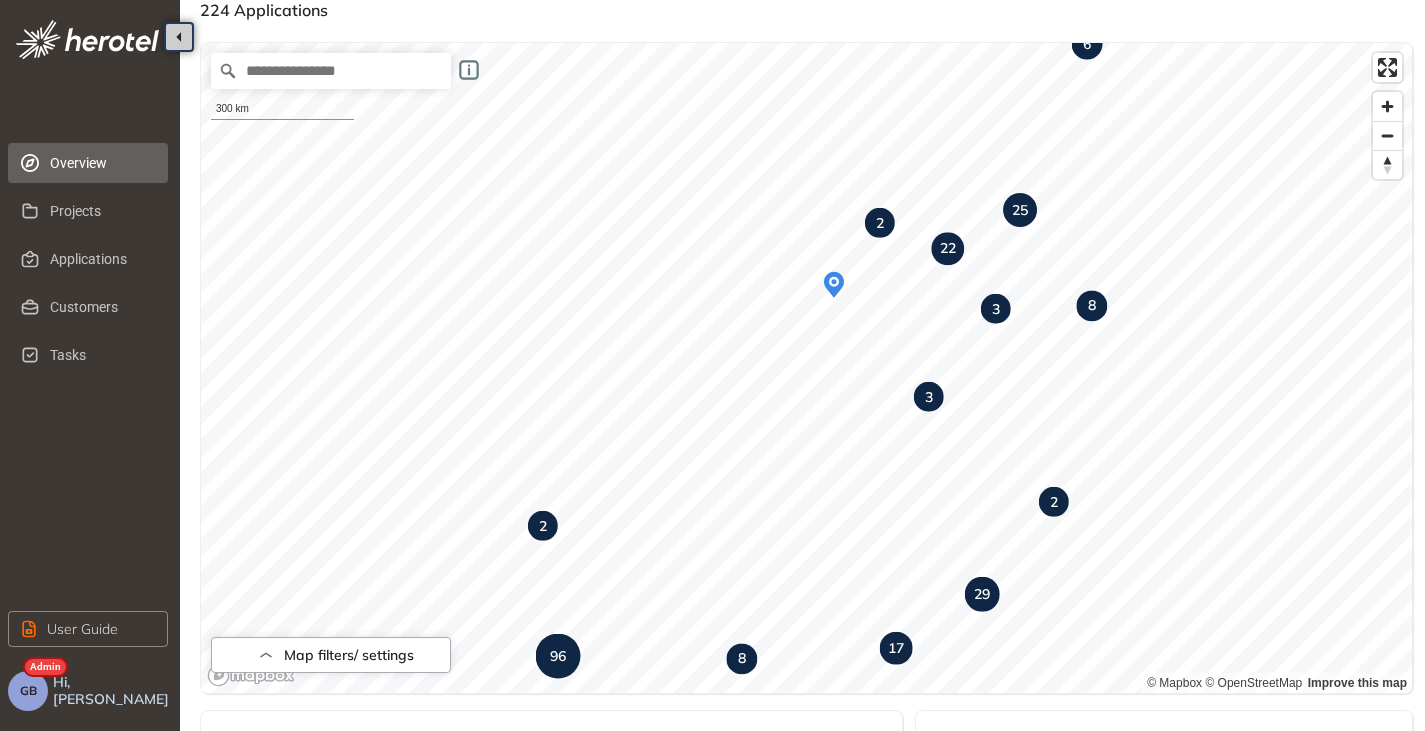scroll, scrollTop: 0, scrollLeft: 0, axis: both 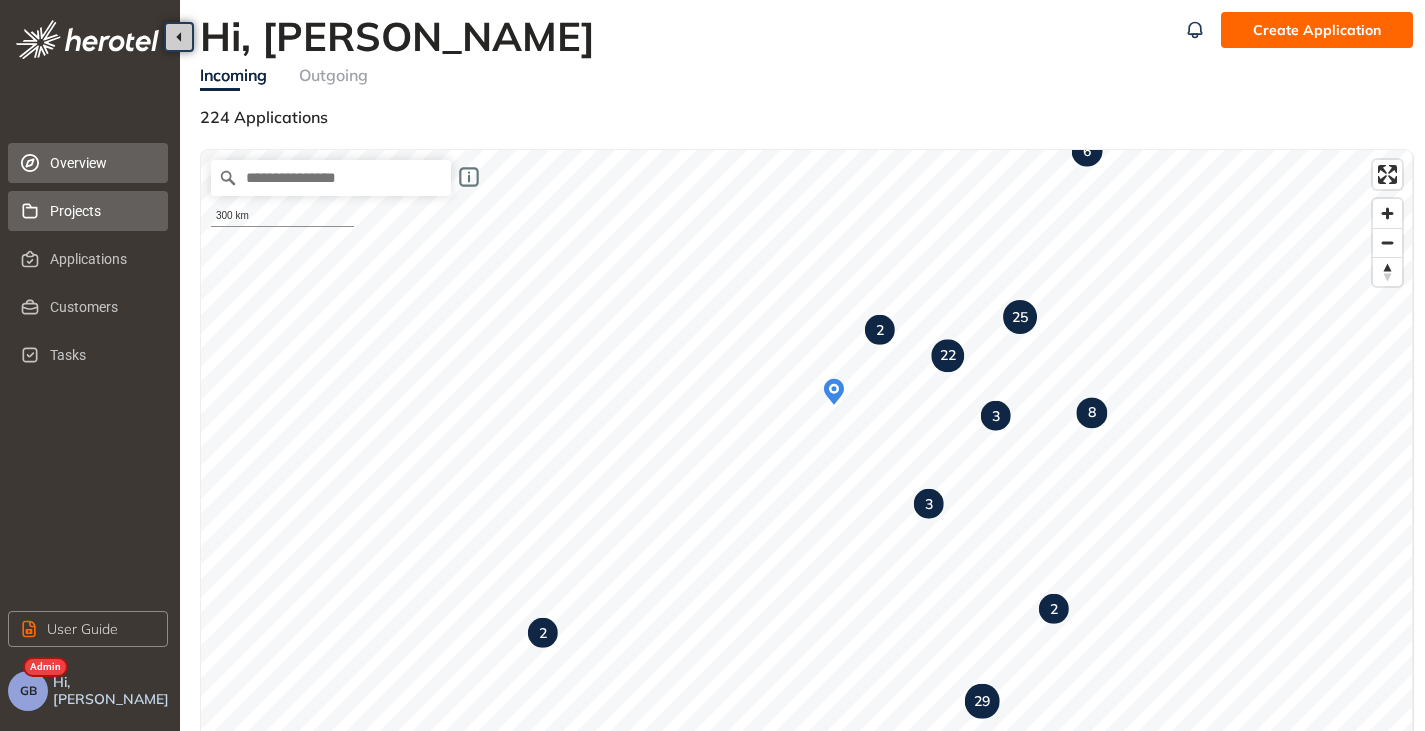 click on "Projects" at bounding box center [101, 211] 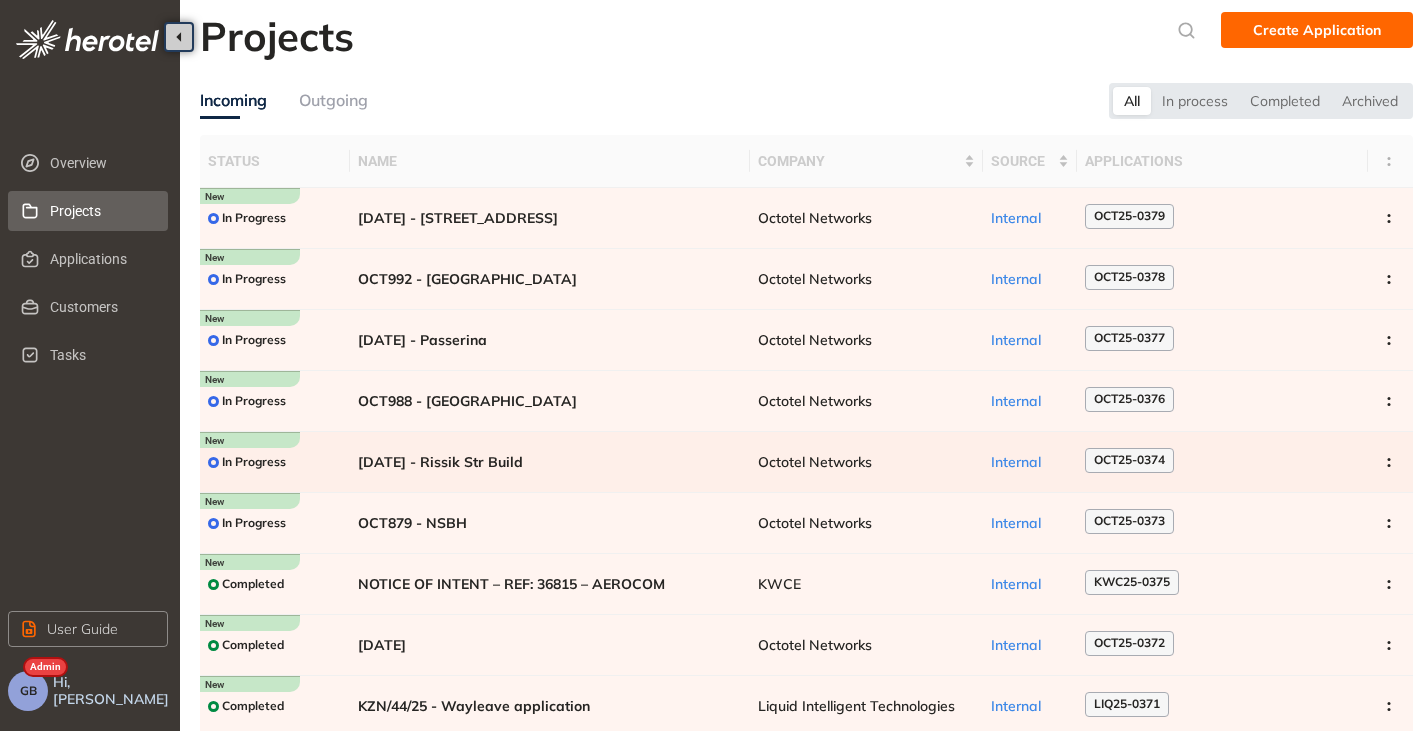 click on "[DATE] - Rissik Str Build" at bounding box center (550, 462) 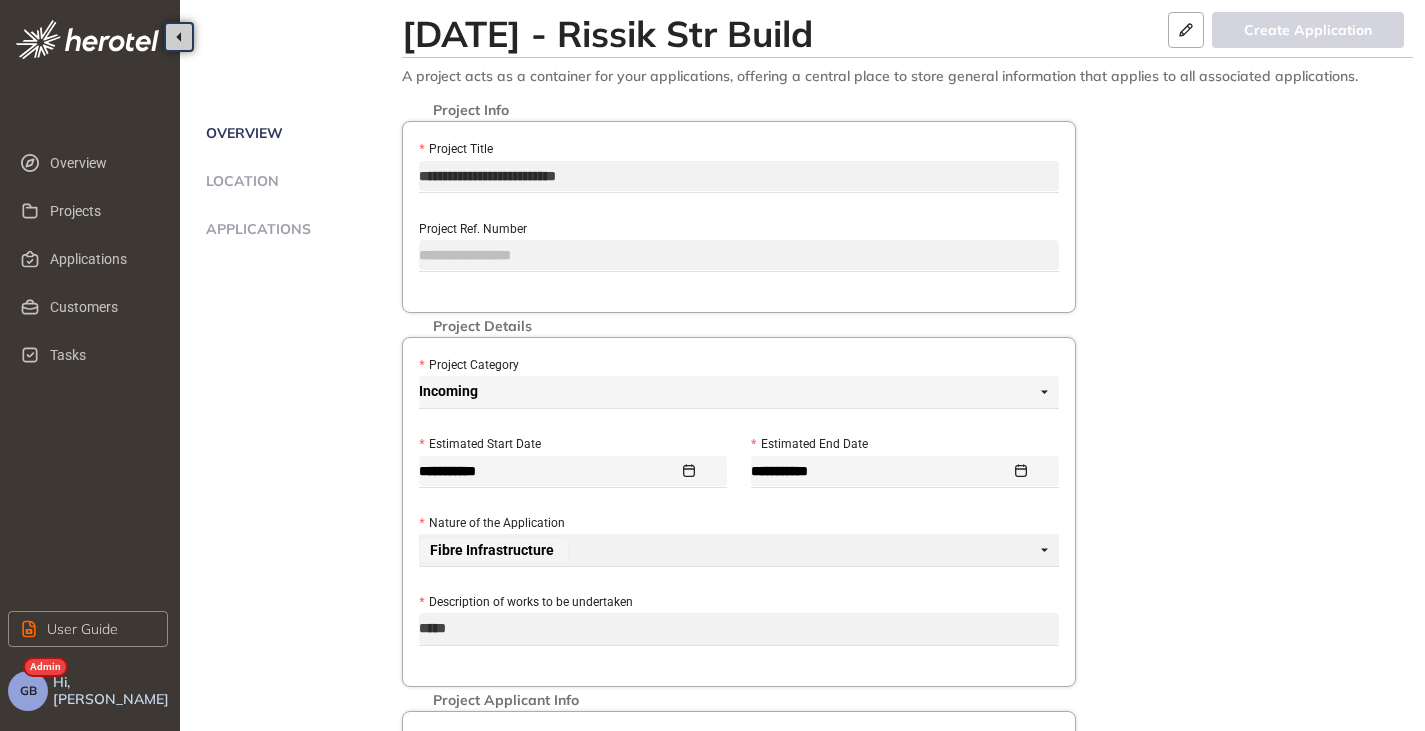 click on "Applications" at bounding box center (255, 229) 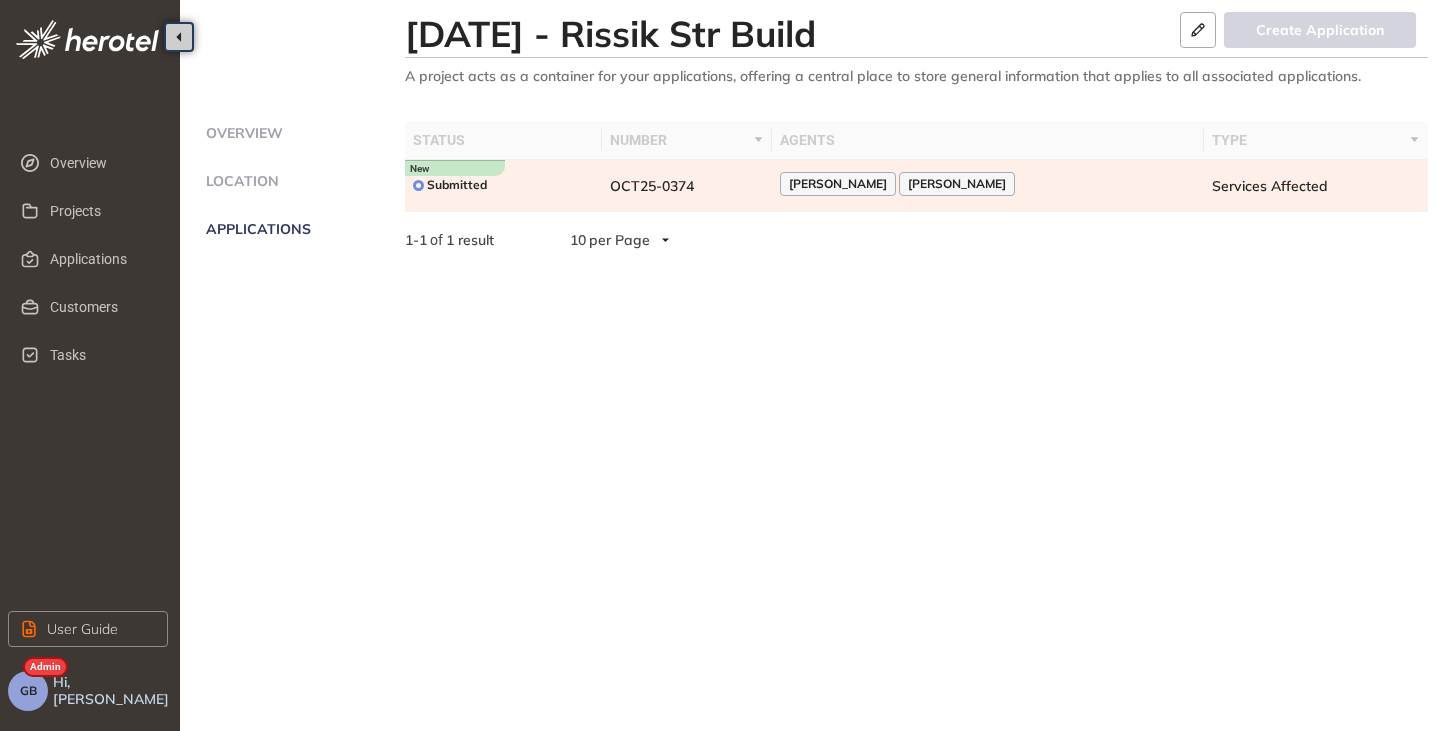 click on "OCT25-0374" at bounding box center [652, 186] 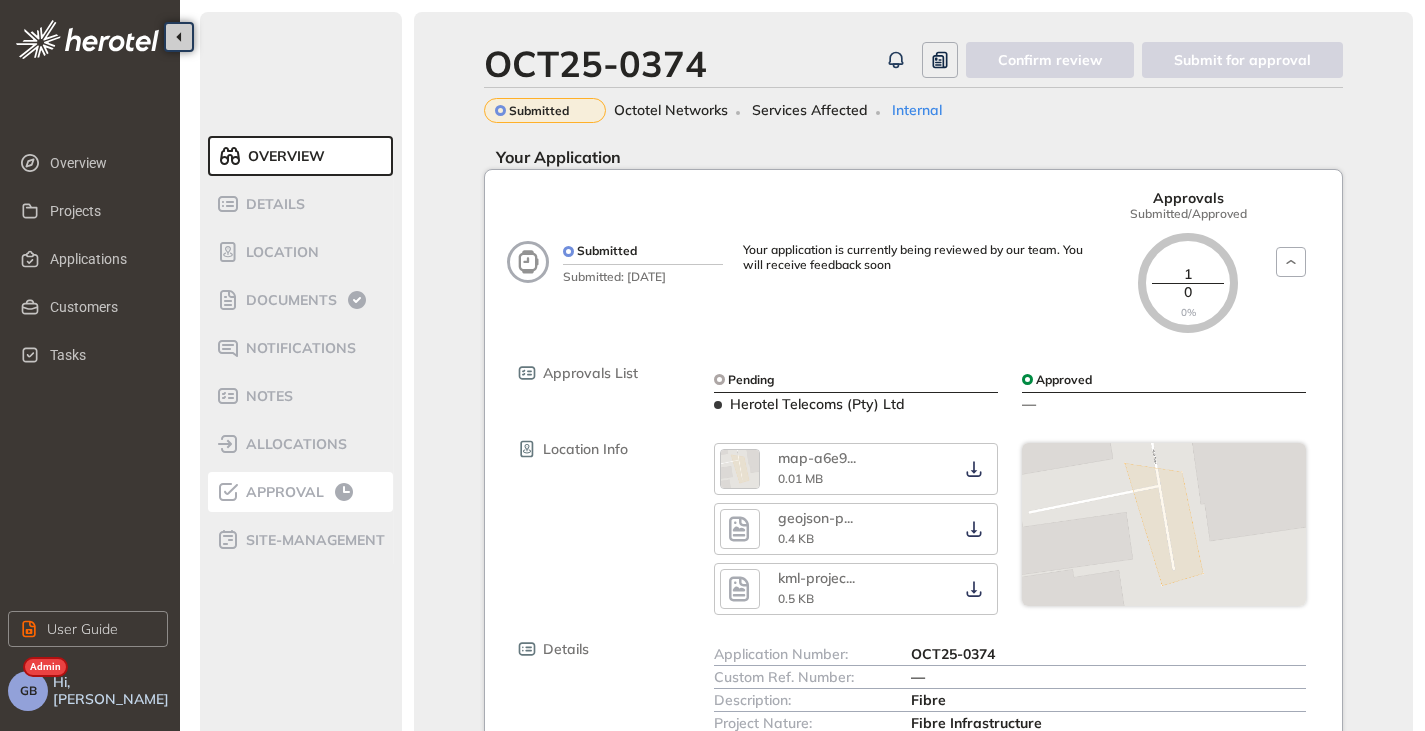 click on "Approval" at bounding box center [282, 492] 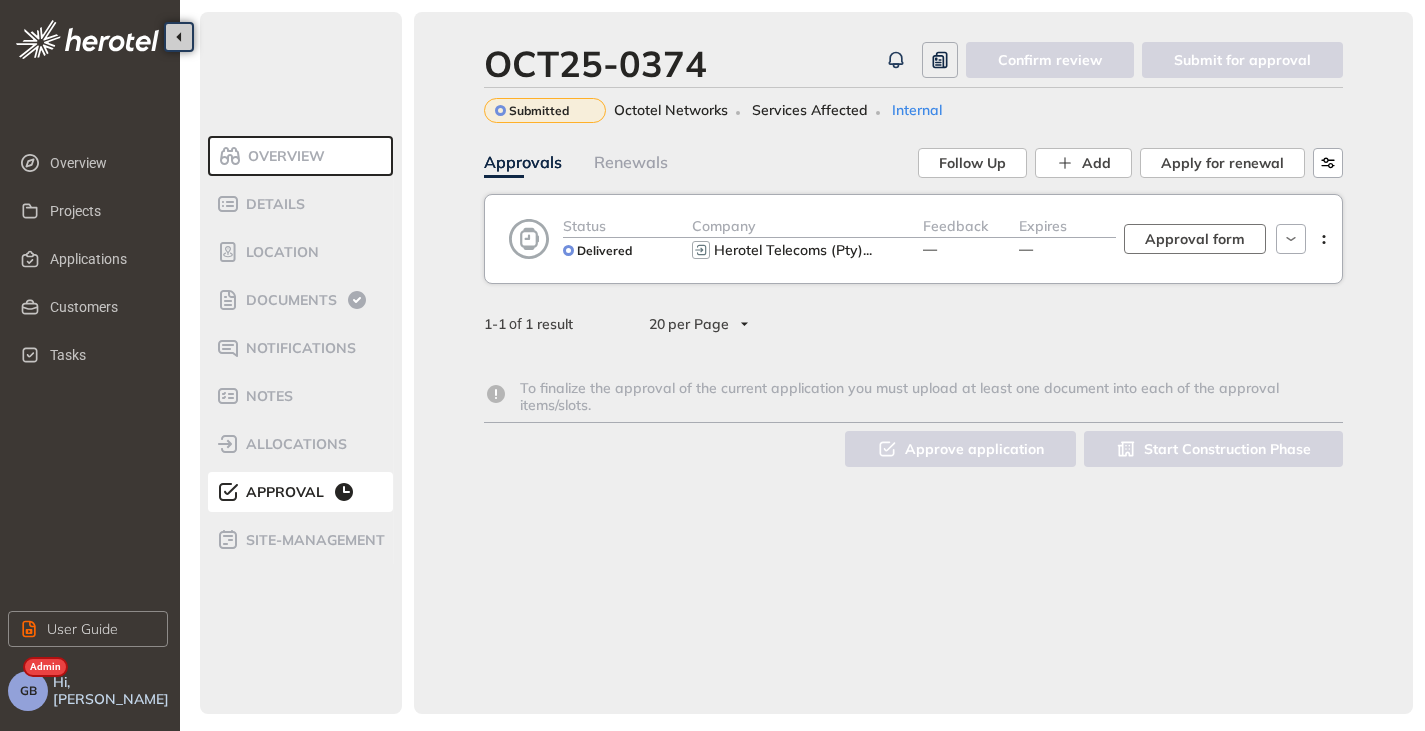 click on "Approval form" at bounding box center (1195, 239) 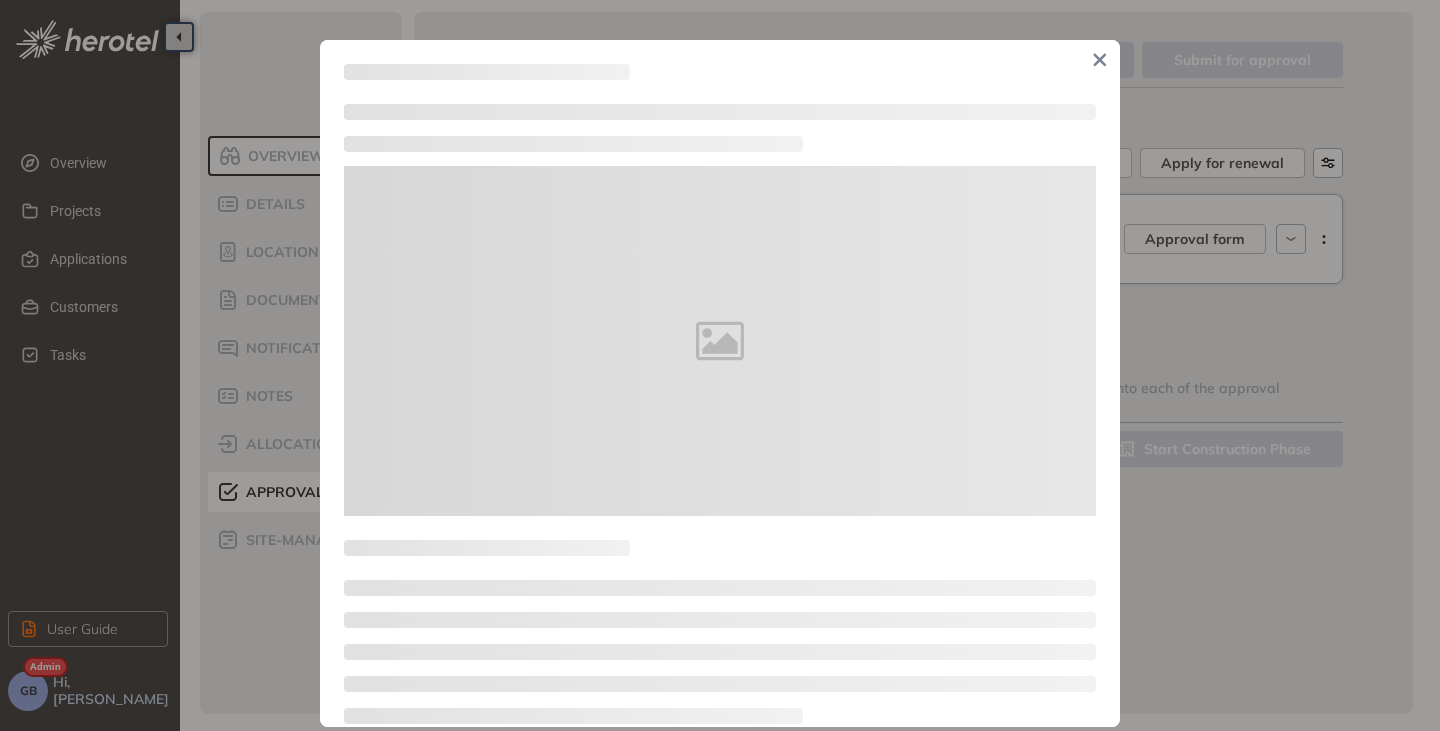 type on "**********" 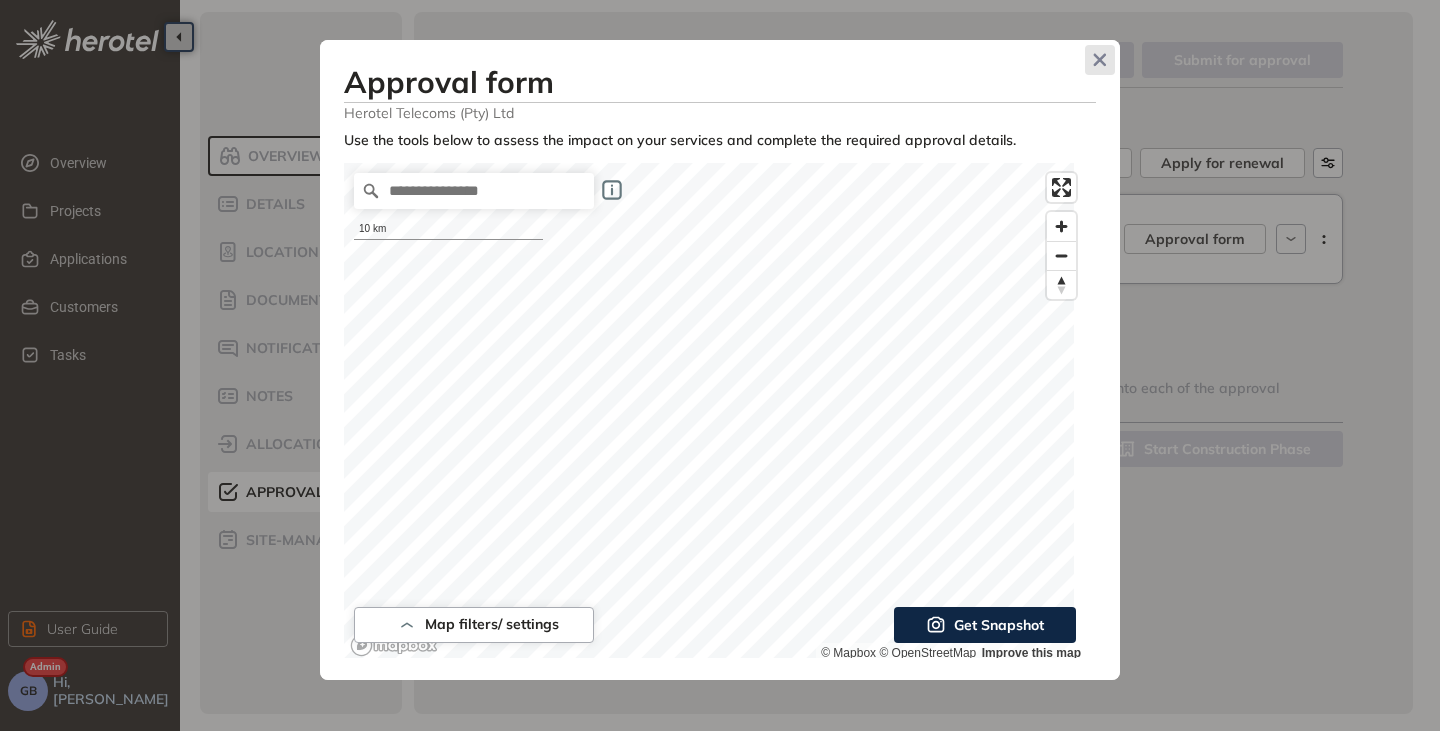 click 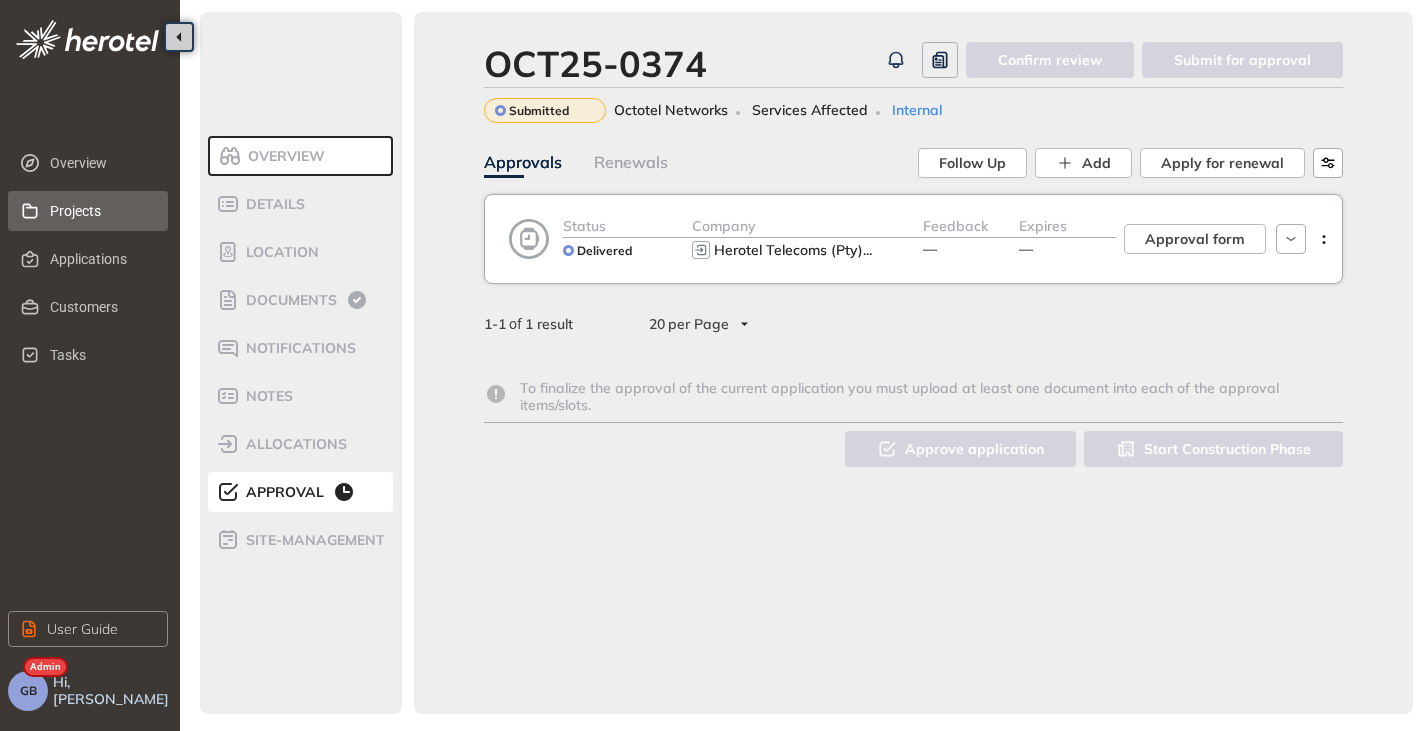 click on "Projects" at bounding box center (101, 211) 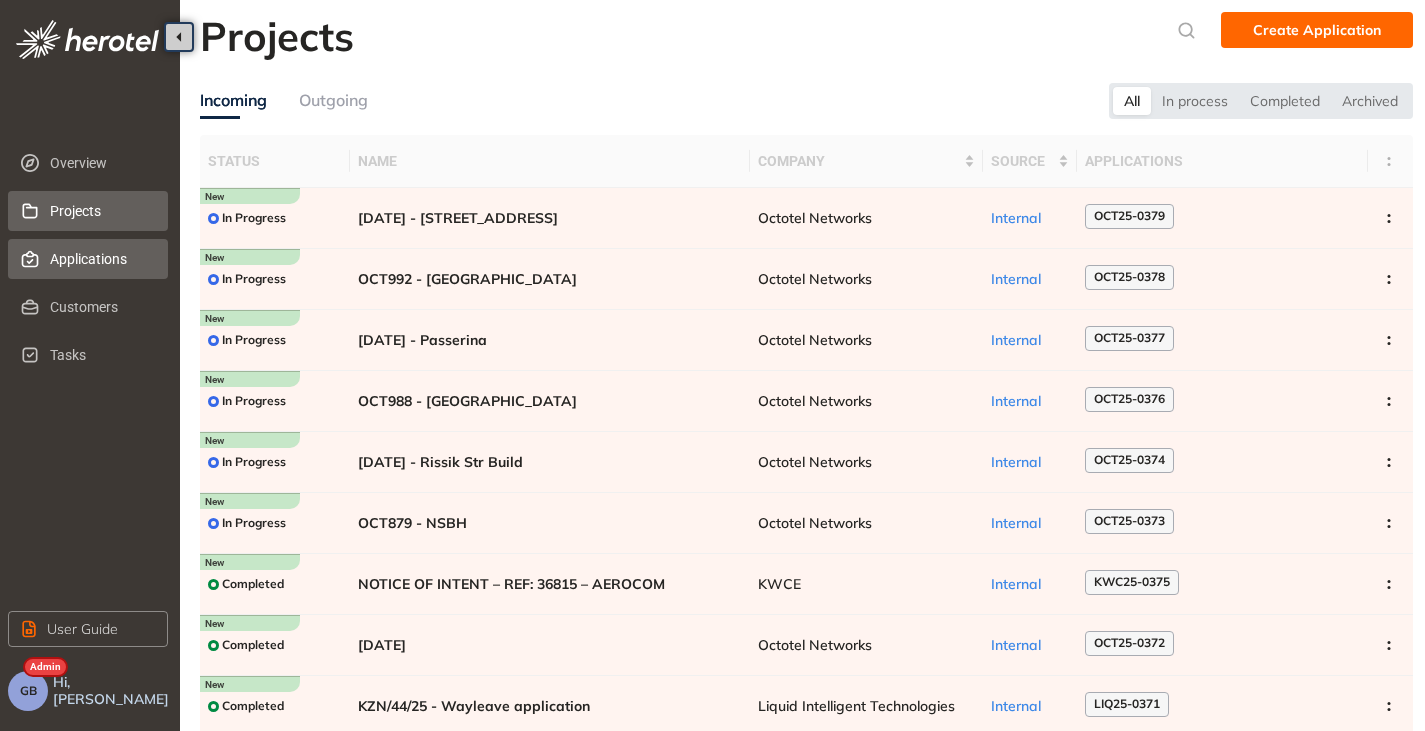 click on "Applications" at bounding box center (101, 259) 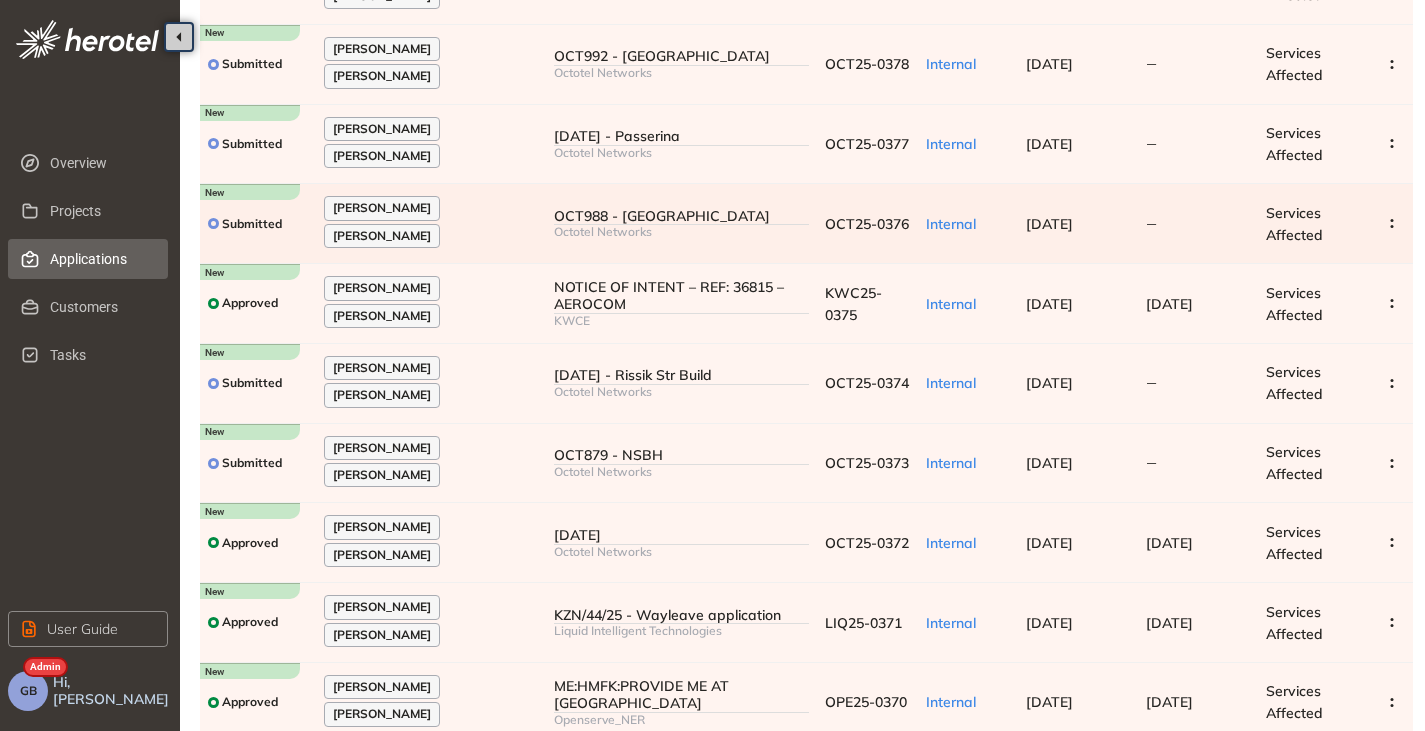 scroll, scrollTop: 300, scrollLeft: 0, axis: vertical 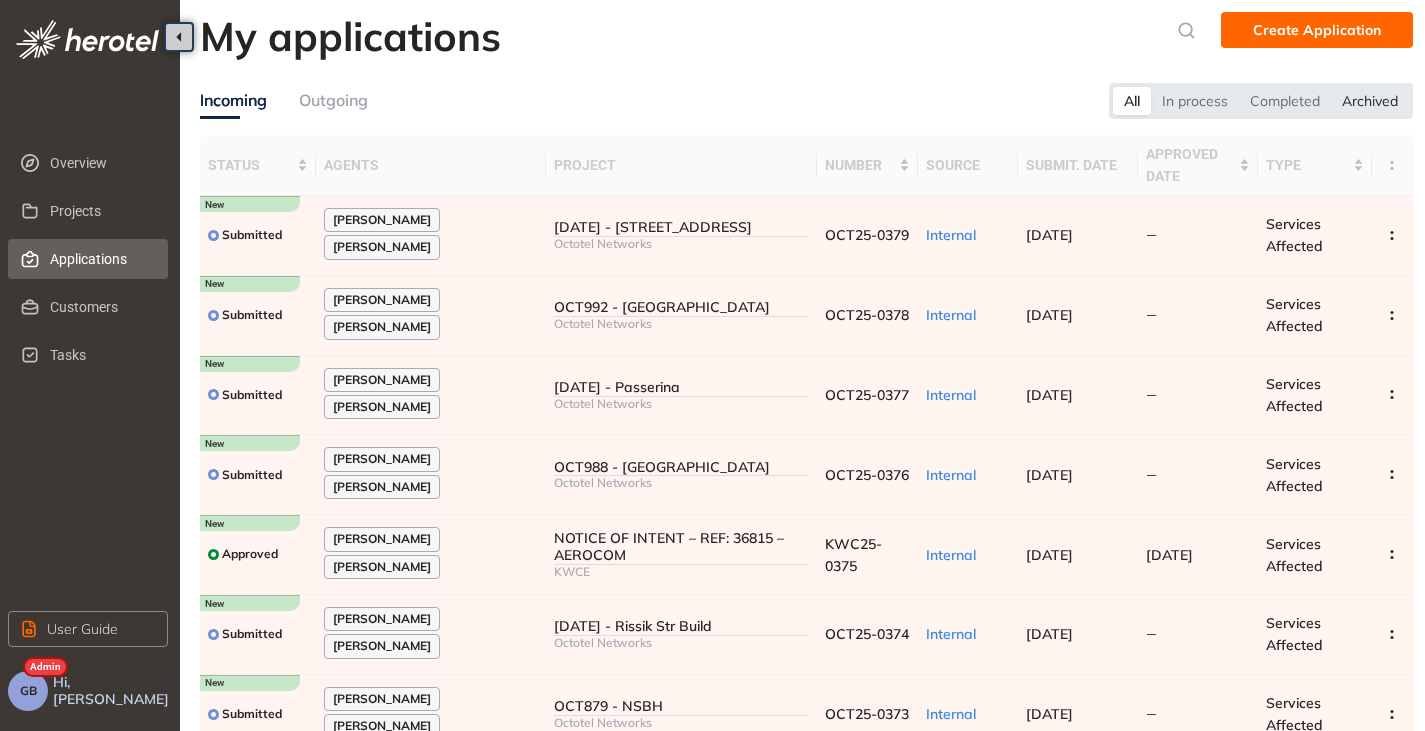 click on "Archived" at bounding box center (1370, 101) 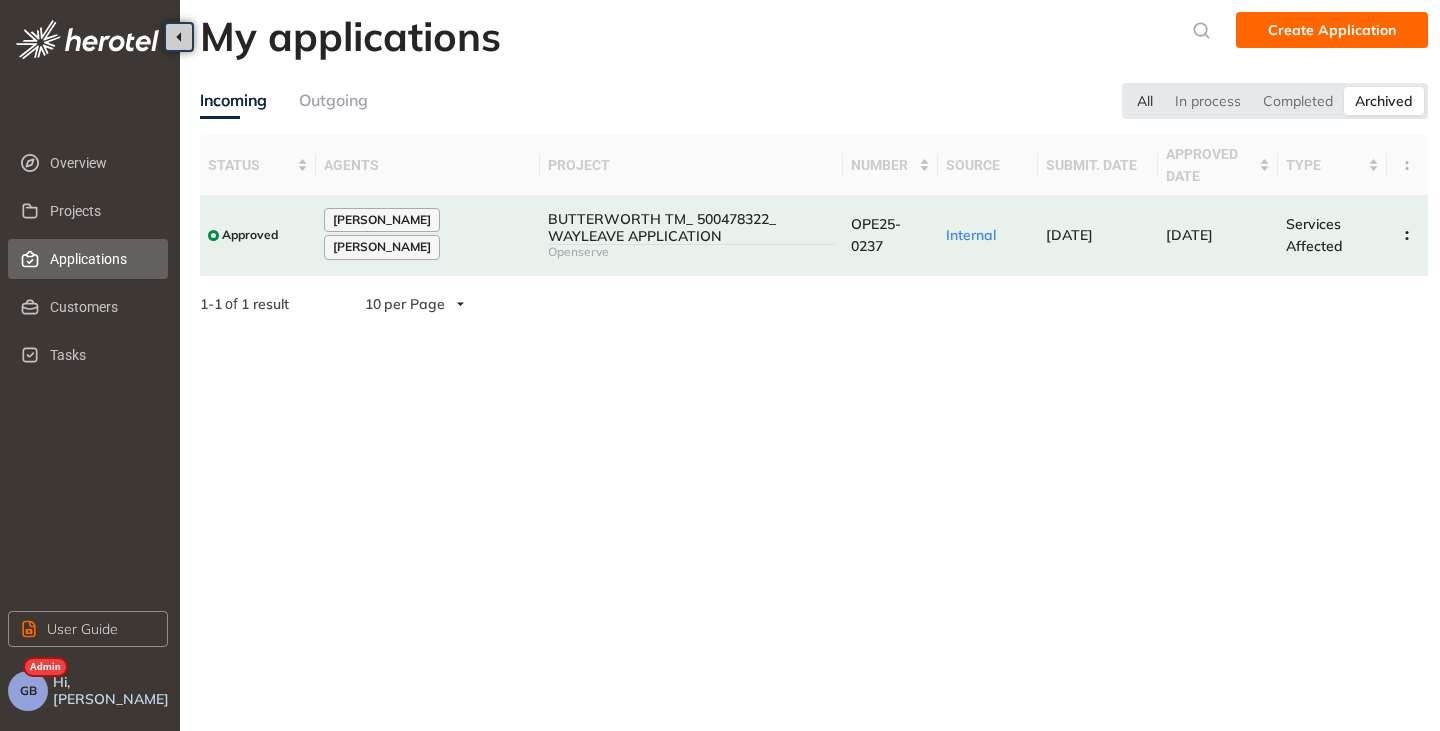 click on "All" at bounding box center (1145, 101) 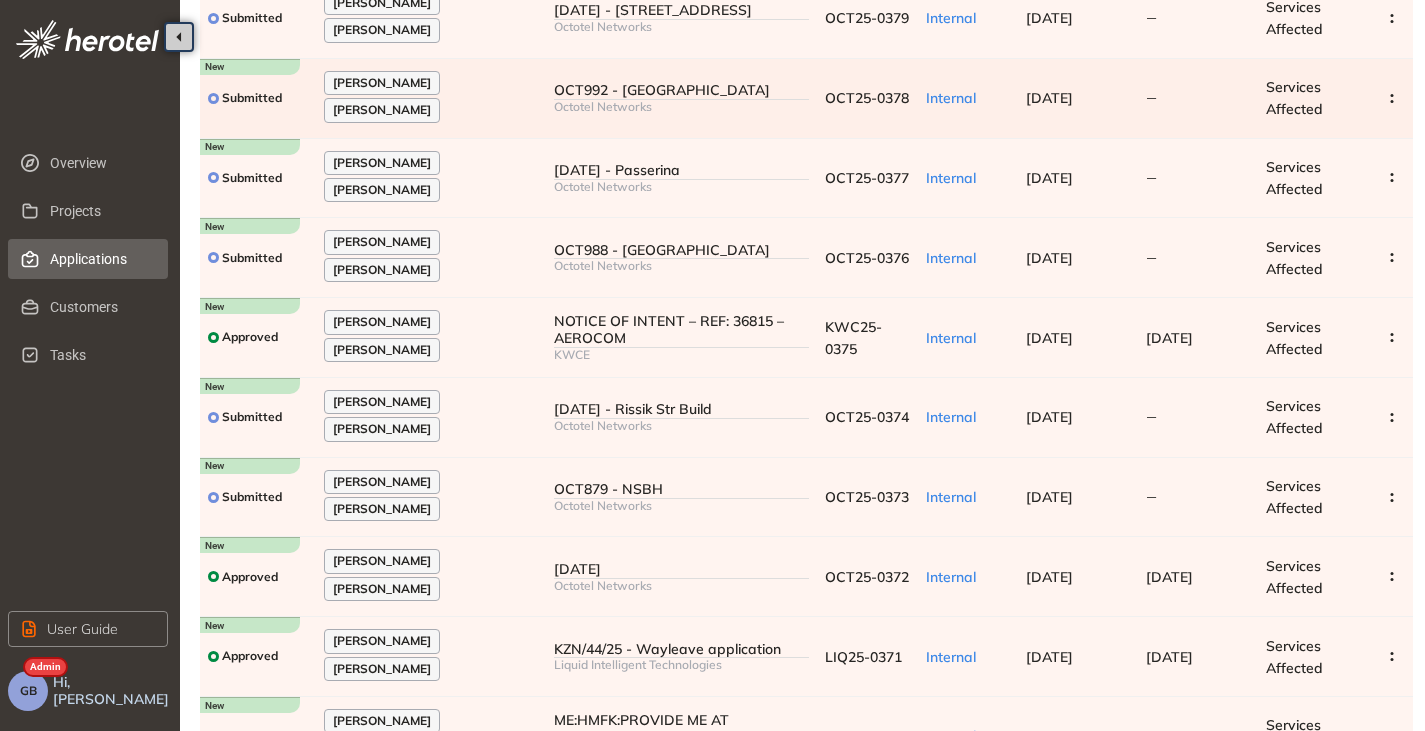 scroll, scrollTop: 300, scrollLeft: 0, axis: vertical 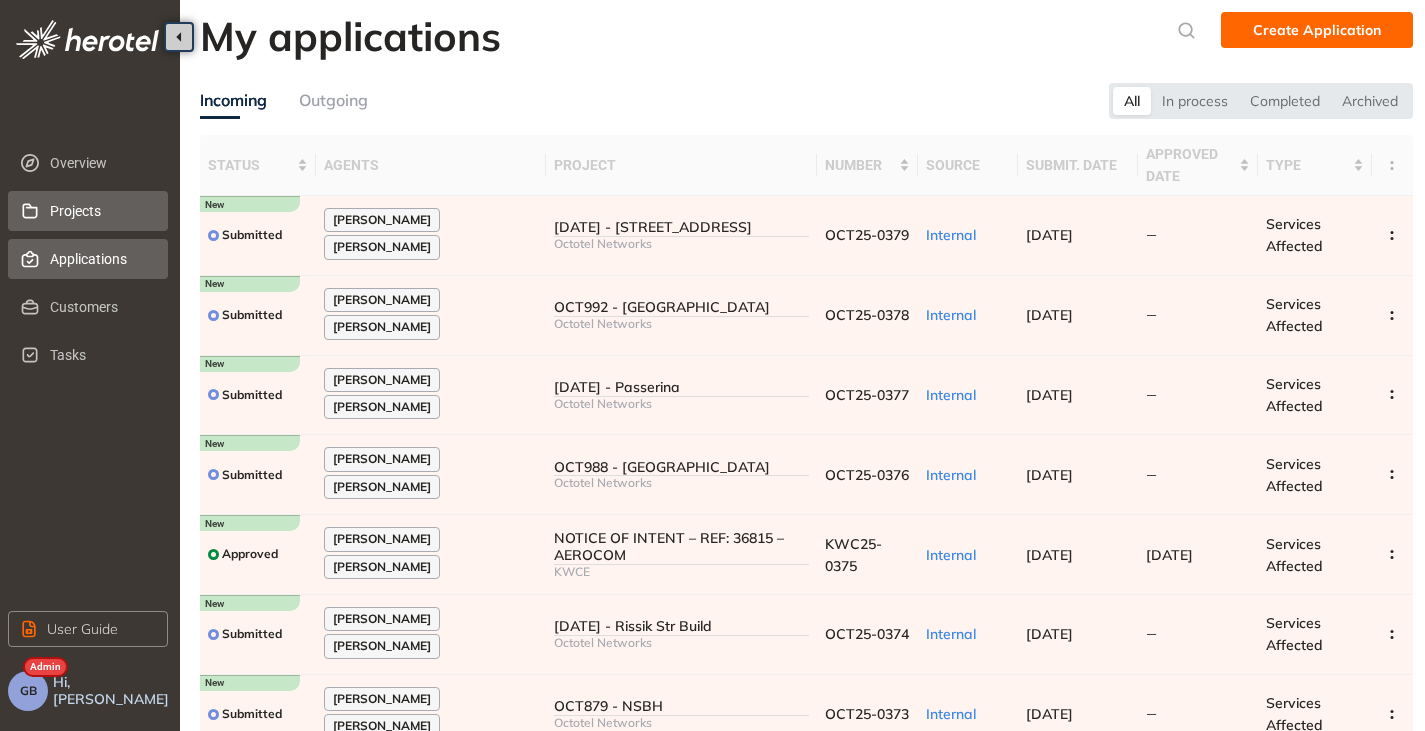 click on "Projects" at bounding box center (101, 211) 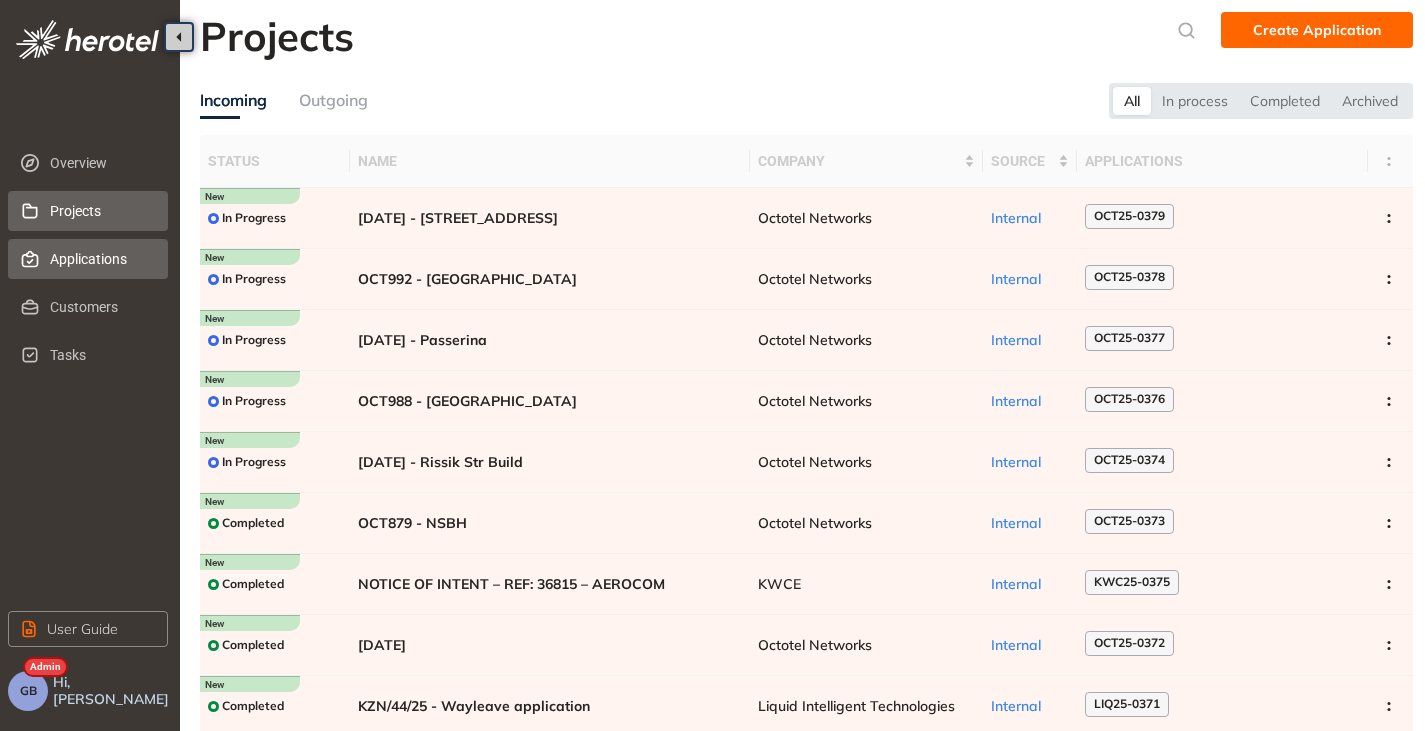 click on "Applications" at bounding box center (101, 259) 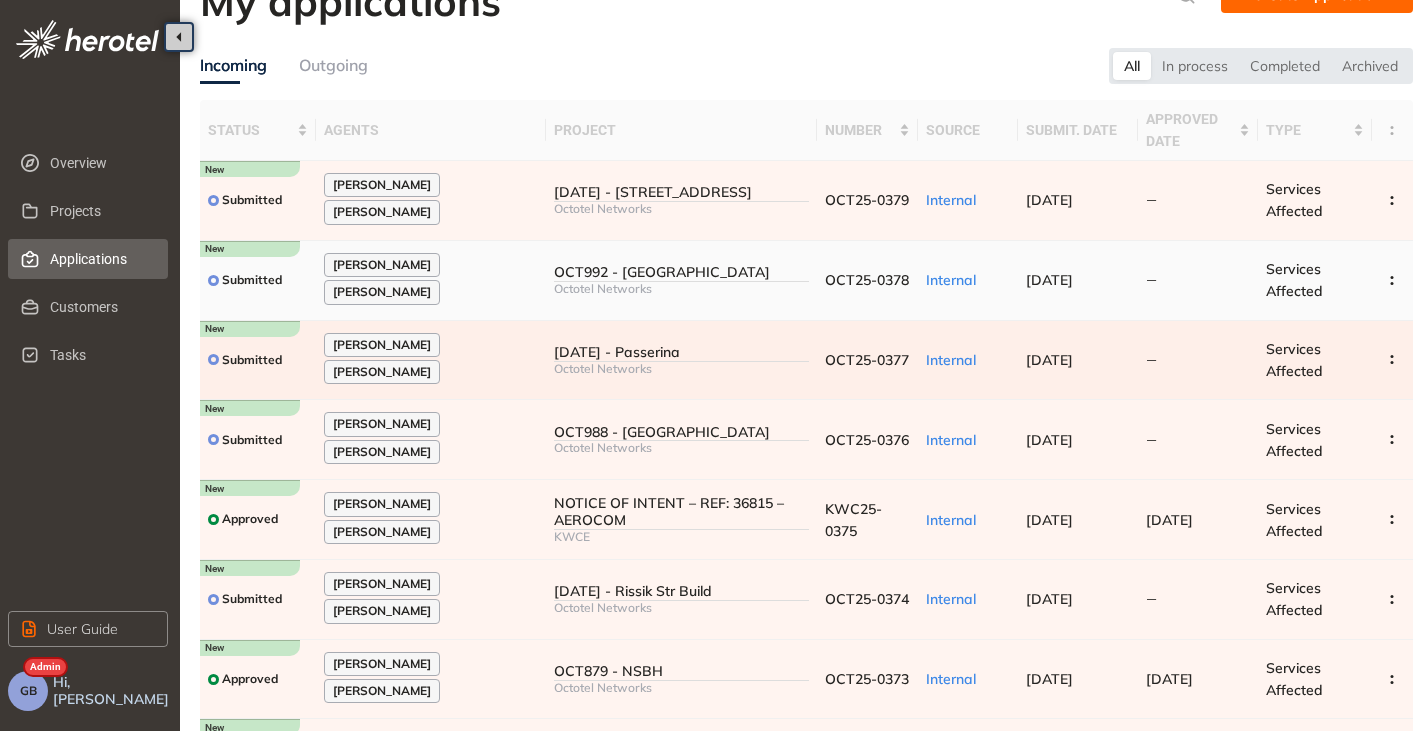 scroll, scrollTop: 0, scrollLeft: 0, axis: both 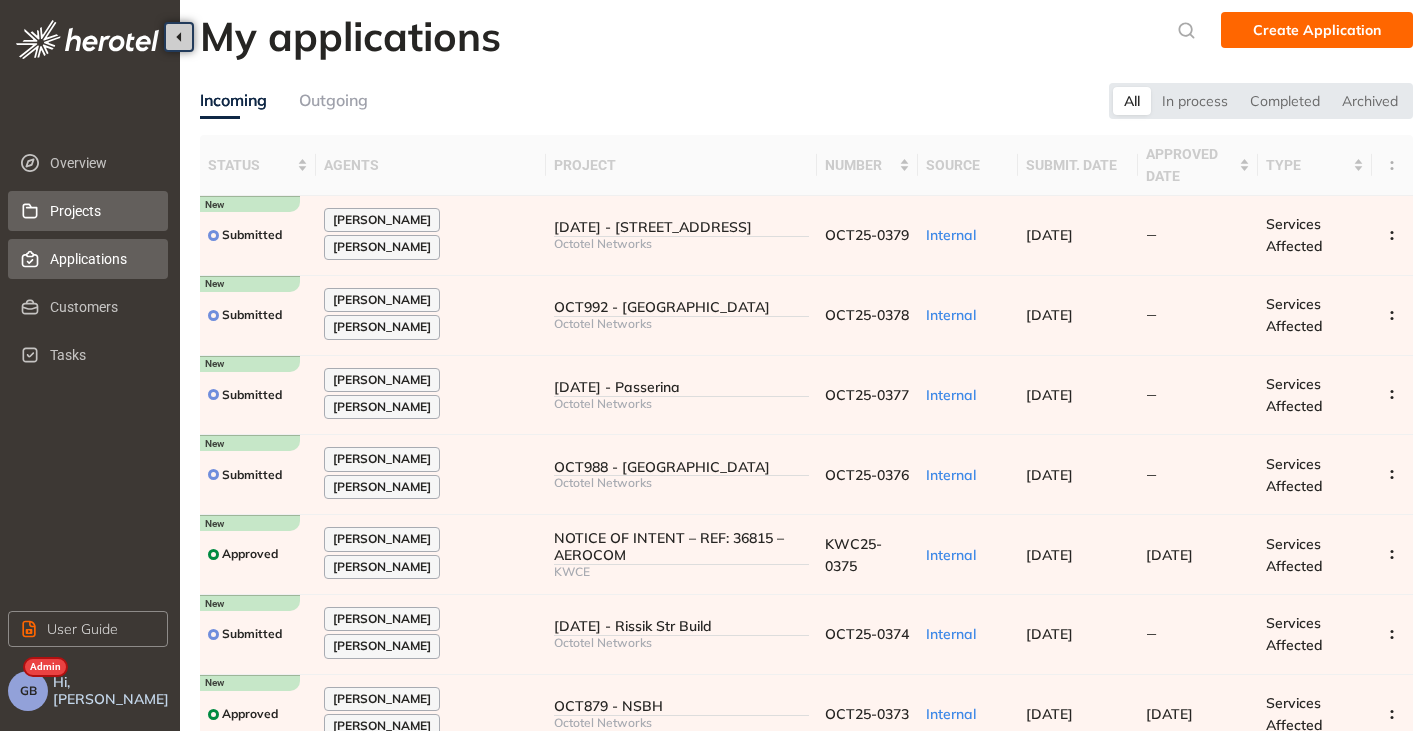 click on "Projects" at bounding box center (101, 211) 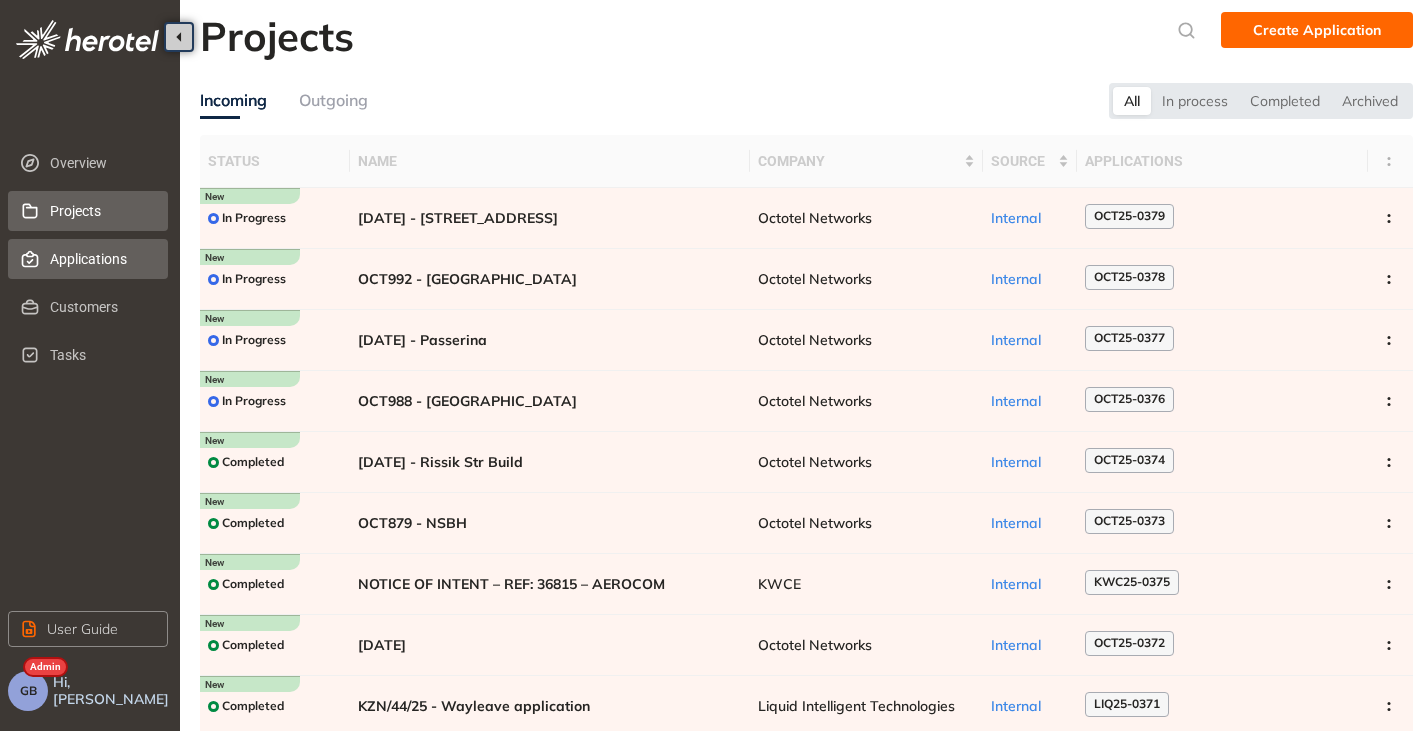 click on "Applications" at bounding box center [101, 259] 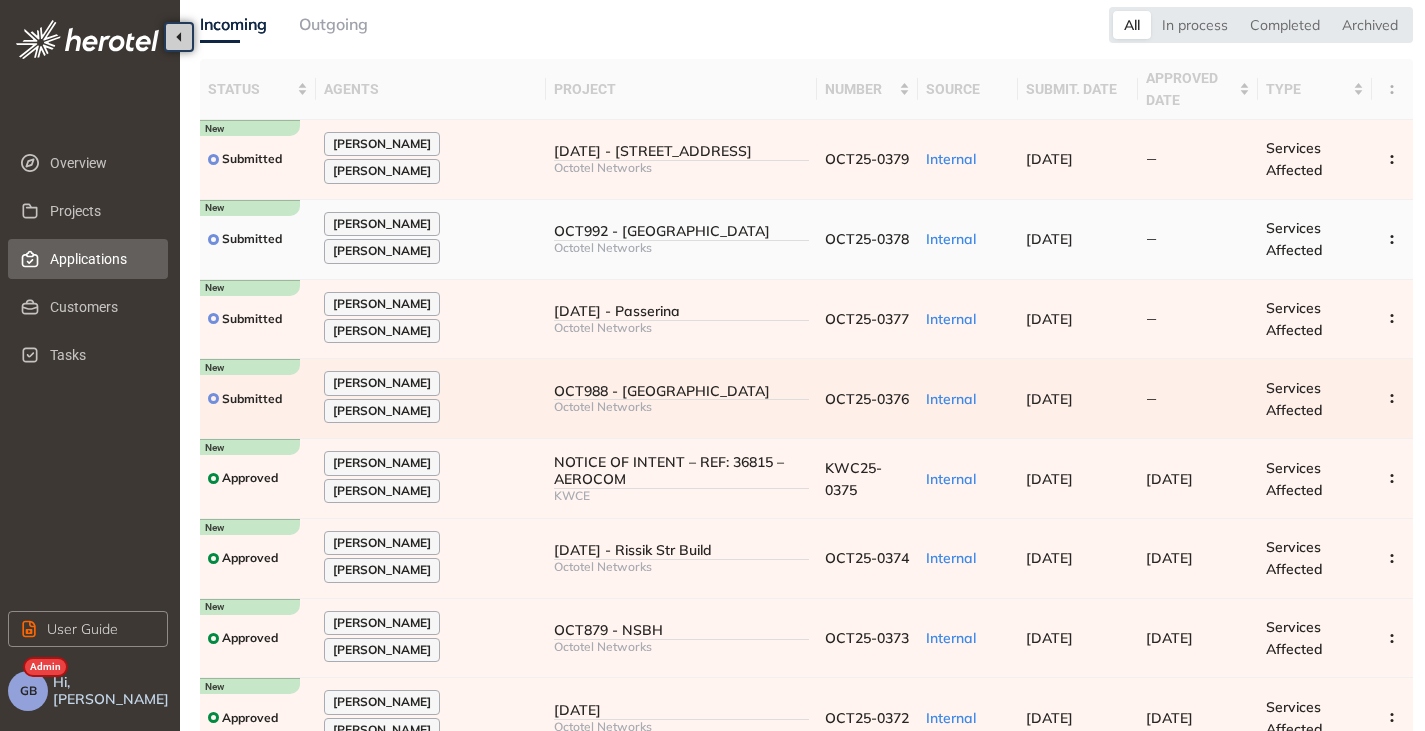 scroll, scrollTop: 27, scrollLeft: 0, axis: vertical 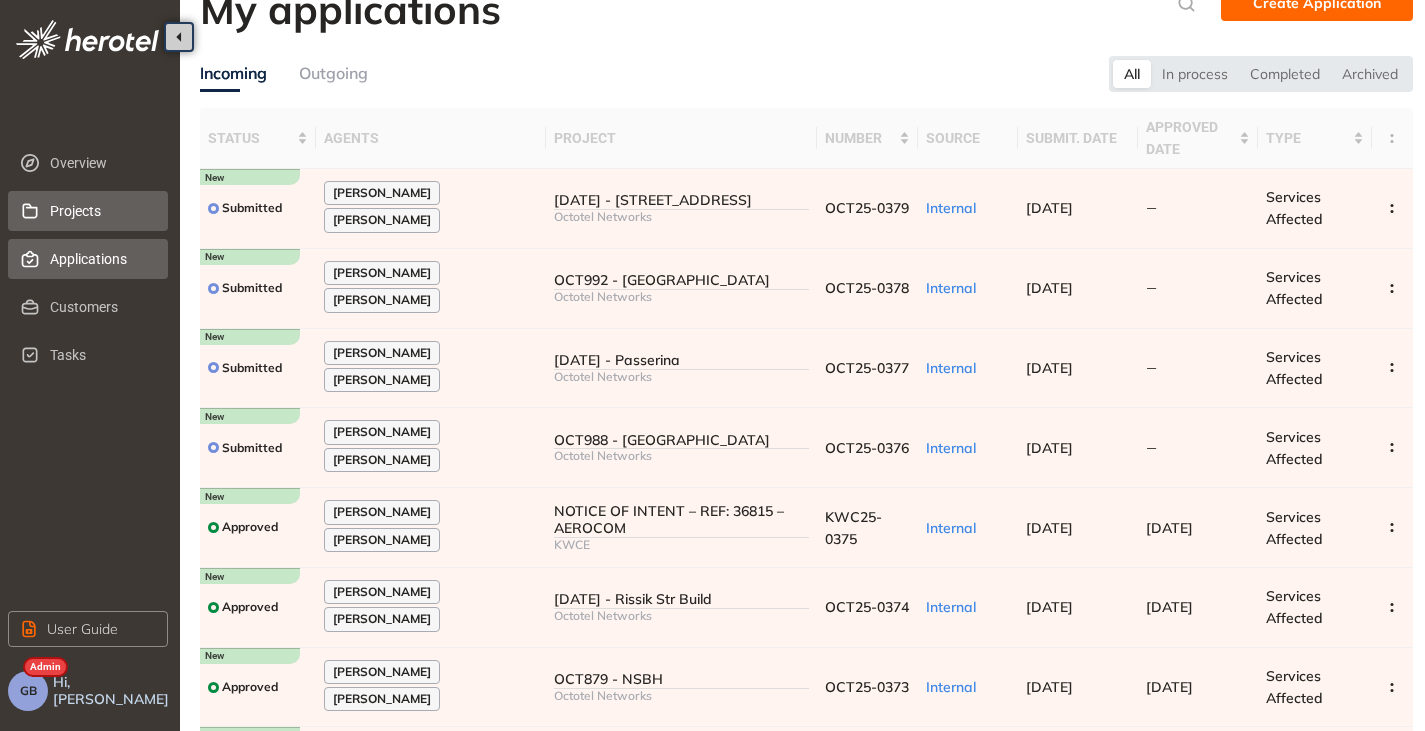 click on "Projects" at bounding box center [101, 211] 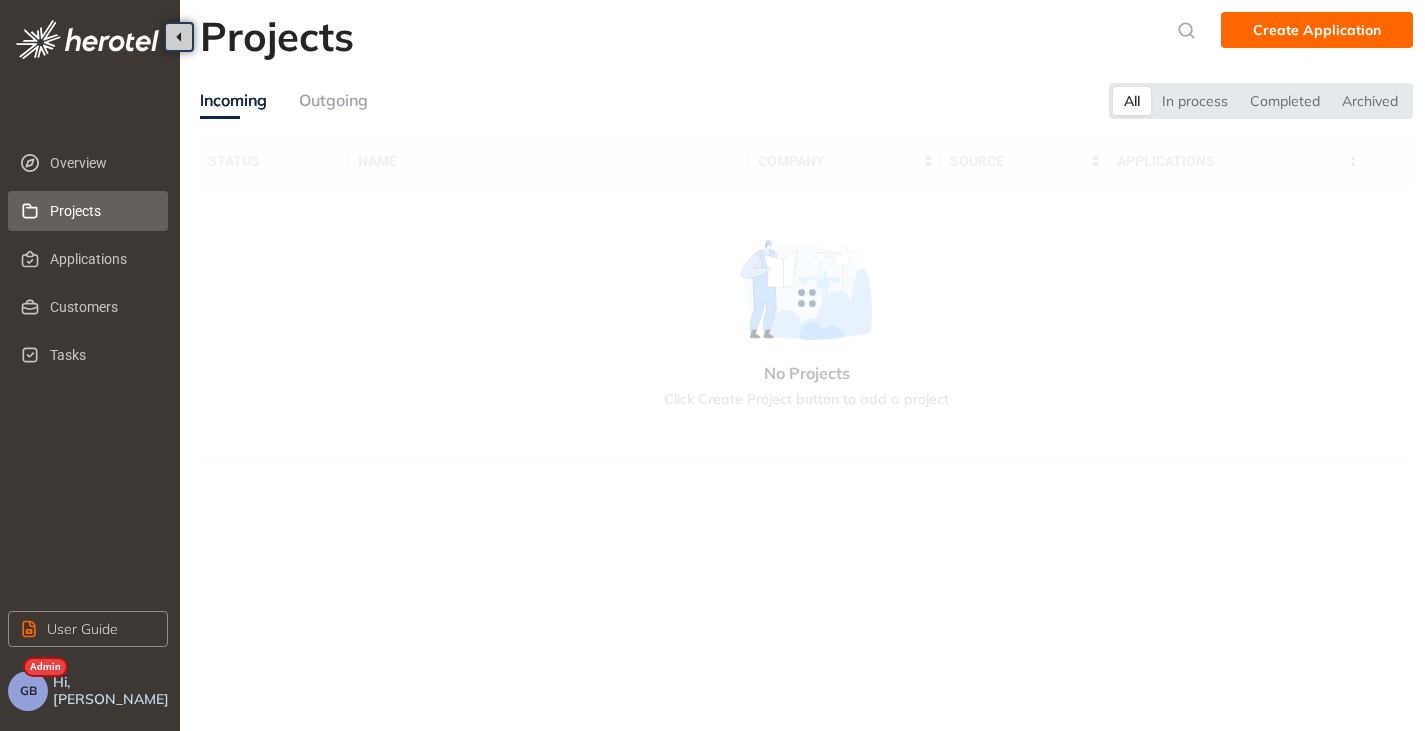 scroll, scrollTop: 0, scrollLeft: 0, axis: both 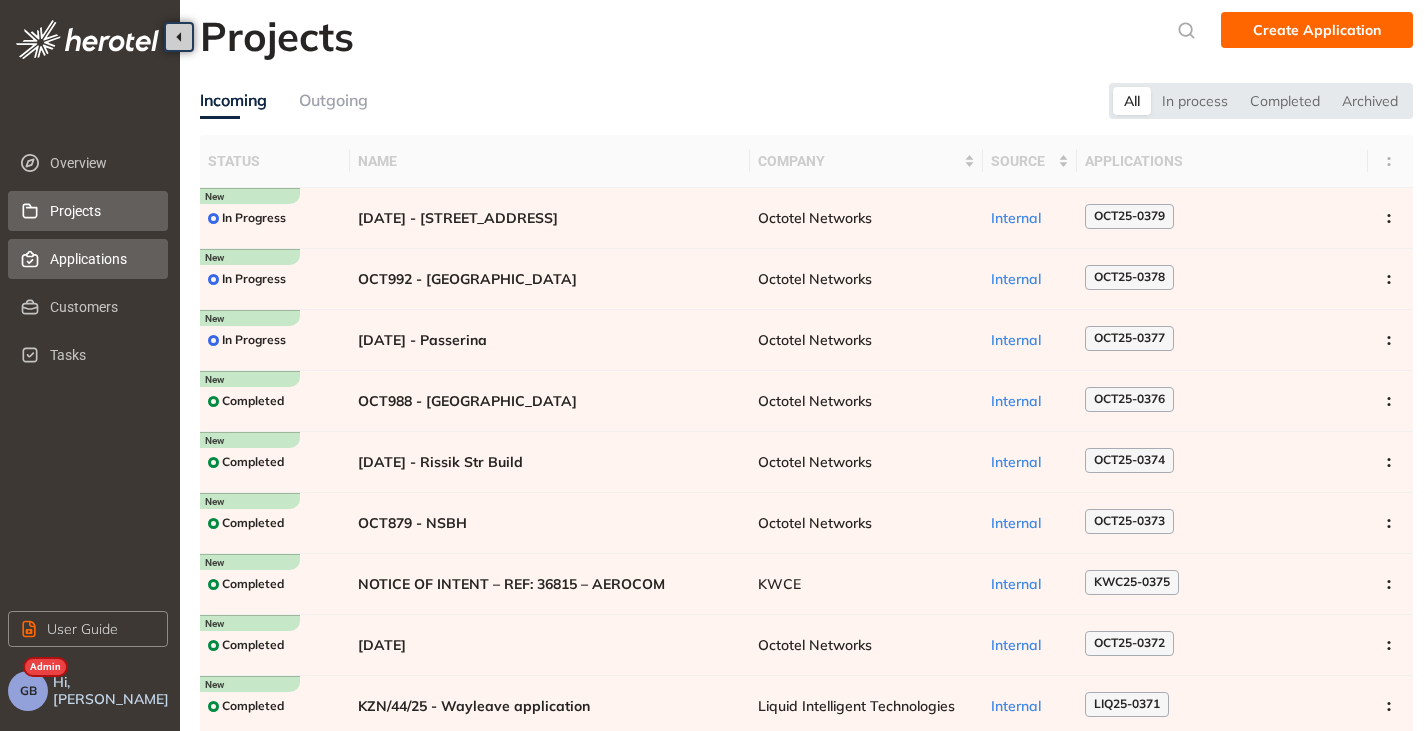 click on "Applications" at bounding box center [101, 259] 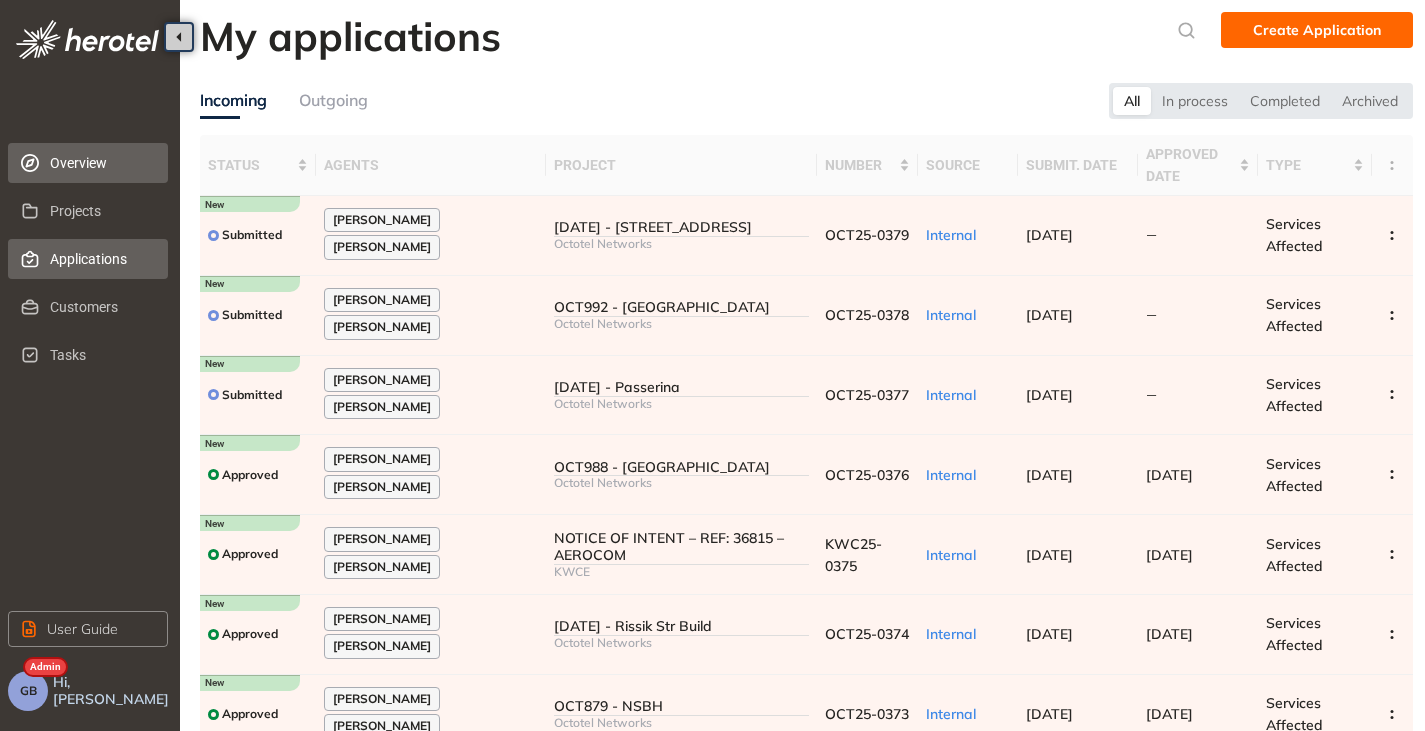 click on "Overview" at bounding box center (88, 163) 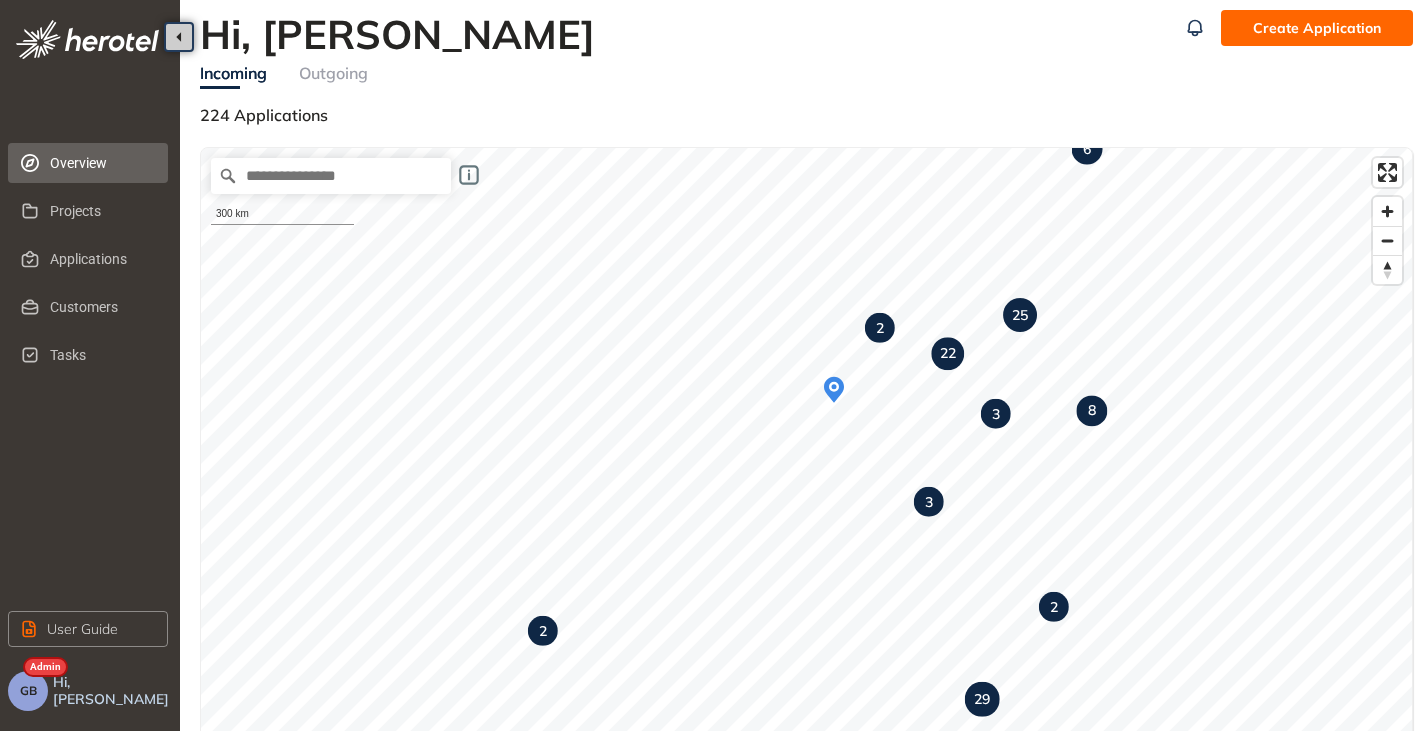 scroll, scrollTop: 0, scrollLeft: 0, axis: both 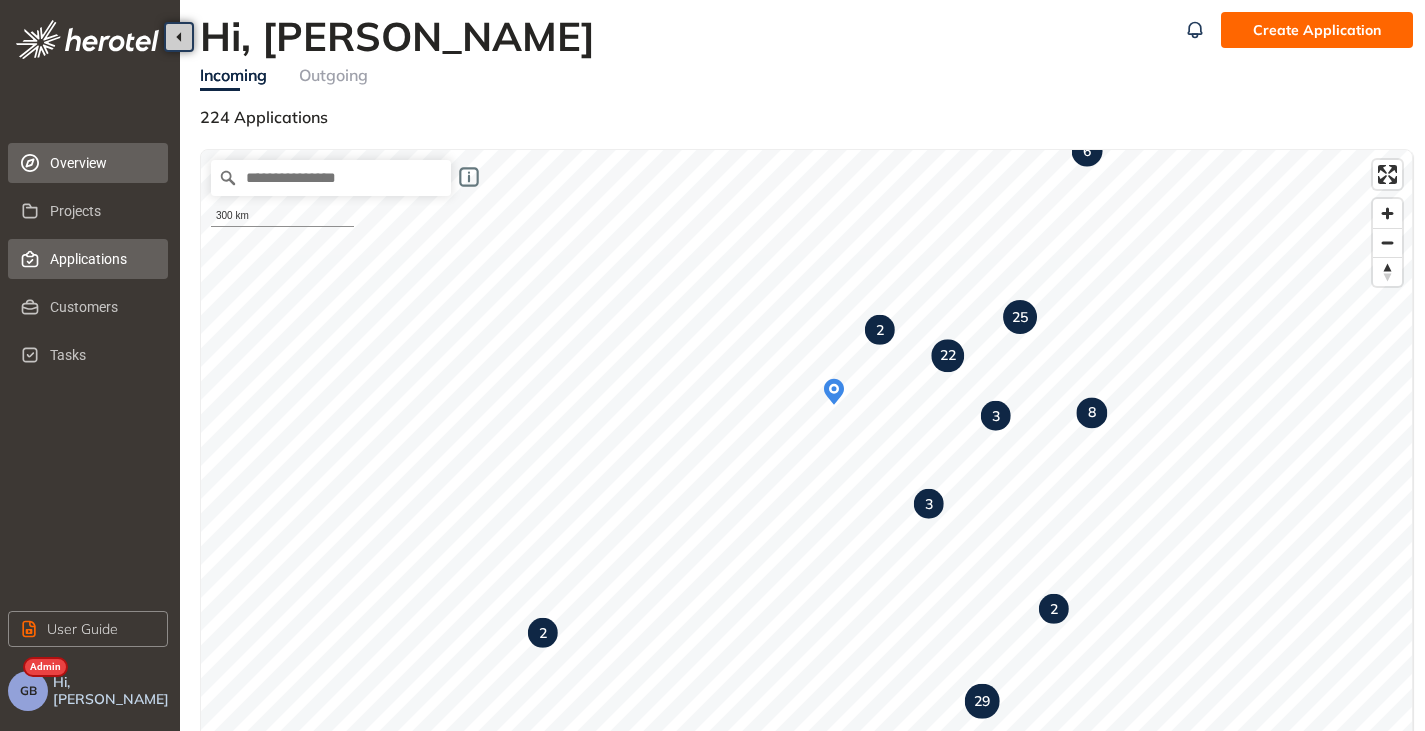 click on "Applications" at bounding box center (101, 259) 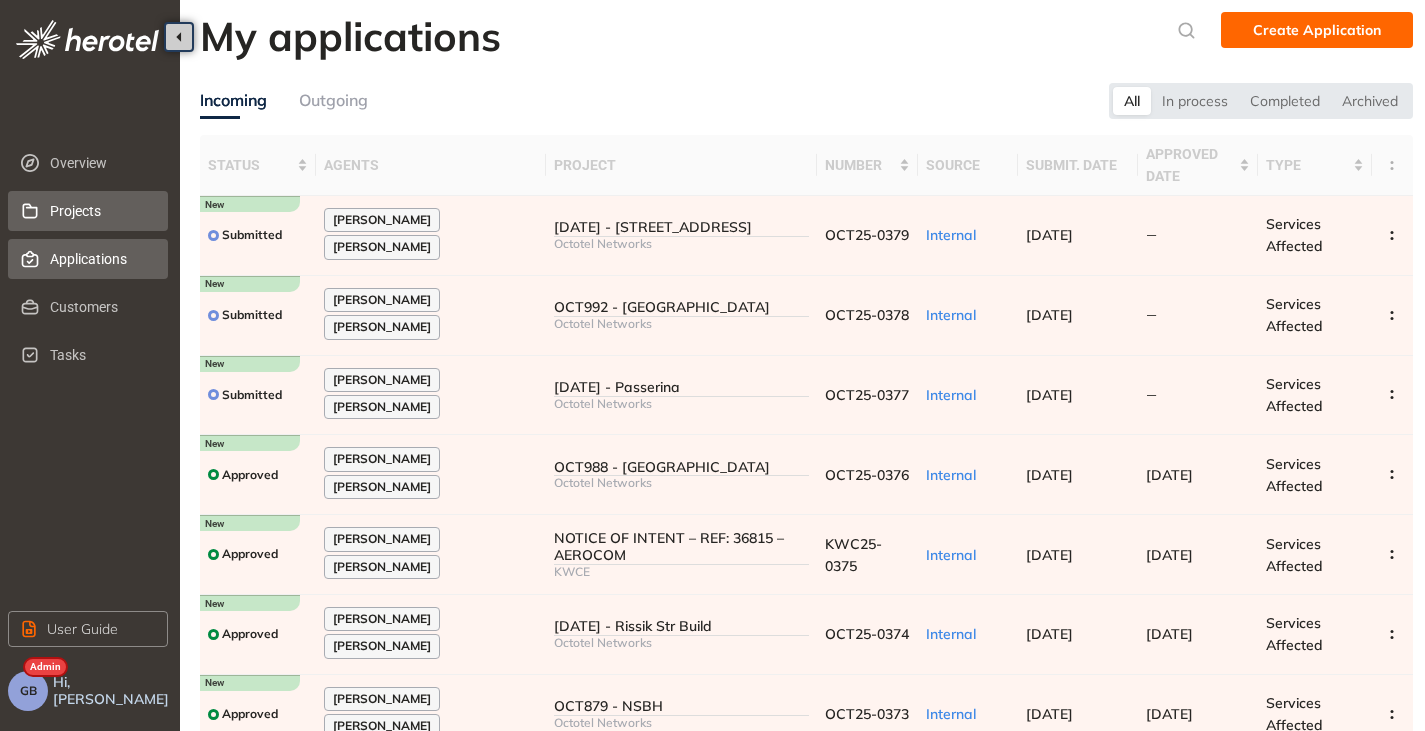 click on "Projects" at bounding box center (101, 211) 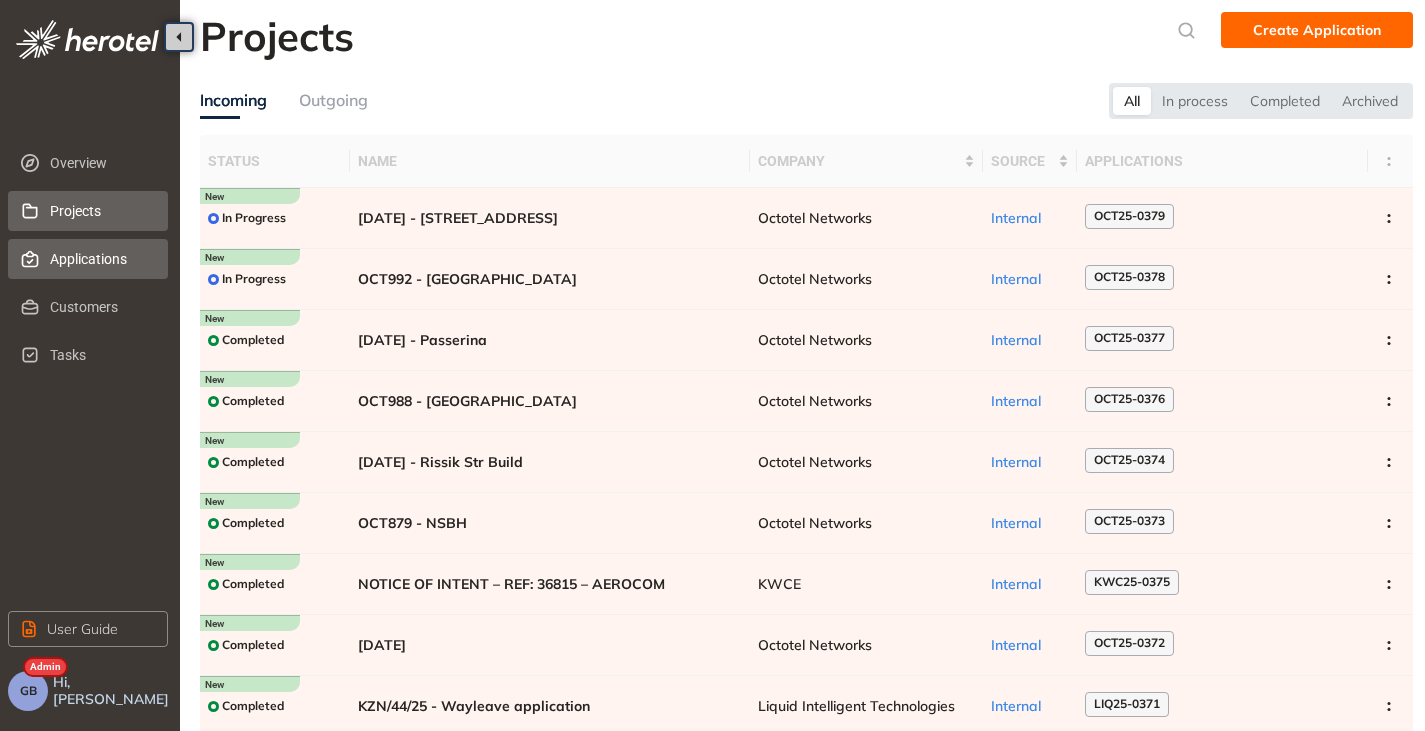 click on "Applications" at bounding box center [101, 259] 